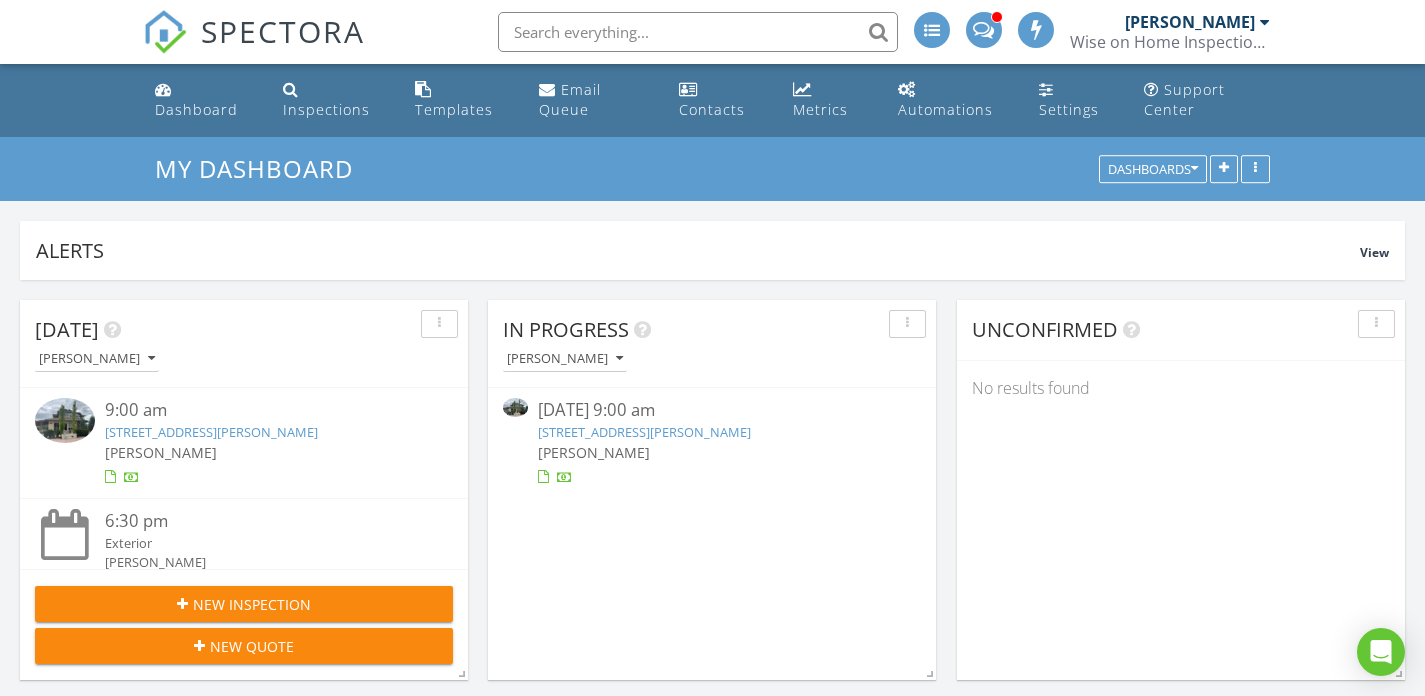 scroll, scrollTop: 0, scrollLeft: 0, axis: both 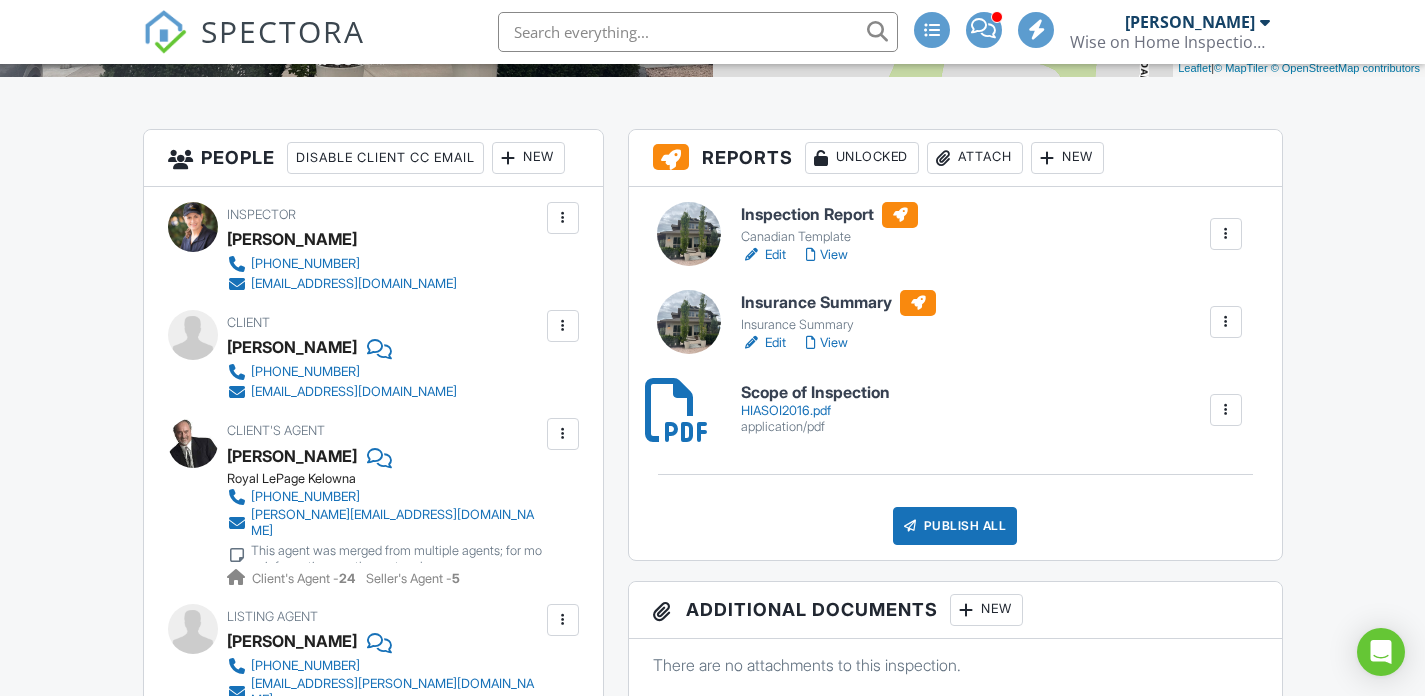 click at bounding box center (563, 326) 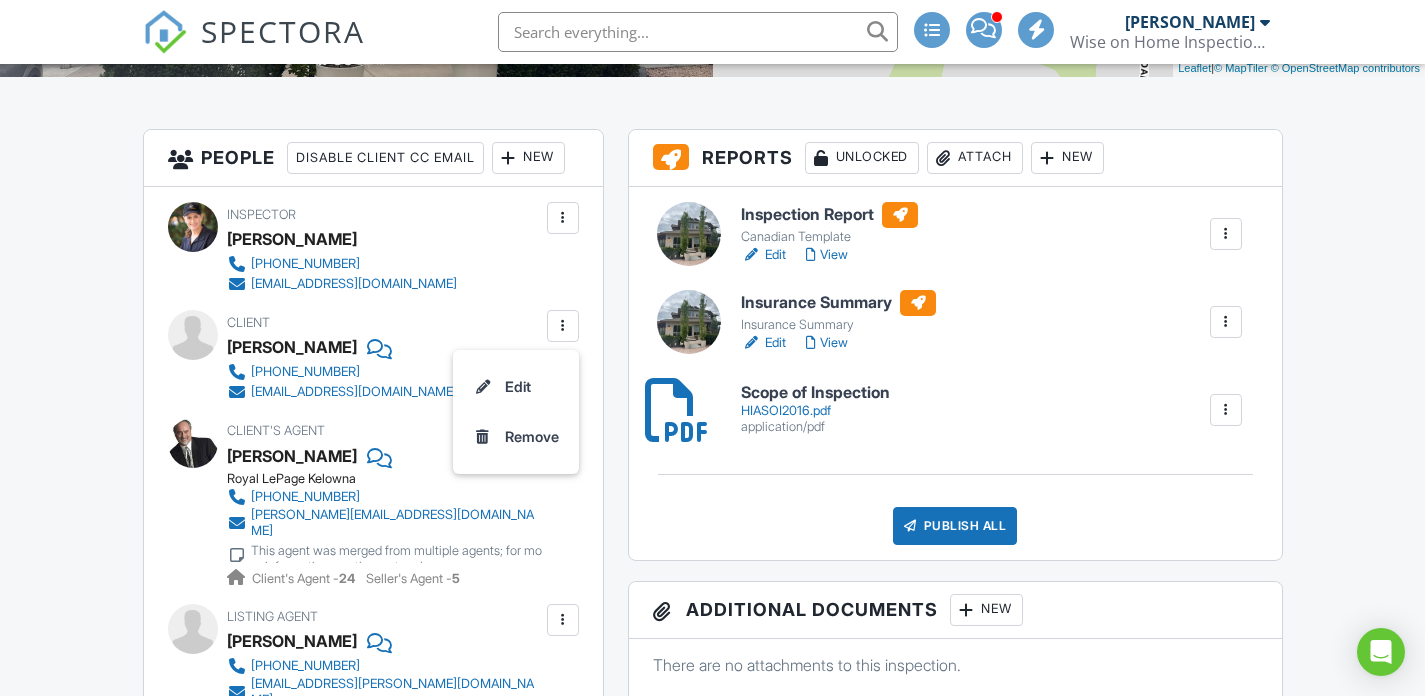 click on "Edit" at bounding box center (516, 387) 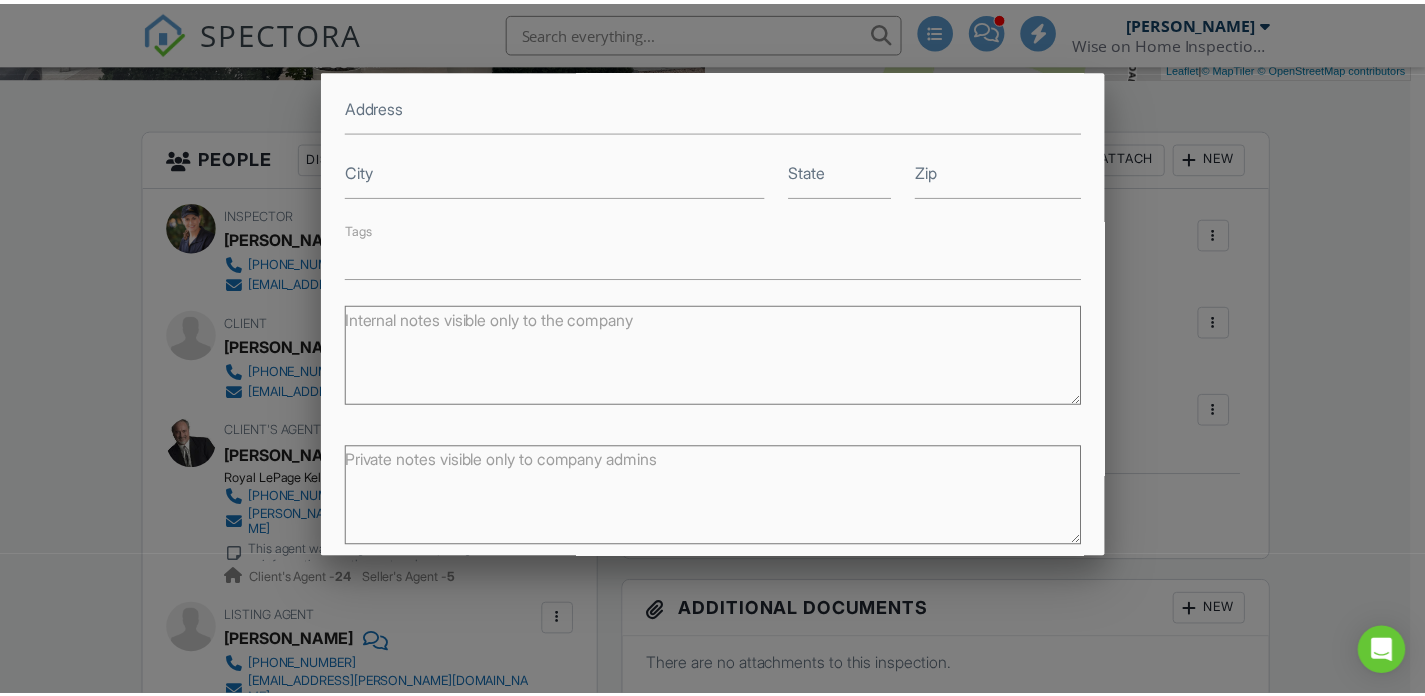 scroll, scrollTop: 445, scrollLeft: 0, axis: vertical 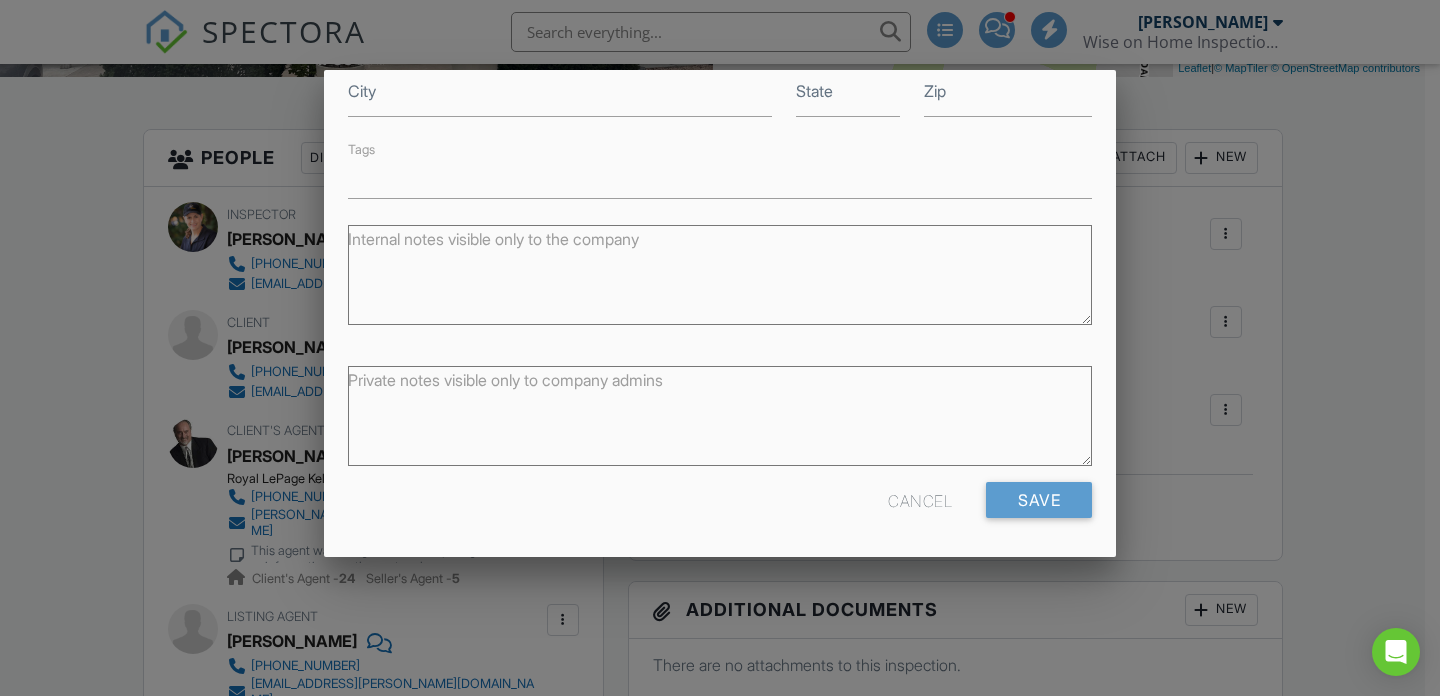 click on "Cancel" at bounding box center (920, 500) 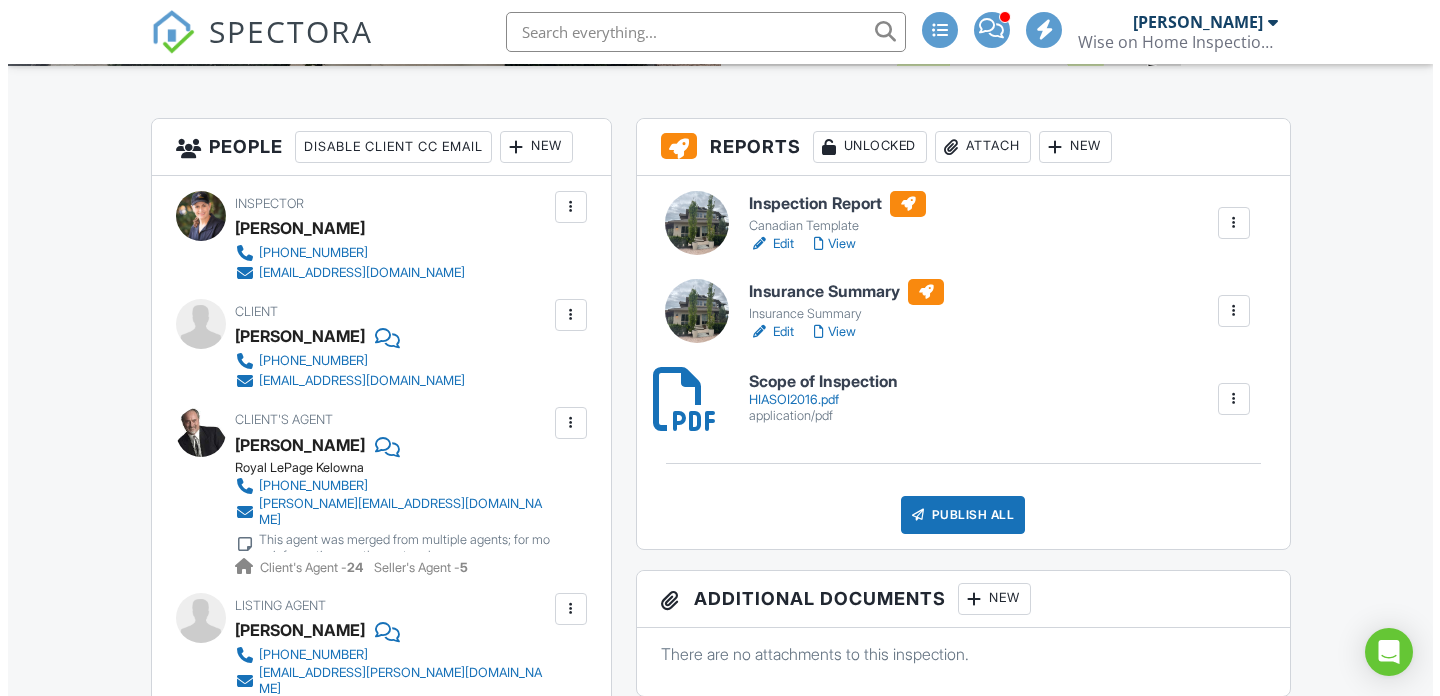 scroll, scrollTop: 490, scrollLeft: 0, axis: vertical 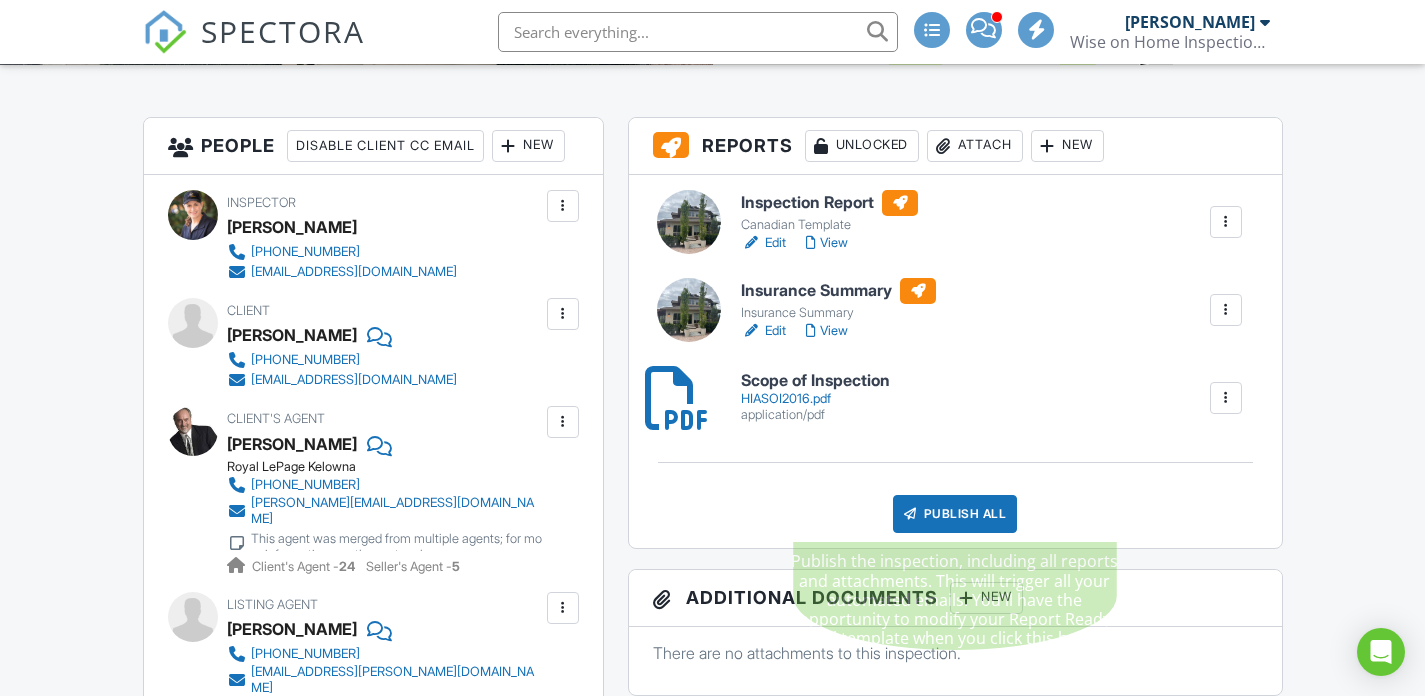click on "Publish All" at bounding box center [955, 514] 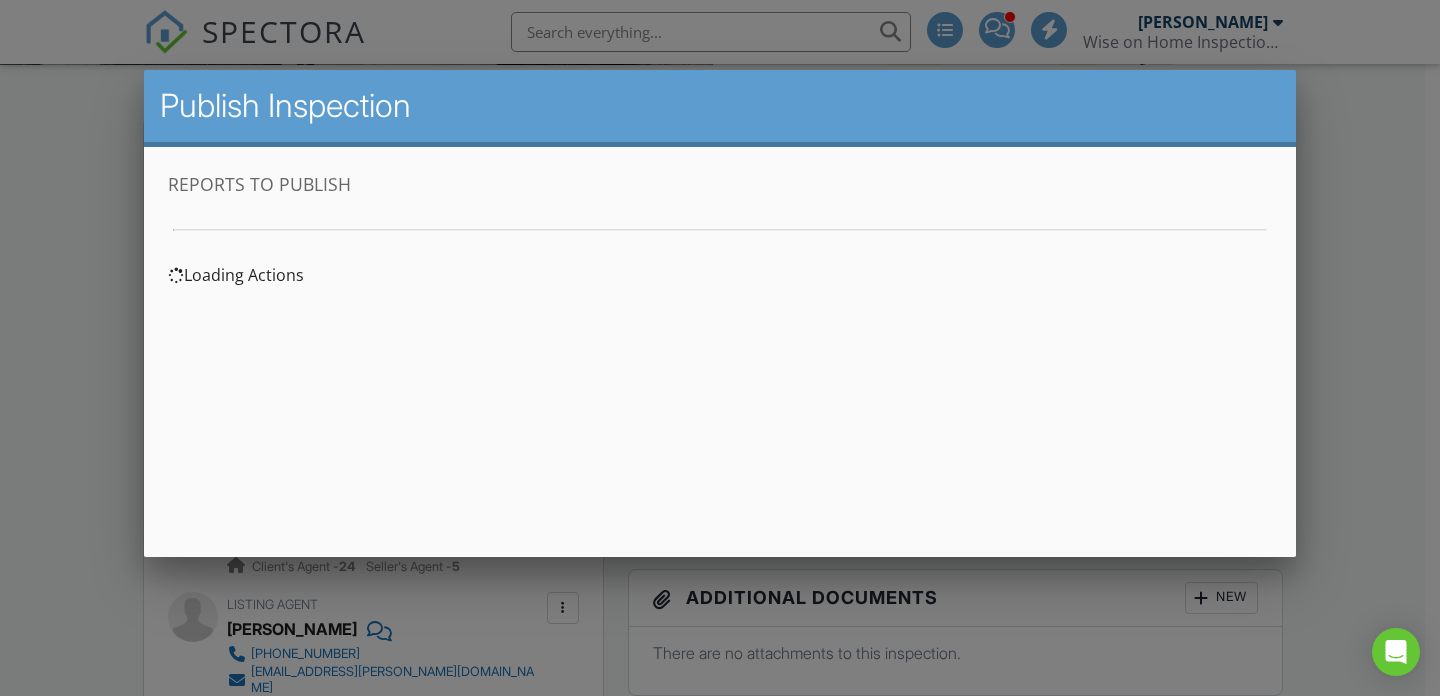 scroll, scrollTop: 0, scrollLeft: 0, axis: both 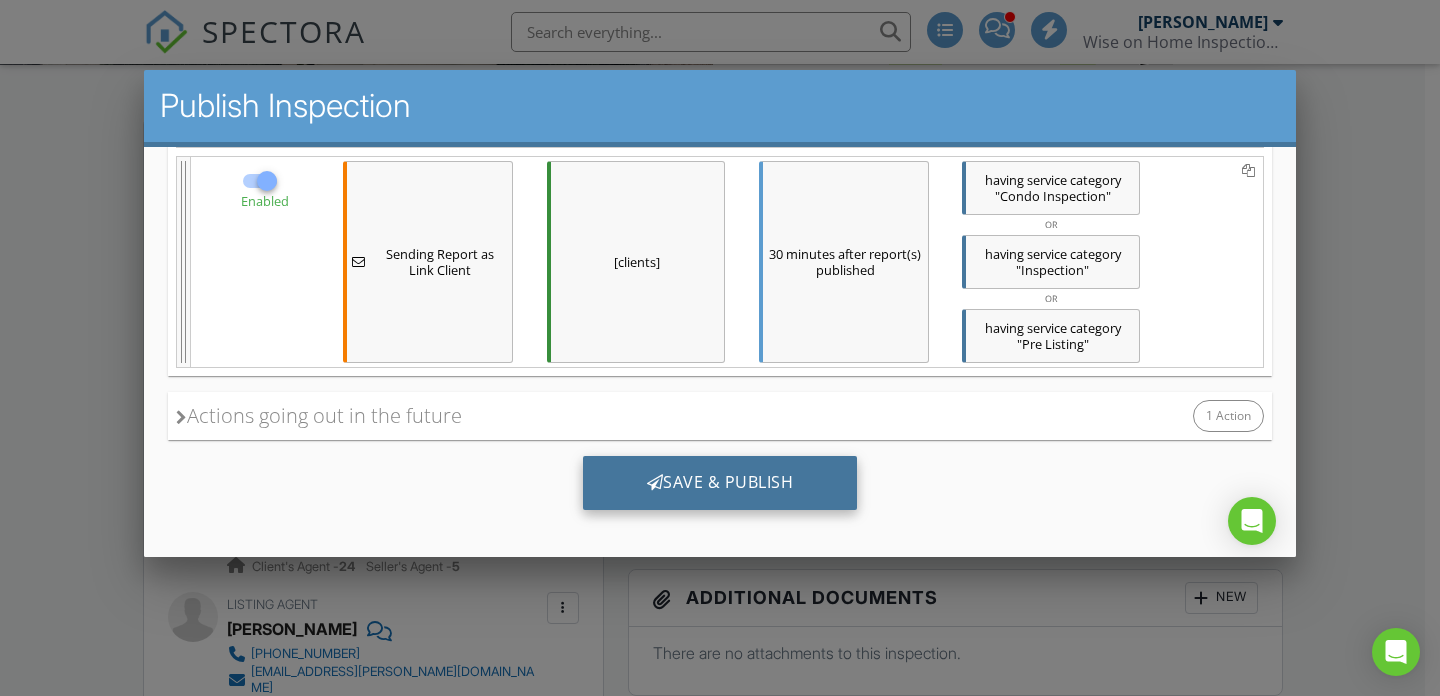 click on "Save & Publish" at bounding box center [720, 482] 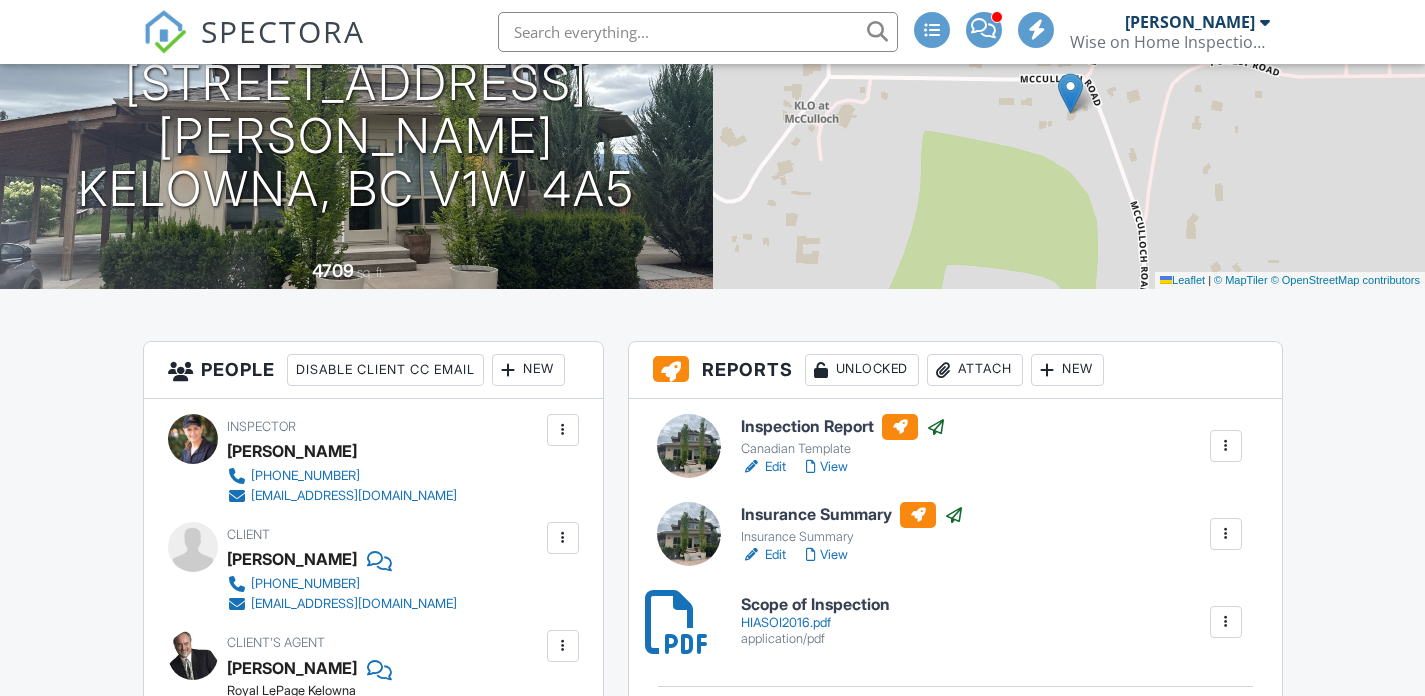 scroll, scrollTop: 299, scrollLeft: 0, axis: vertical 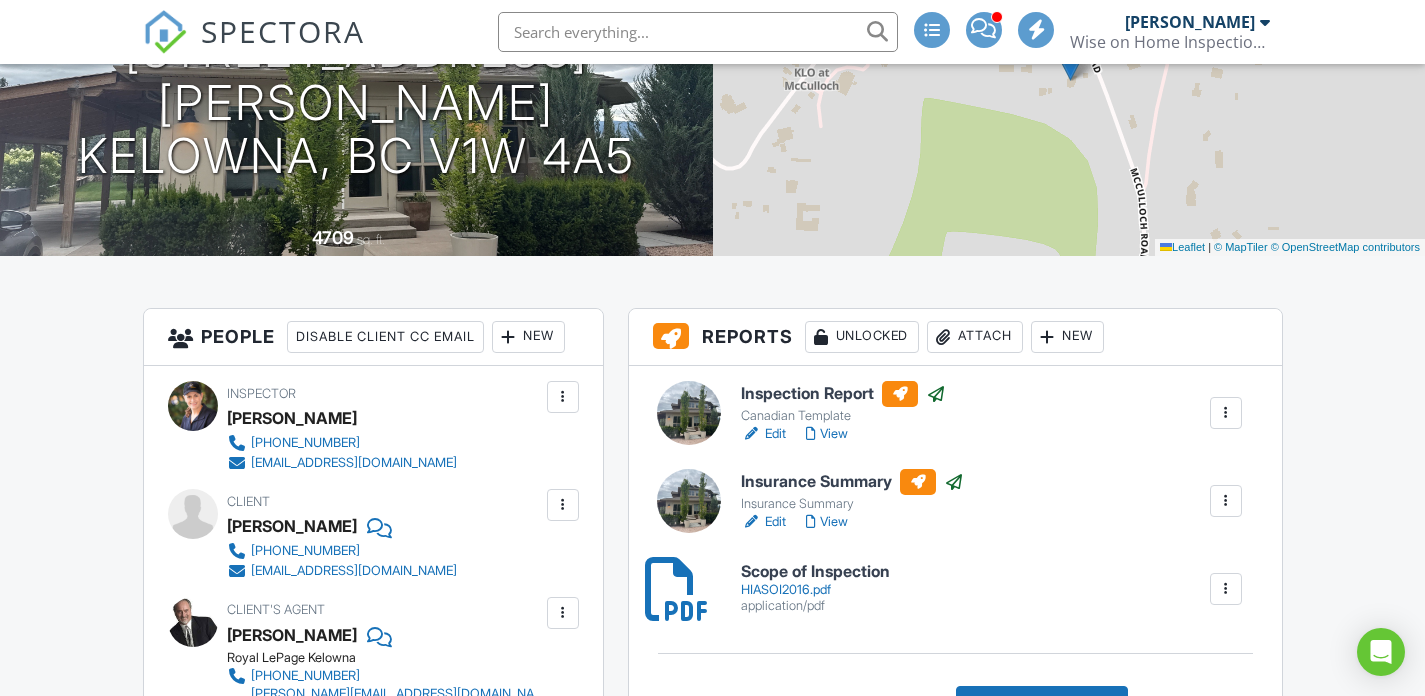 click on "View" at bounding box center [827, 522] 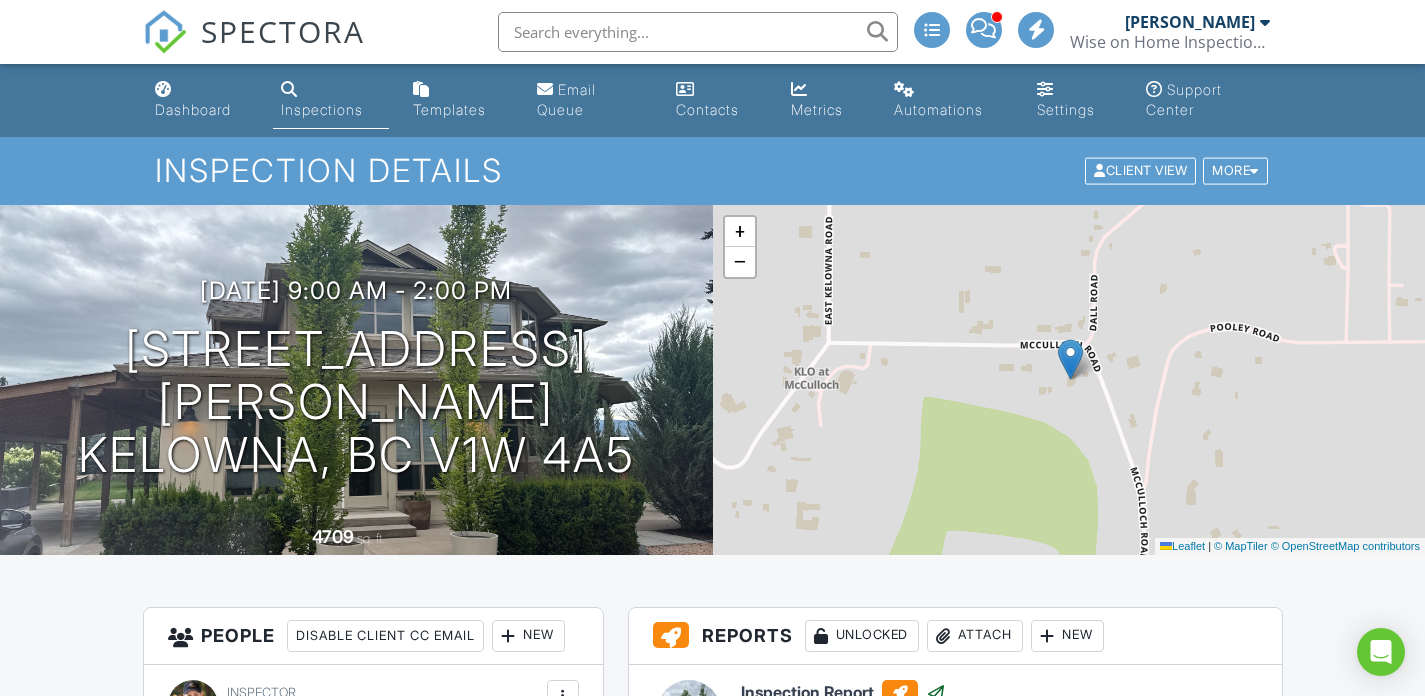 scroll, scrollTop: 0, scrollLeft: 0, axis: both 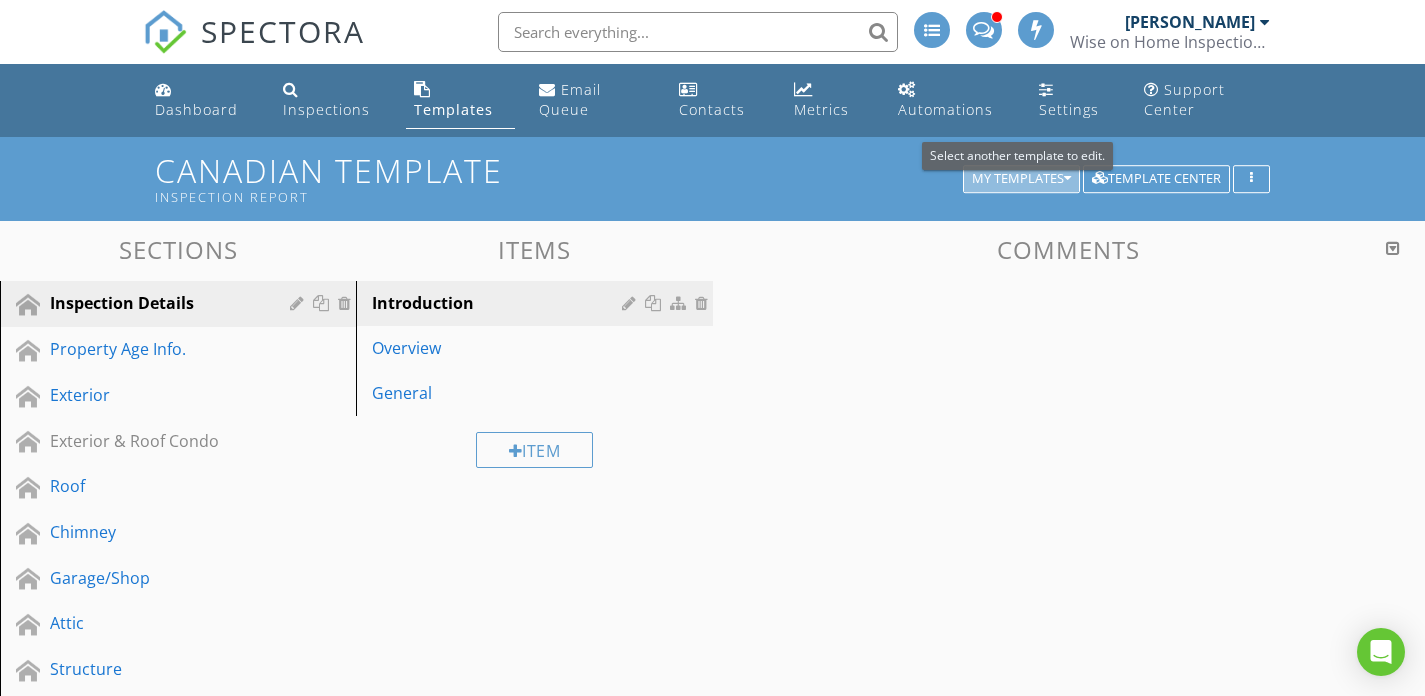 click on "My Templates" at bounding box center [1021, 179] 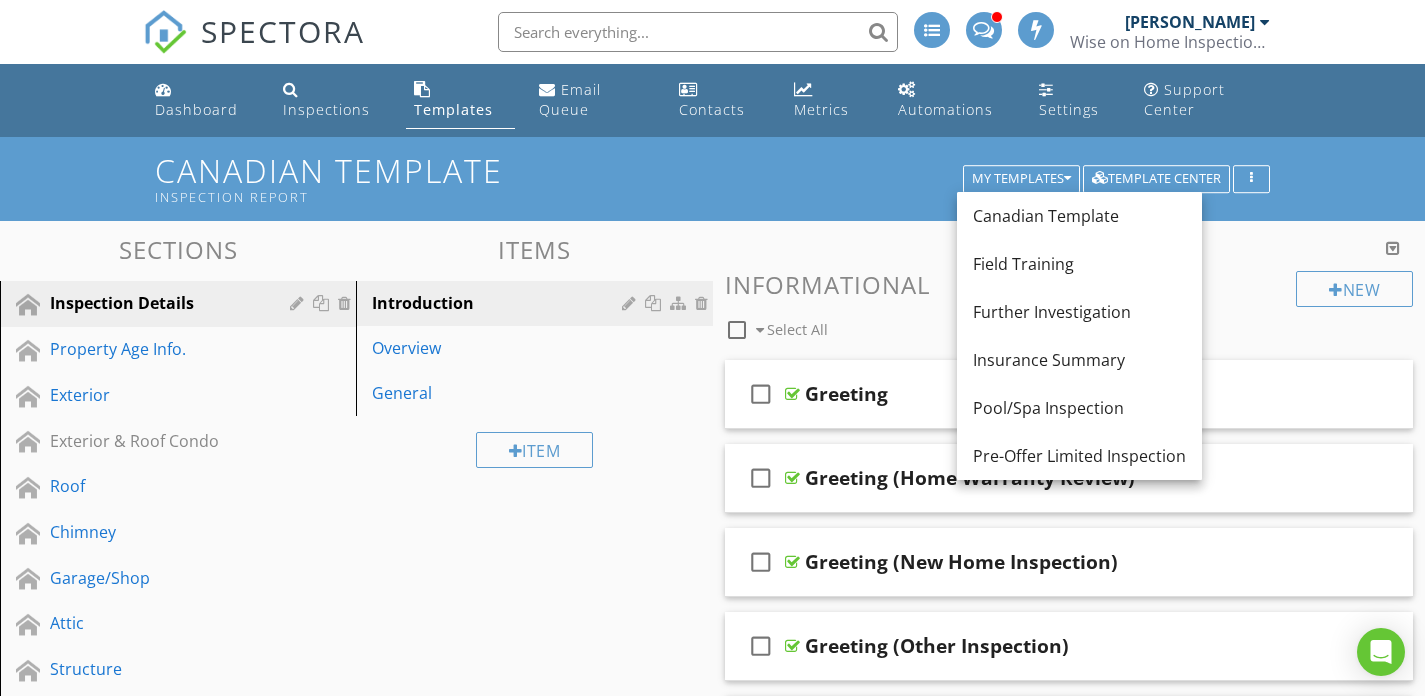 click on "Informational" at bounding box center [1069, 284] 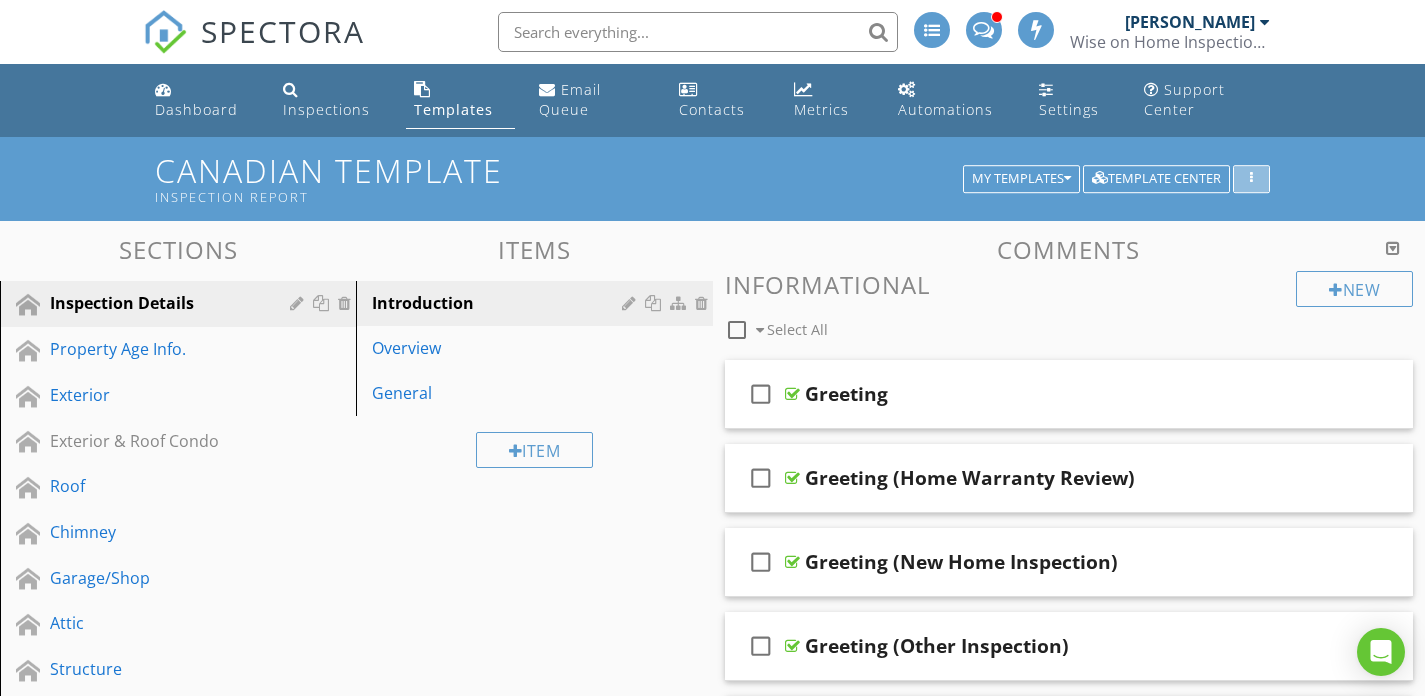 click at bounding box center (1251, 179) 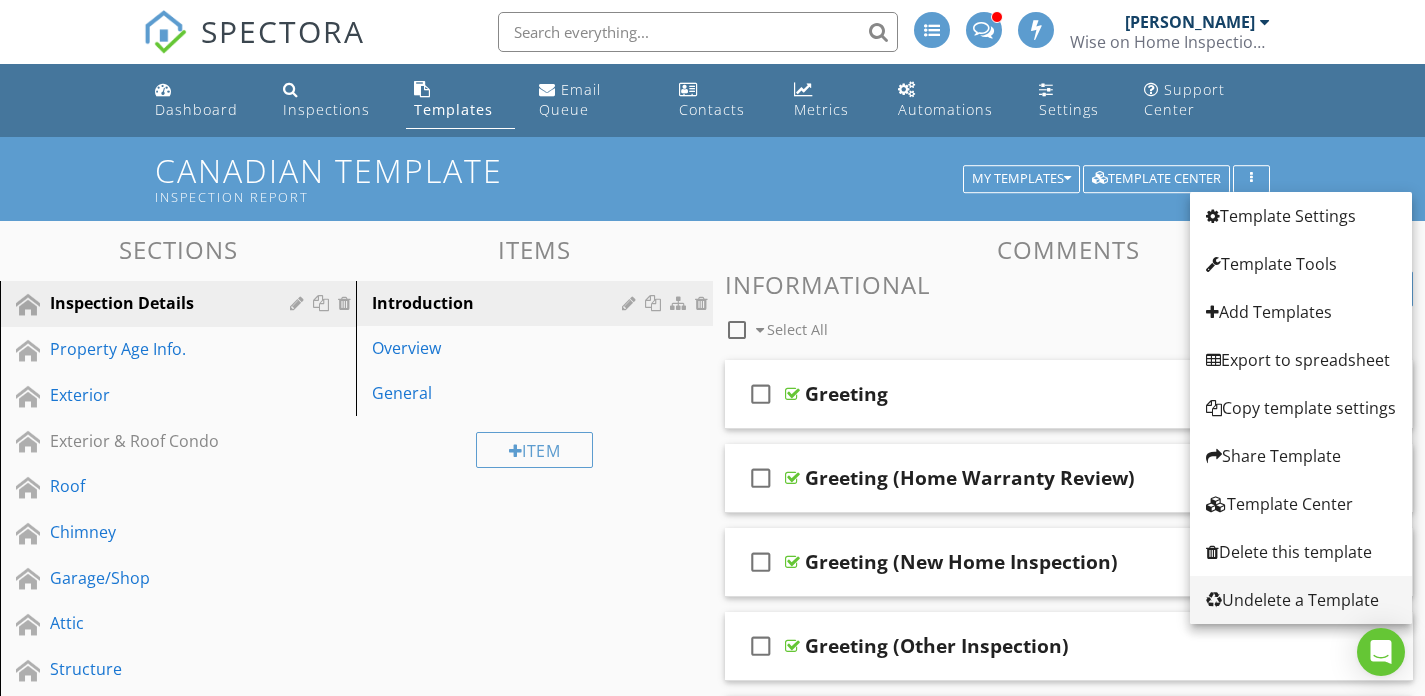 click on "Undelete a Template" at bounding box center (1301, 600) 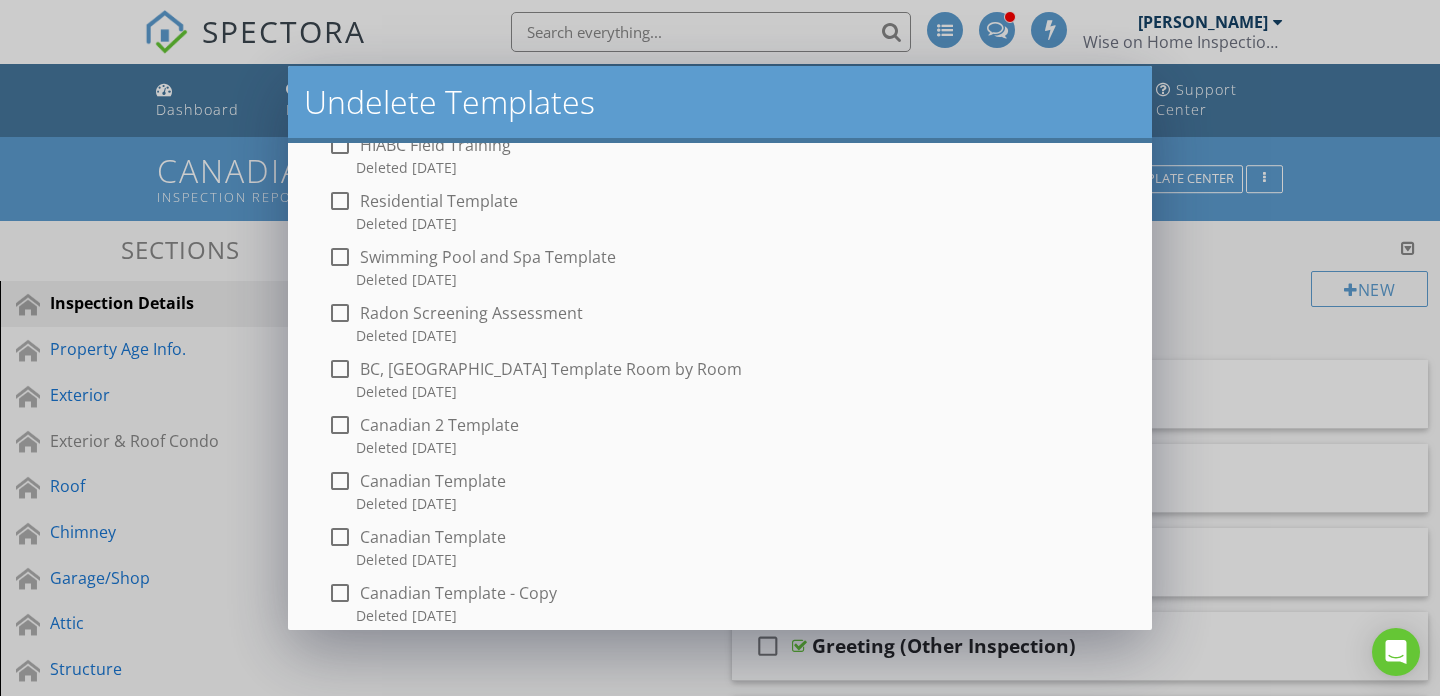 scroll, scrollTop: 176, scrollLeft: 0, axis: vertical 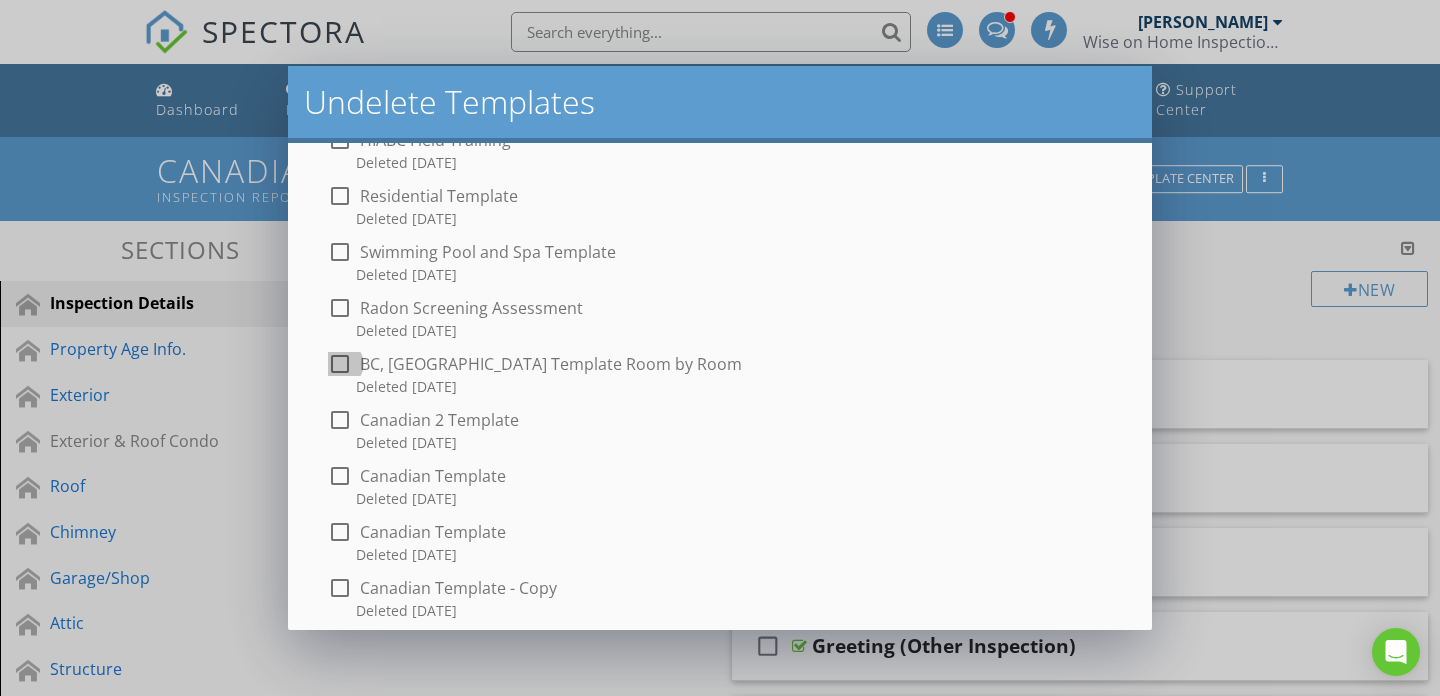 click at bounding box center [340, 364] 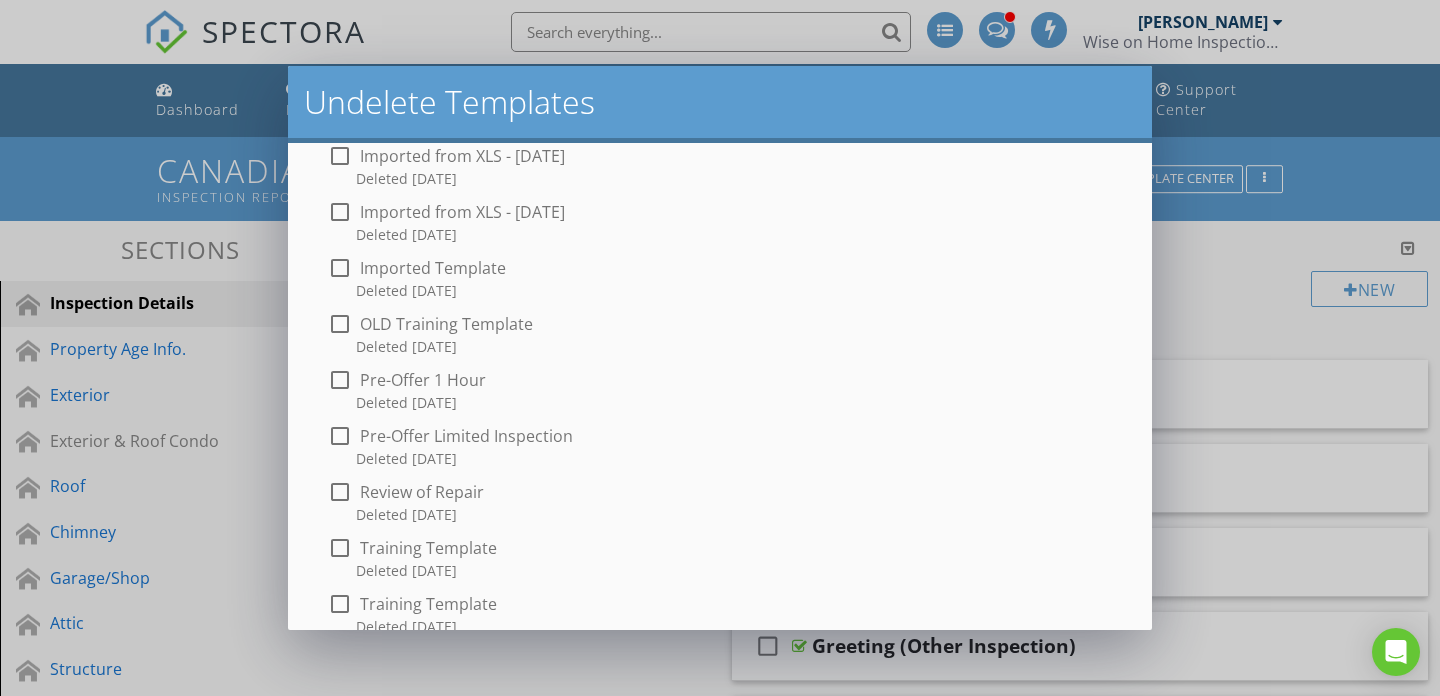 scroll, scrollTop: 1193, scrollLeft: 0, axis: vertical 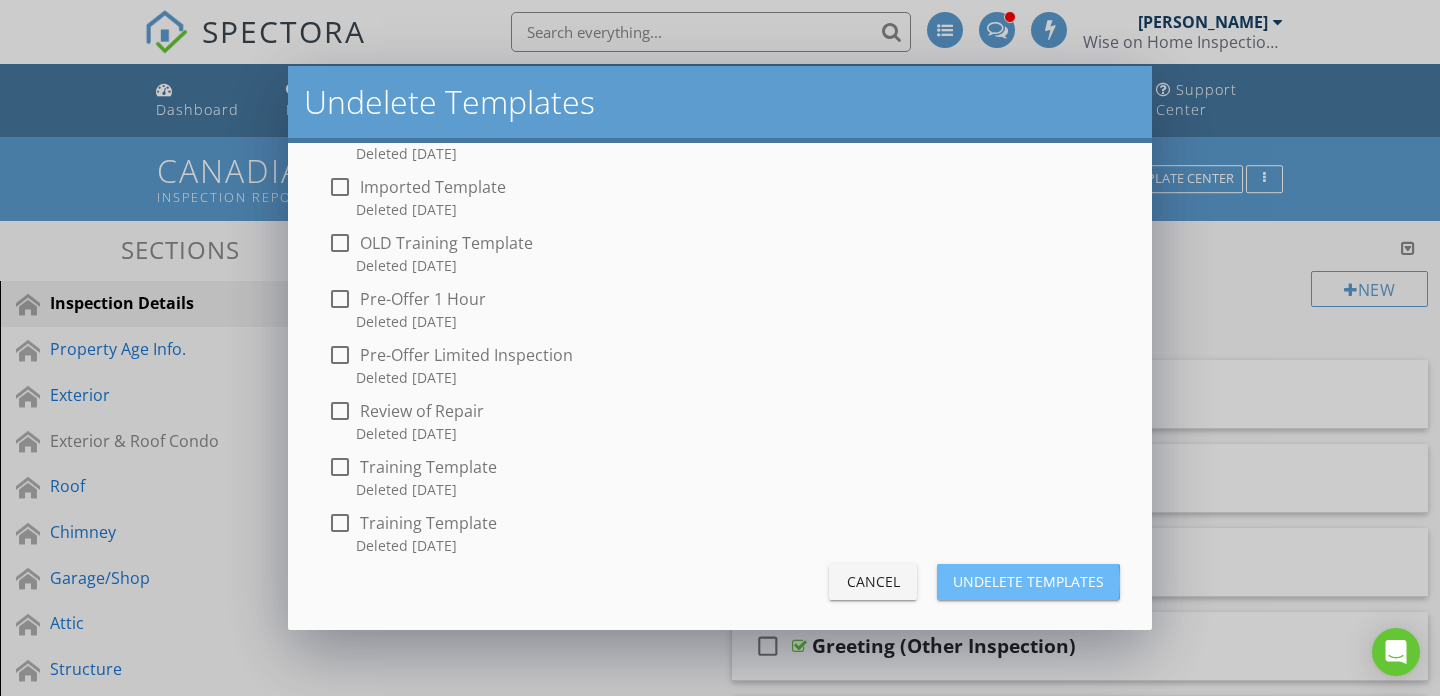 click on "Undelete Templates" at bounding box center (1028, 581) 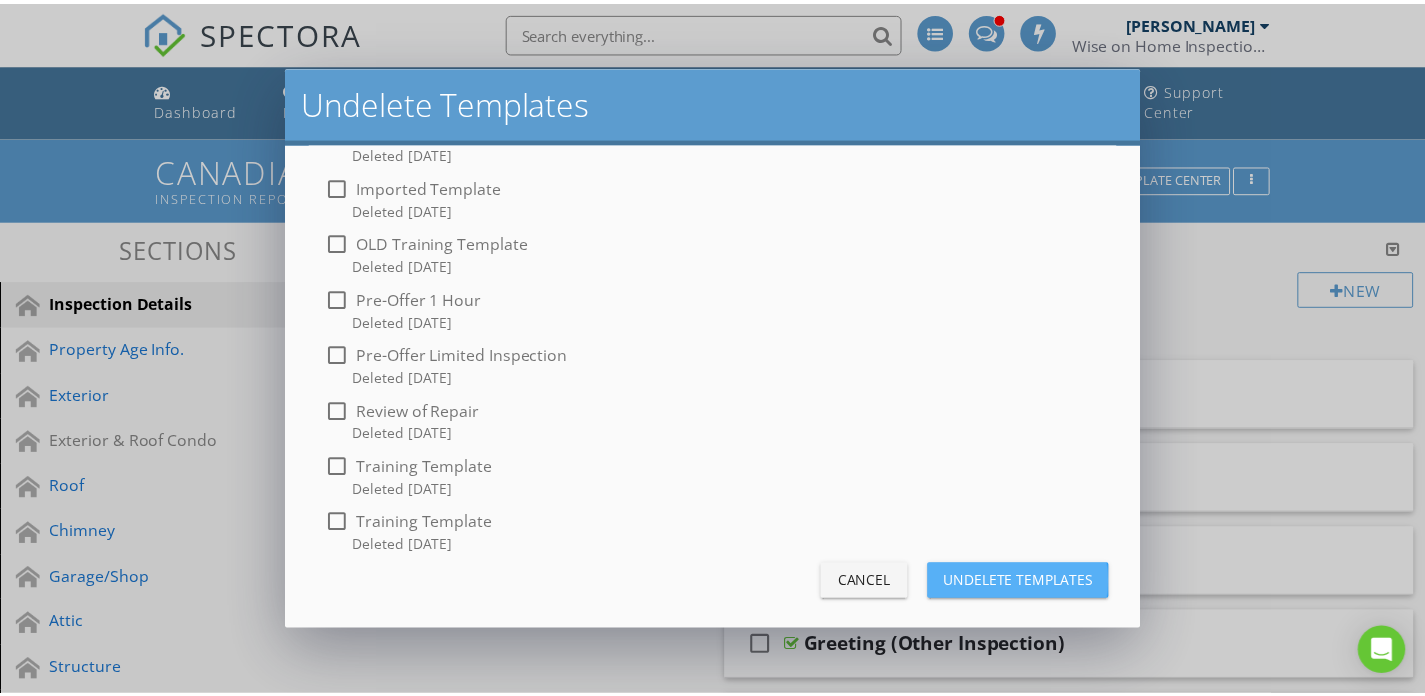 scroll, scrollTop: 0, scrollLeft: 0, axis: both 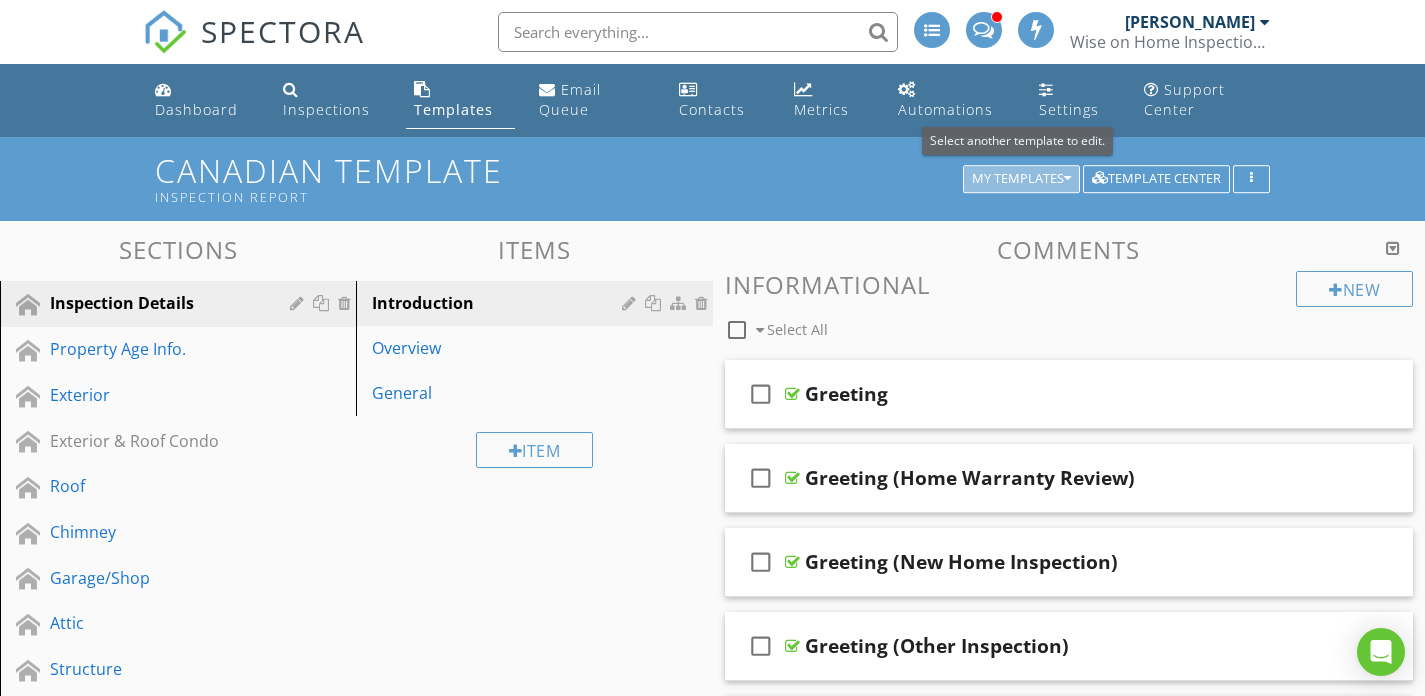 click on "My Templates" at bounding box center [1021, 179] 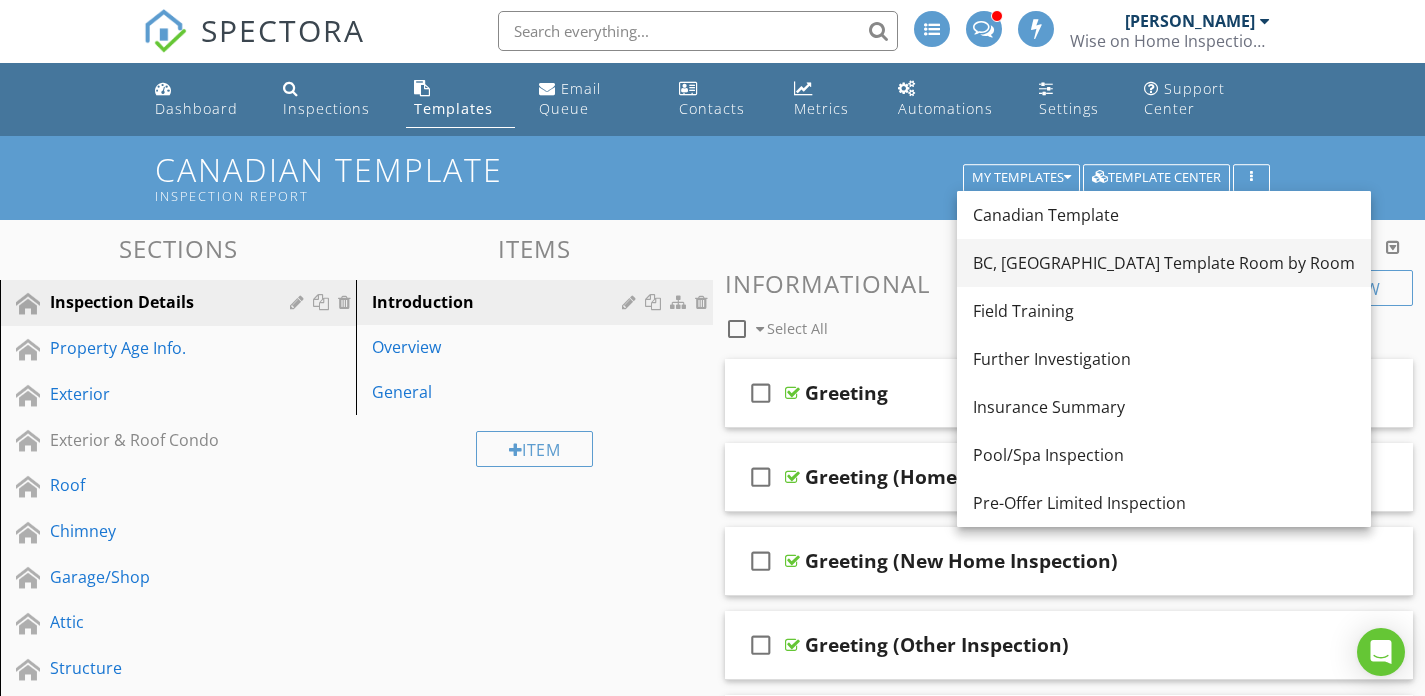 scroll, scrollTop: 0, scrollLeft: 0, axis: both 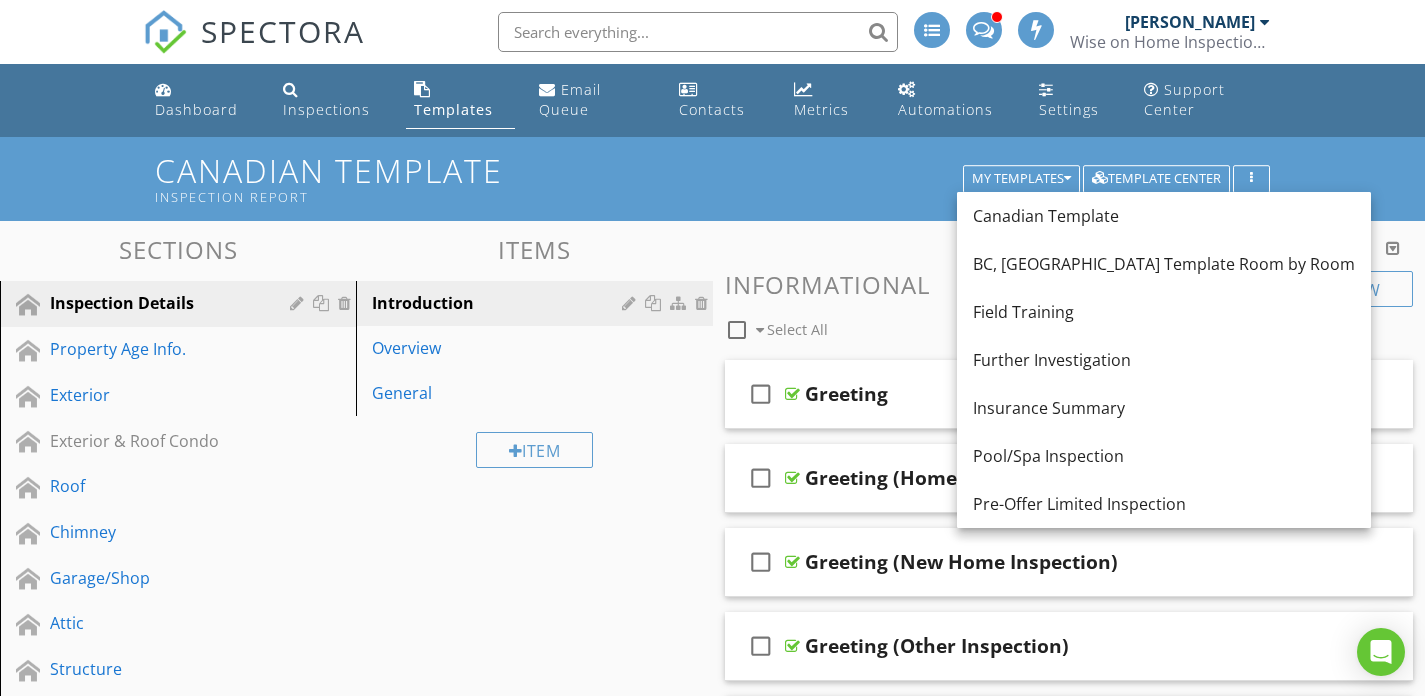click on "BC, [GEOGRAPHIC_DATA] Template Room by Room" at bounding box center (1164, 264) 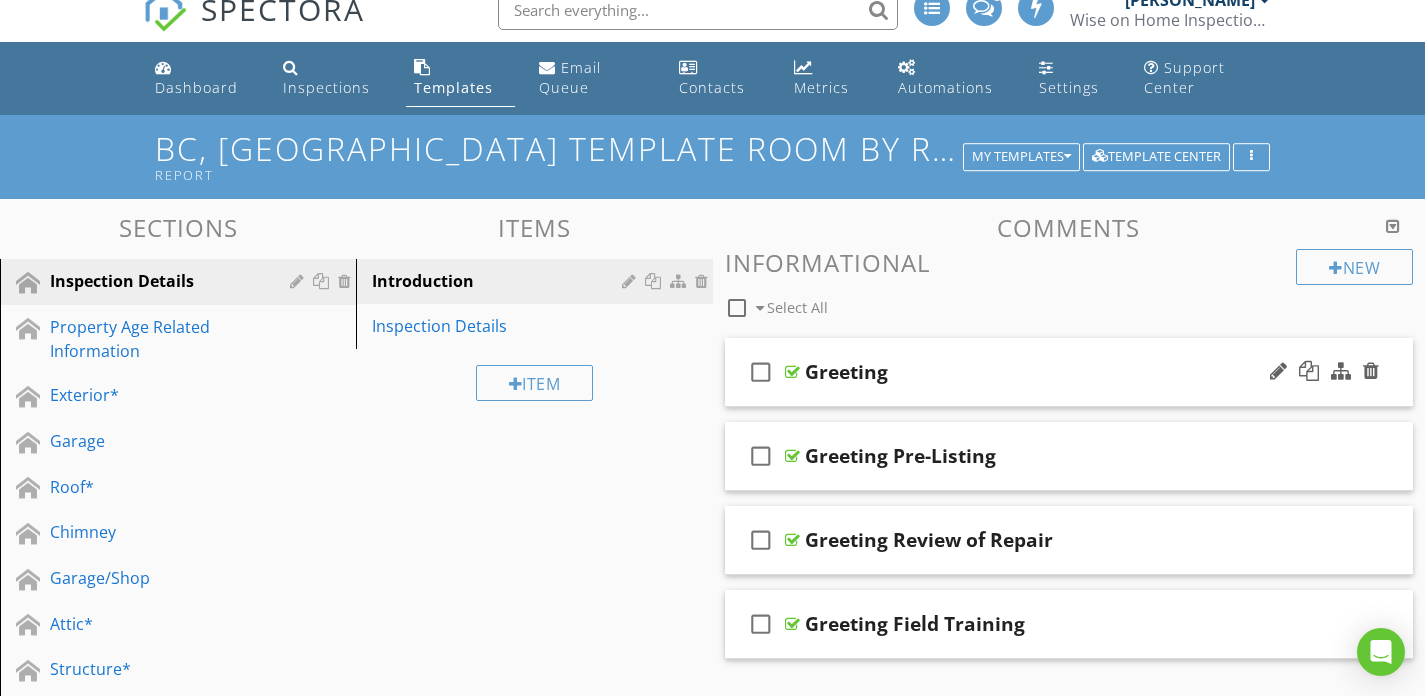 scroll, scrollTop: 24, scrollLeft: 0, axis: vertical 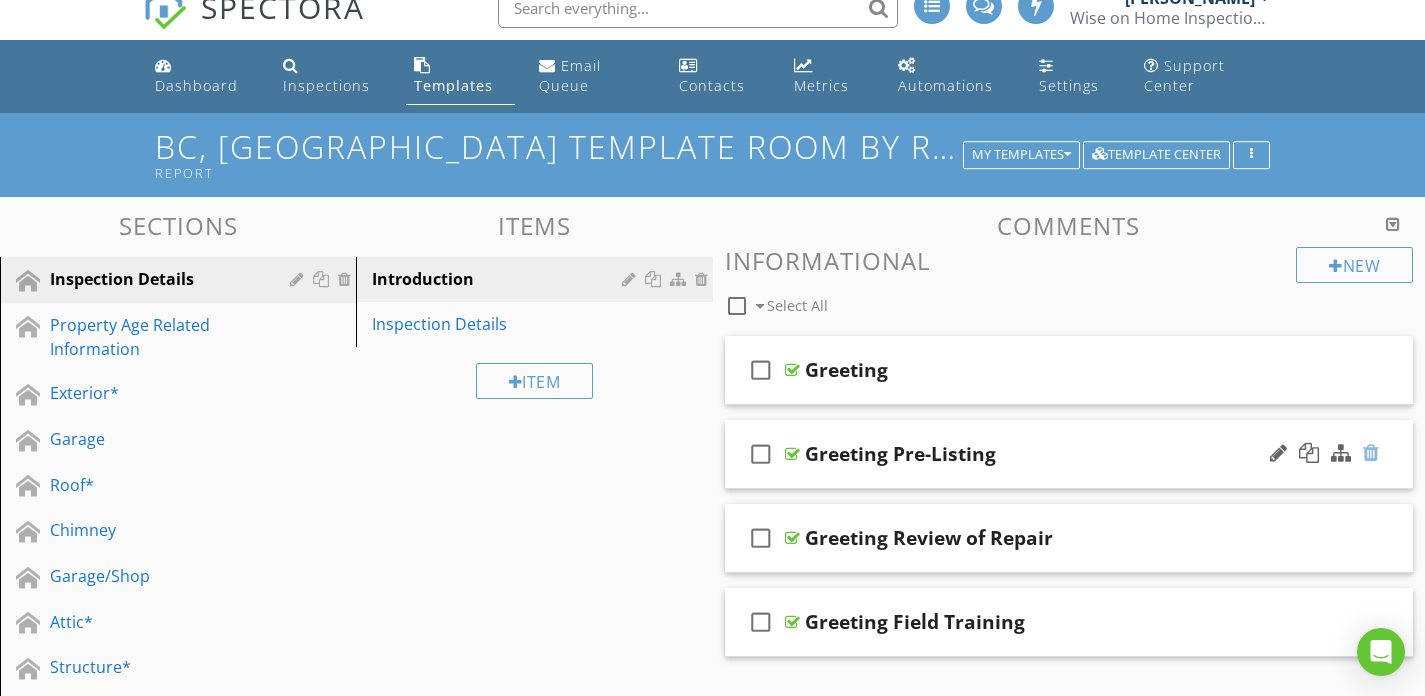 click at bounding box center [1371, 453] 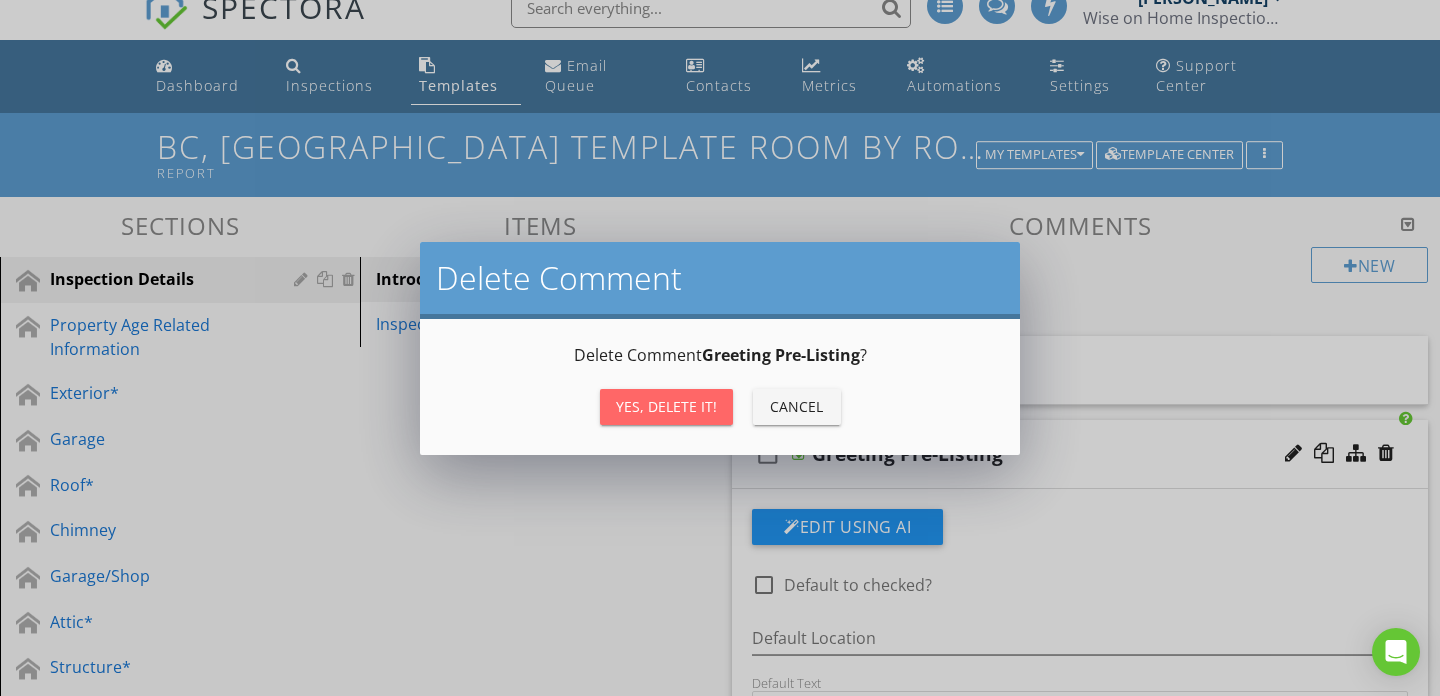 drag, startPoint x: 678, startPoint y: 404, endPoint x: 811, endPoint y: 409, distance: 133.09395 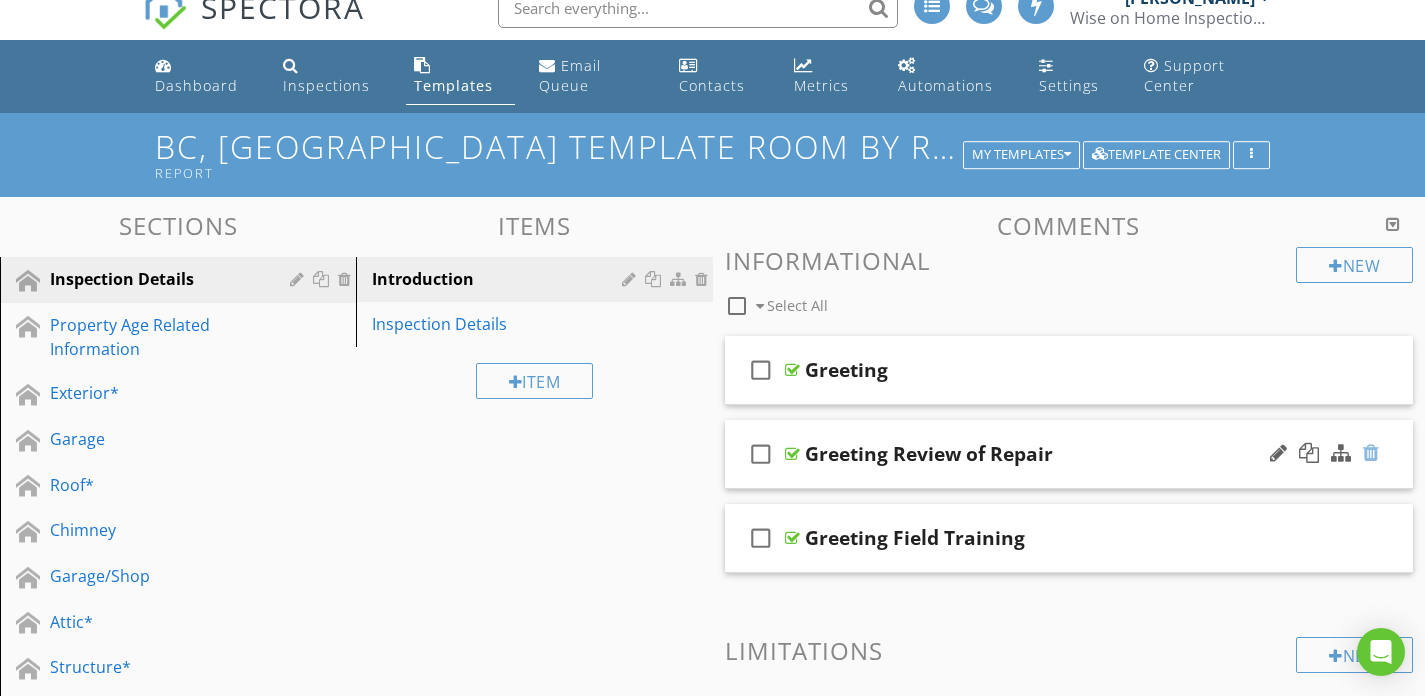 click at bounding box center (1371, 453) 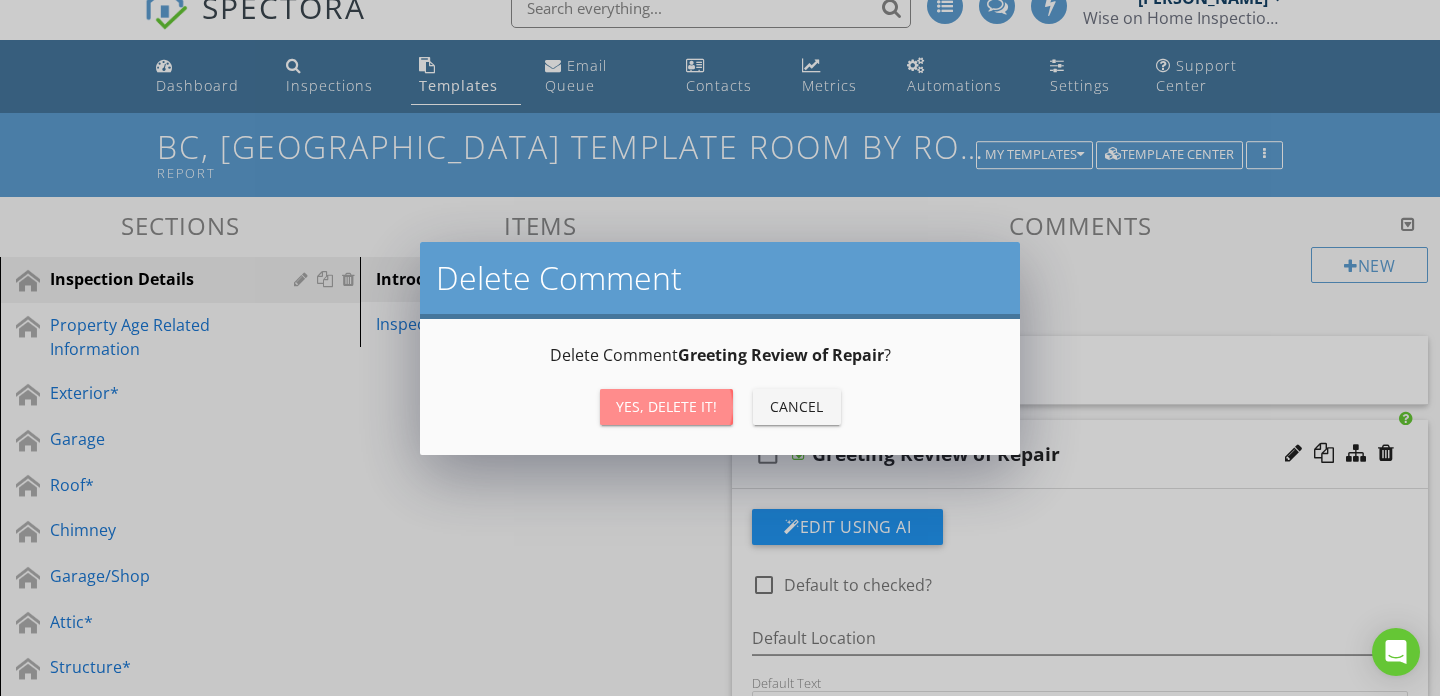 drag, startPoint x: 657, startPoint y: 406, endPoint x: 747, endPoint y: 420, distance: 91.08238 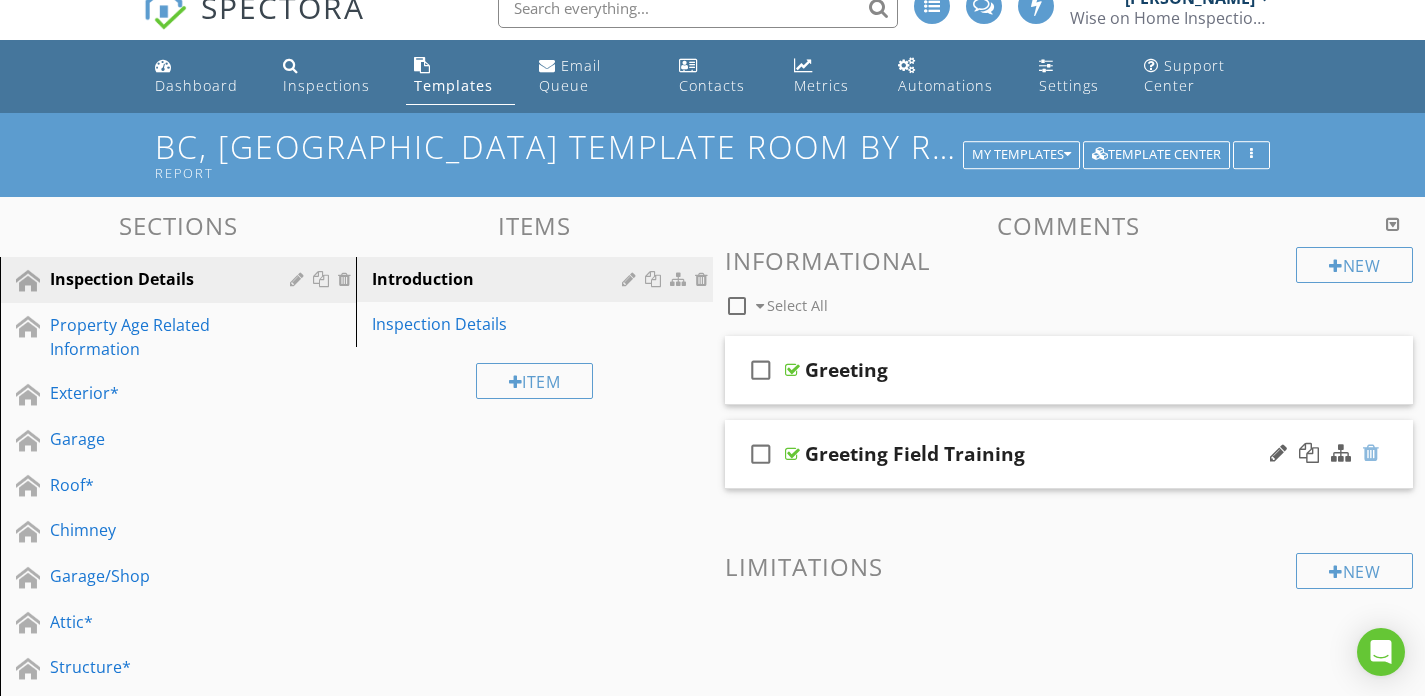 click at bounding box center [1371, 453] 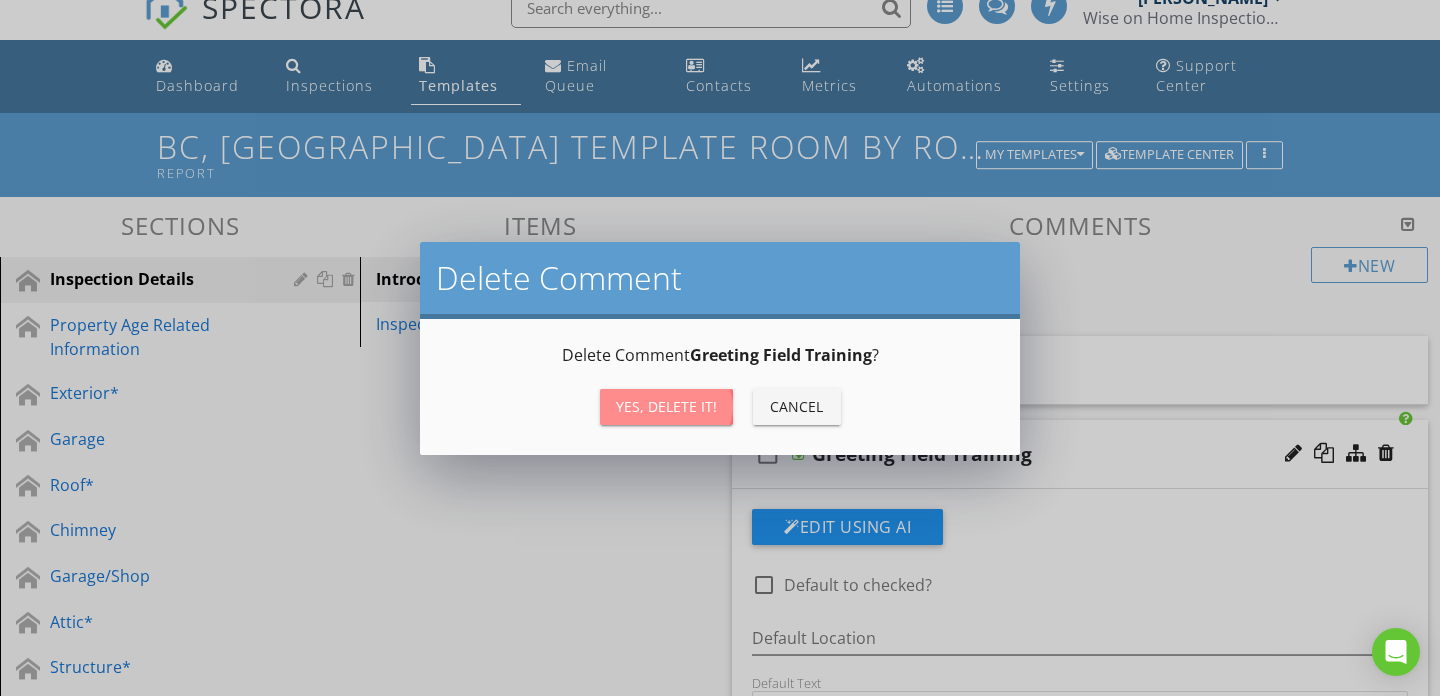 drag, startPoint x: 668, startPoint y: 401, endPoint x: 820, endPoint y: 400, distance: 152.0033 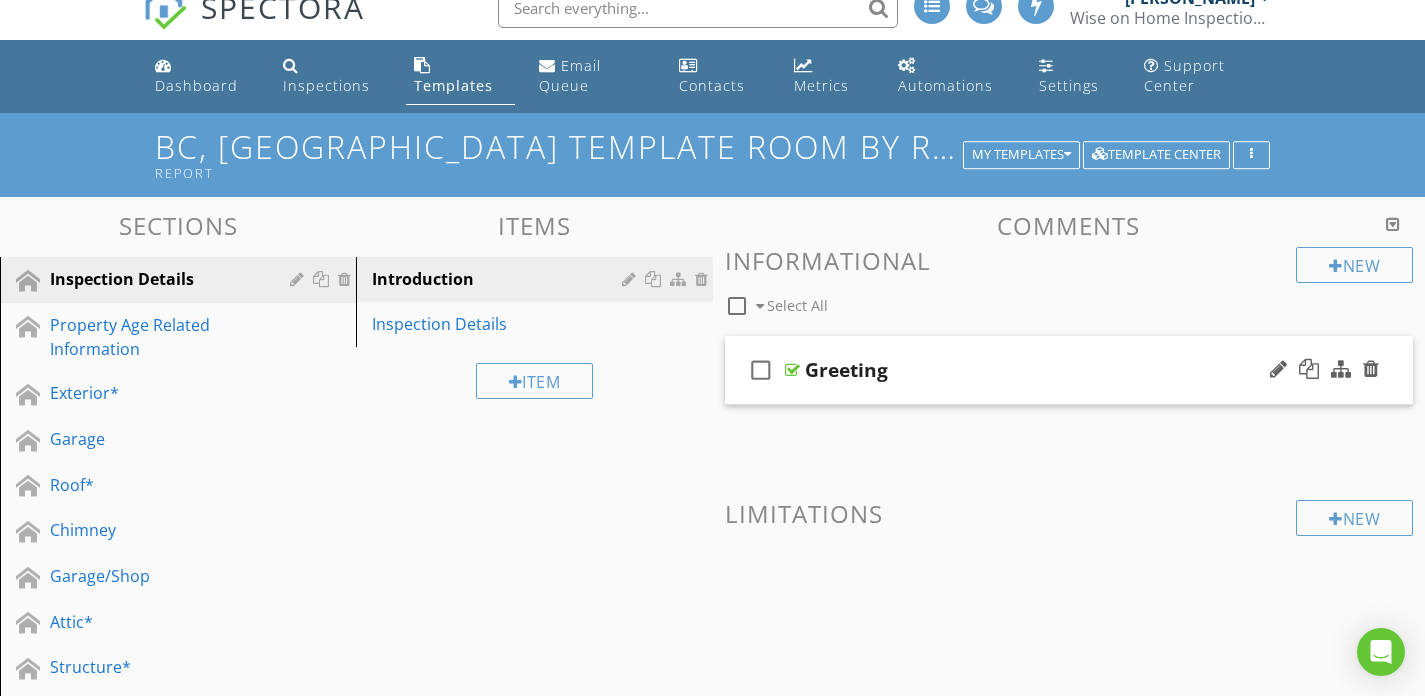 click on "Greeting" at bounding box center [1048, 370] 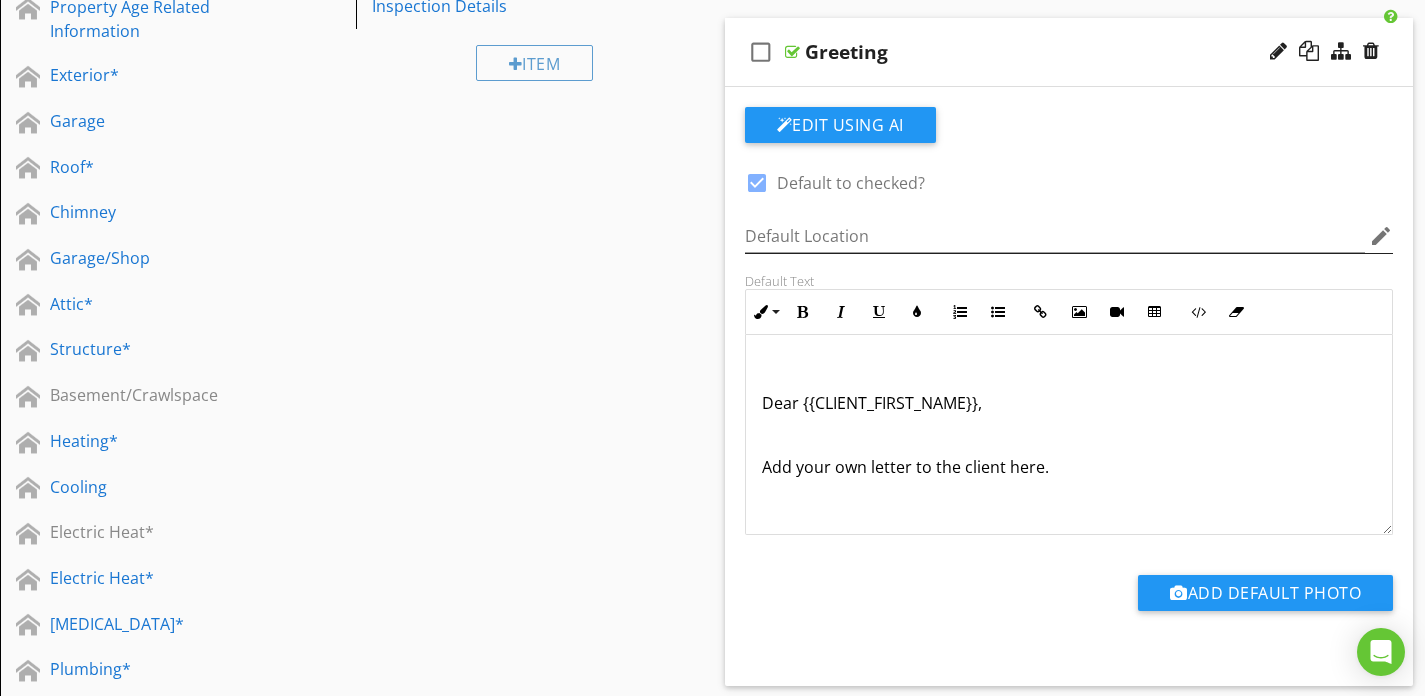 scroll, scrollTop: 345, scrollLeft: 0, axis: vertical 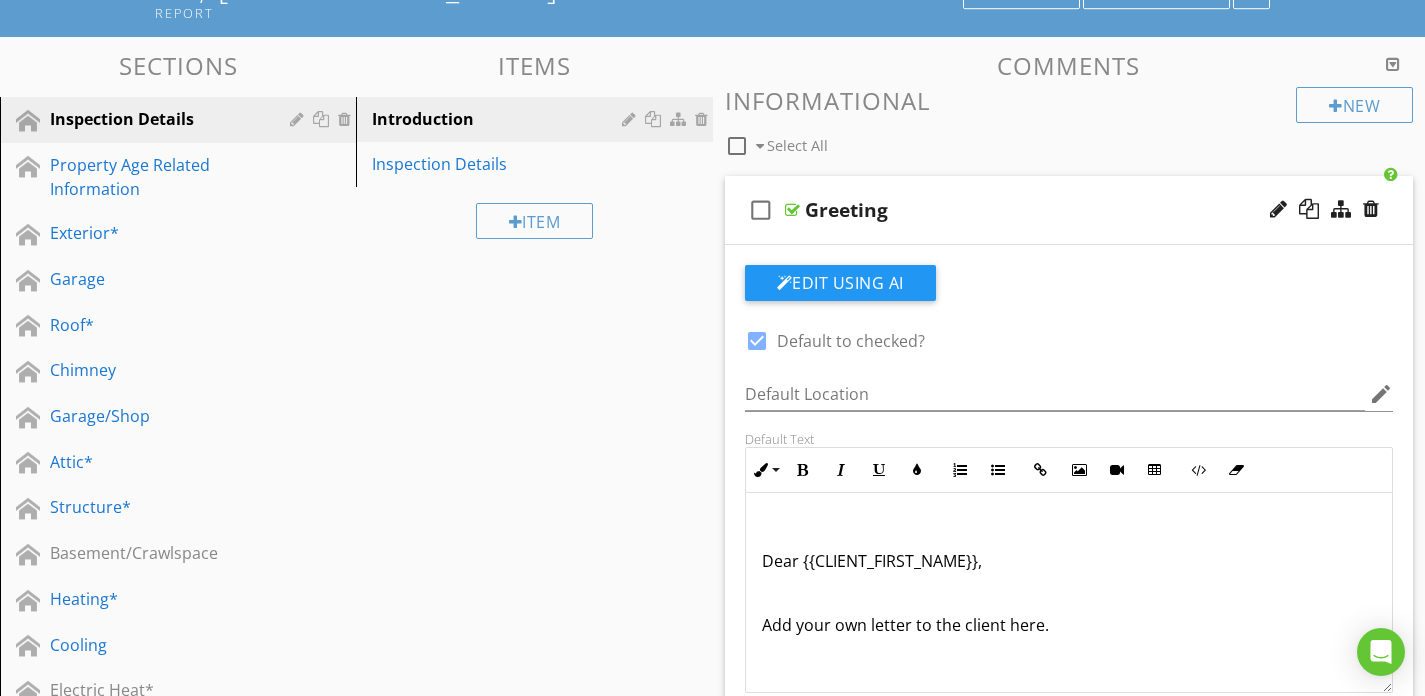 click on "Greeting" at bounding box center [1048, 210] 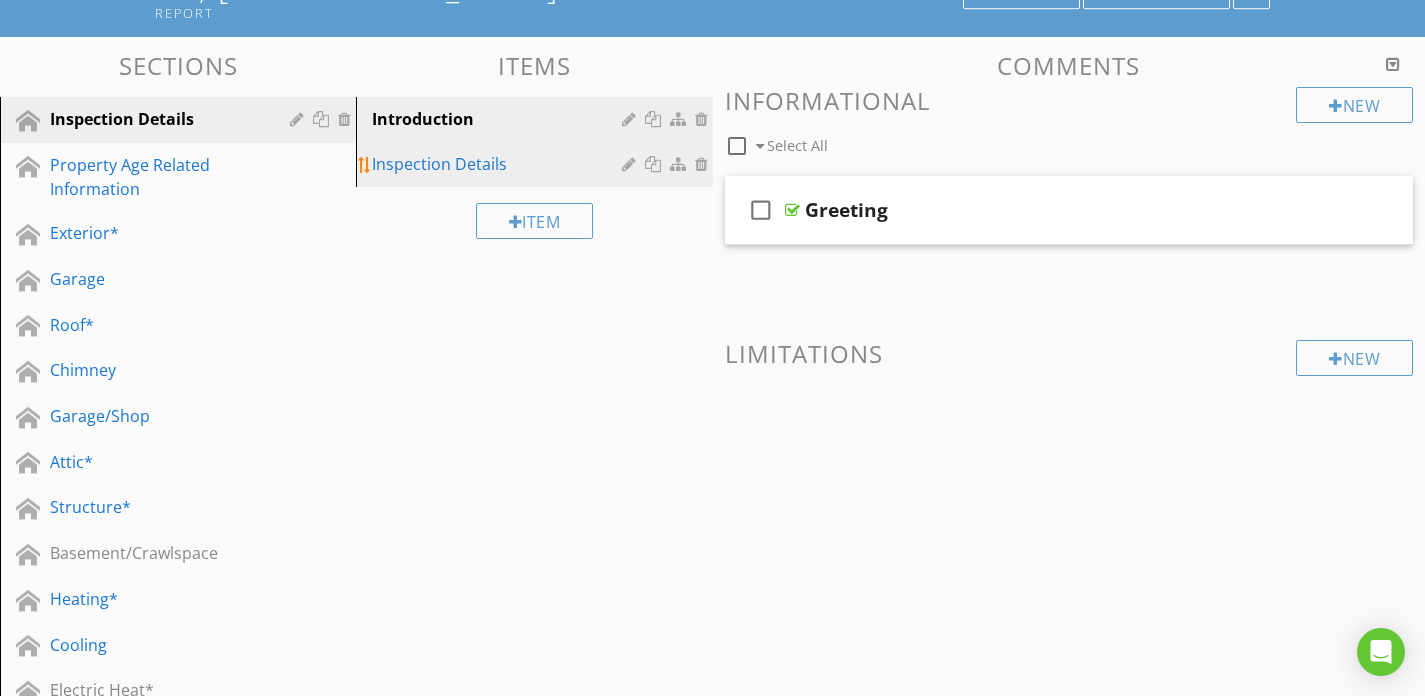 click on "Inspection Details" at bounding box center [499, 164] 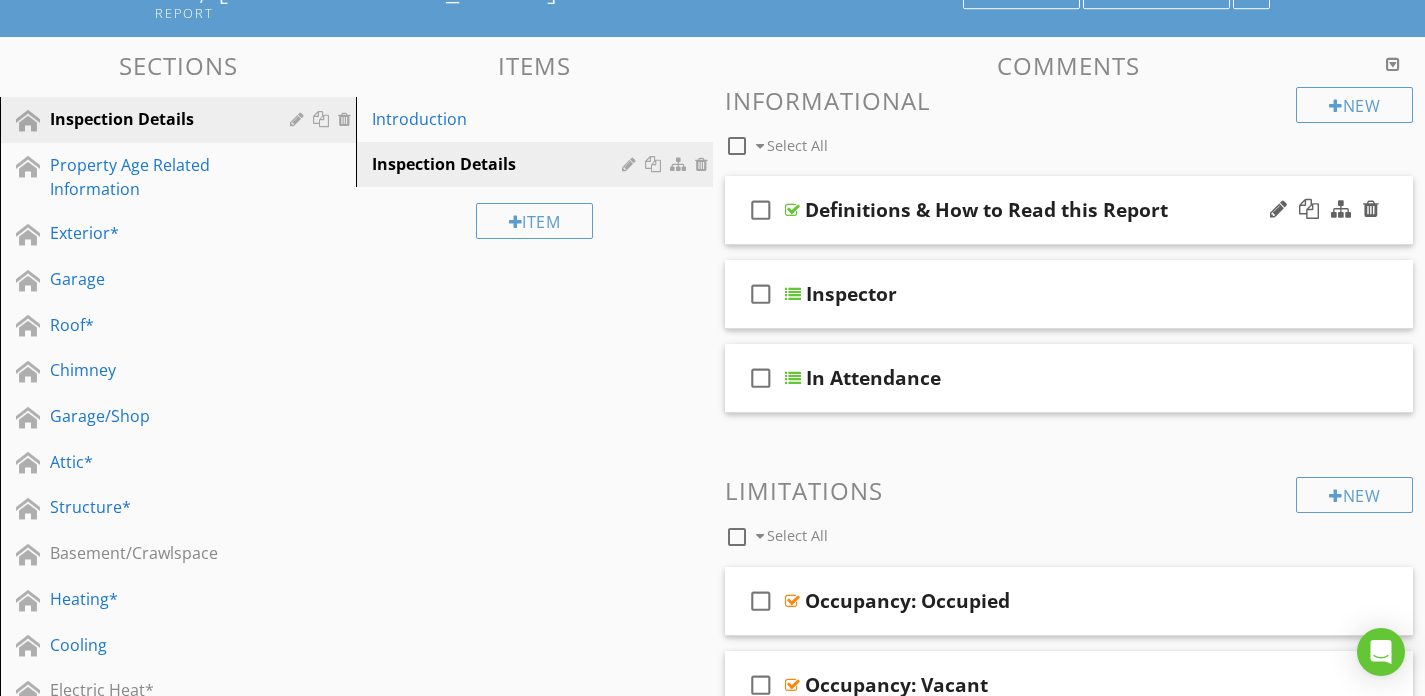 click on "check_box_outline_blank
Definitions & How to Read this Report" at bounding box center (1069, 210) 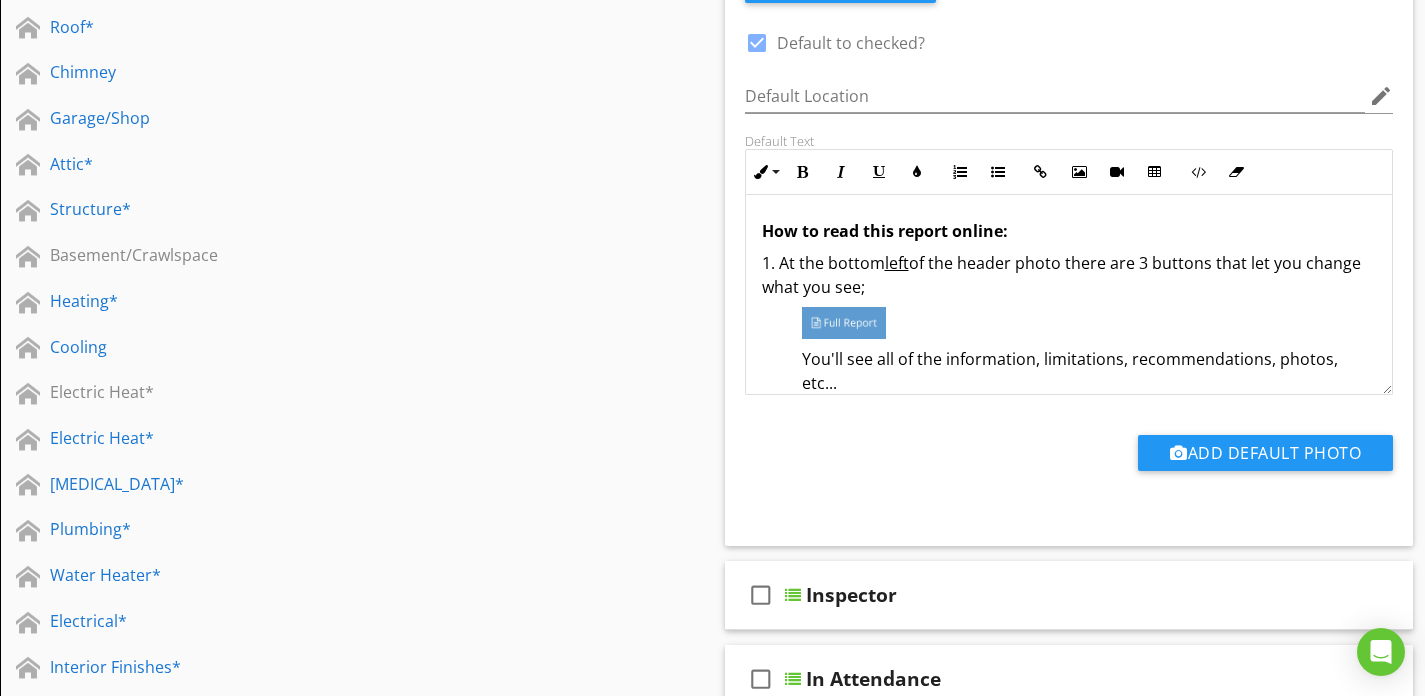 scroll, scrollTop: 483, scrollLeft: 0, axis: vertical 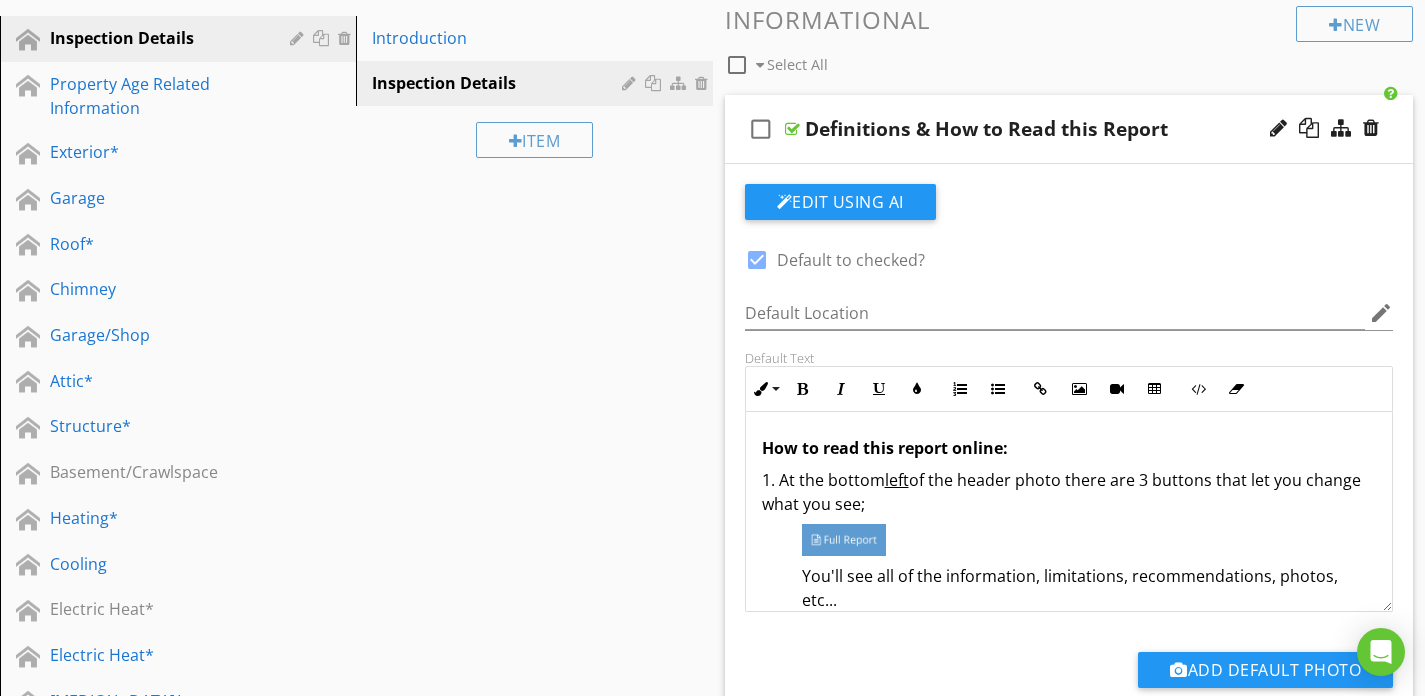 click on "check_box_outline_blank
Definitions & How to Read this Report" at bounding box center [1069, 129] 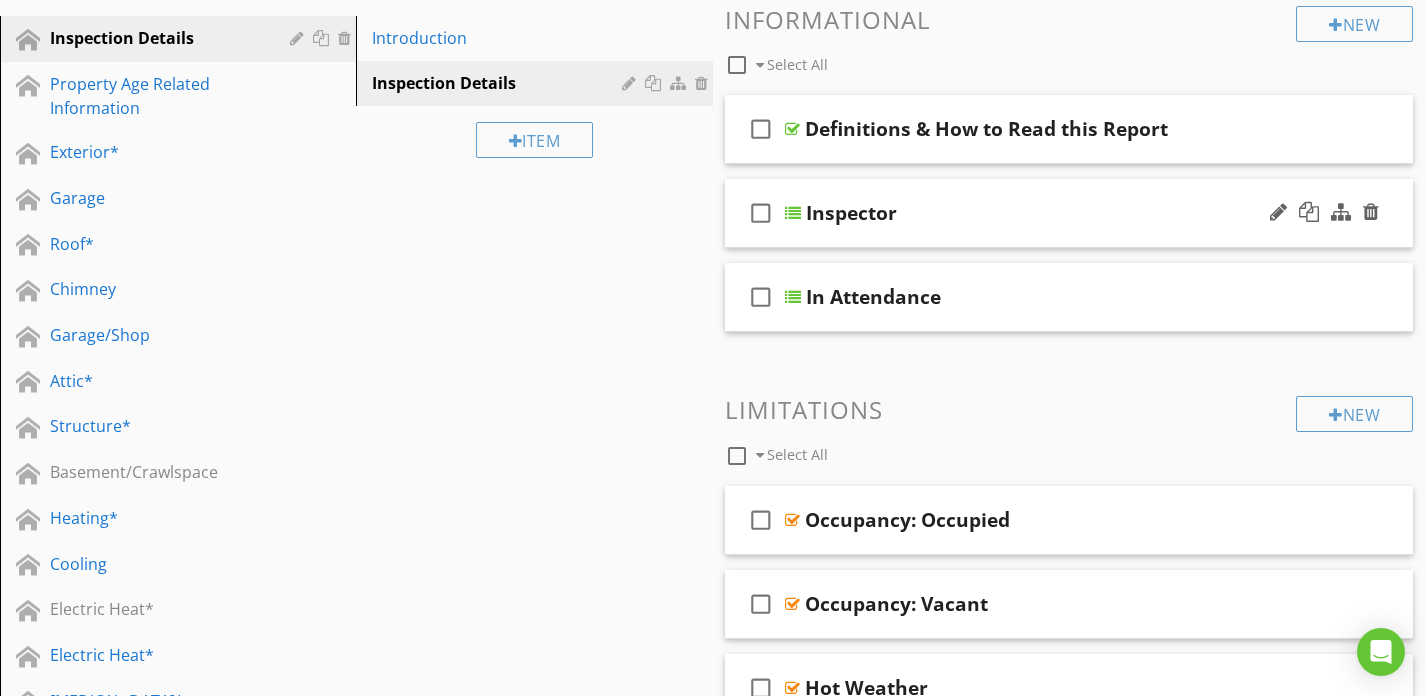 click on "check_box_outline_blank
Inspector" at bounding box center [1069, 213] 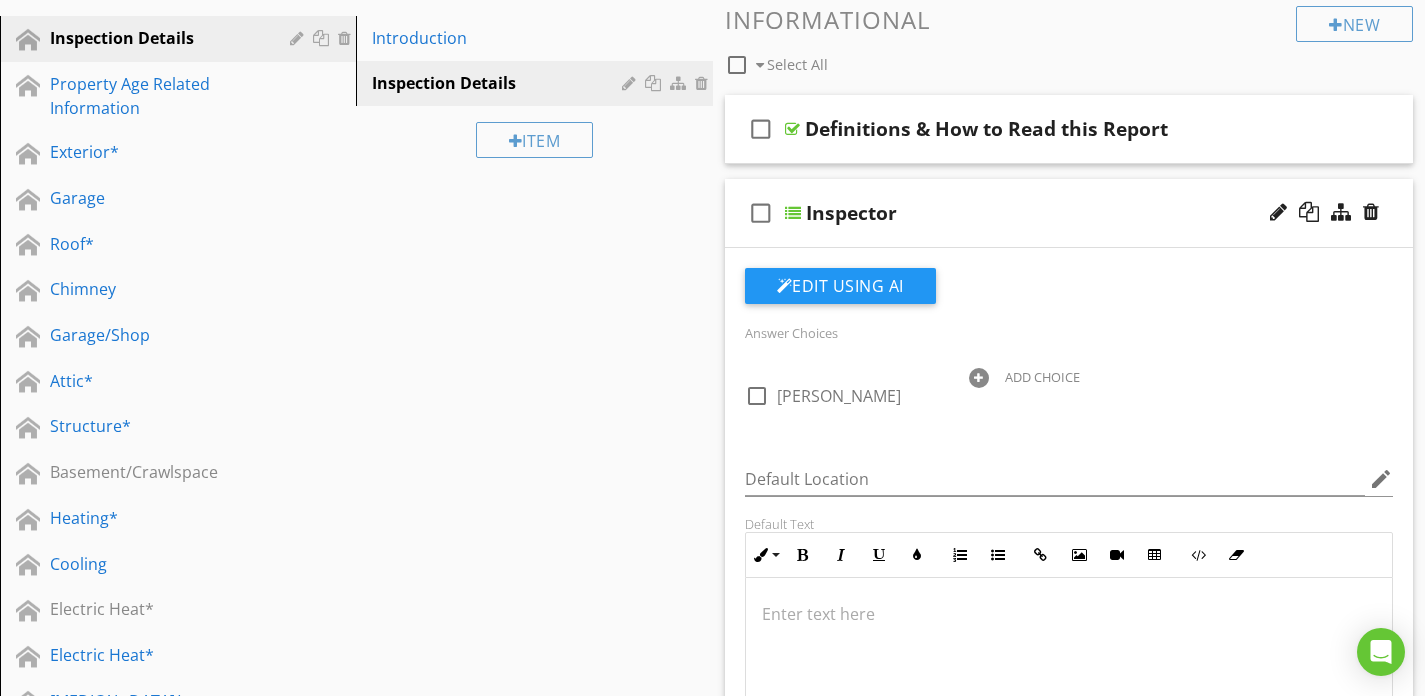 click at bounding box center [0, 0] 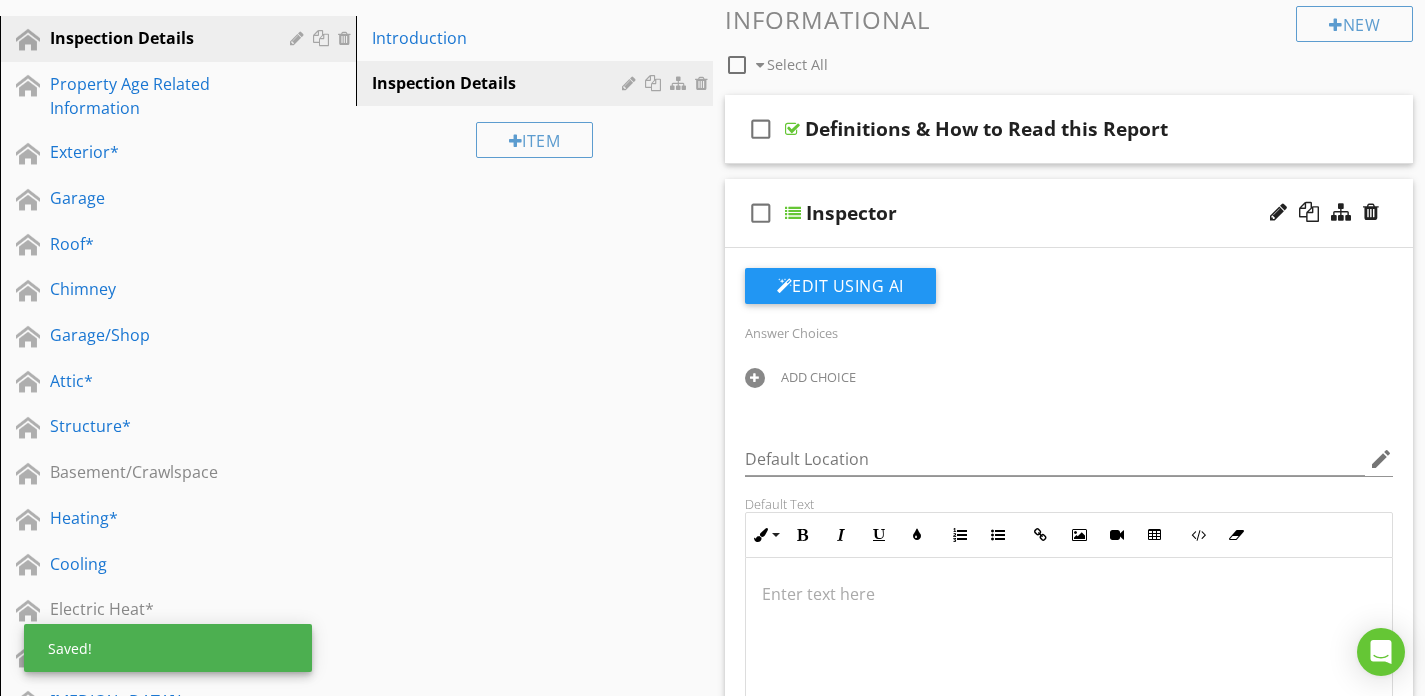 click on "check_box_outline_blank
Inspector" at bounding box center (1069, 213) 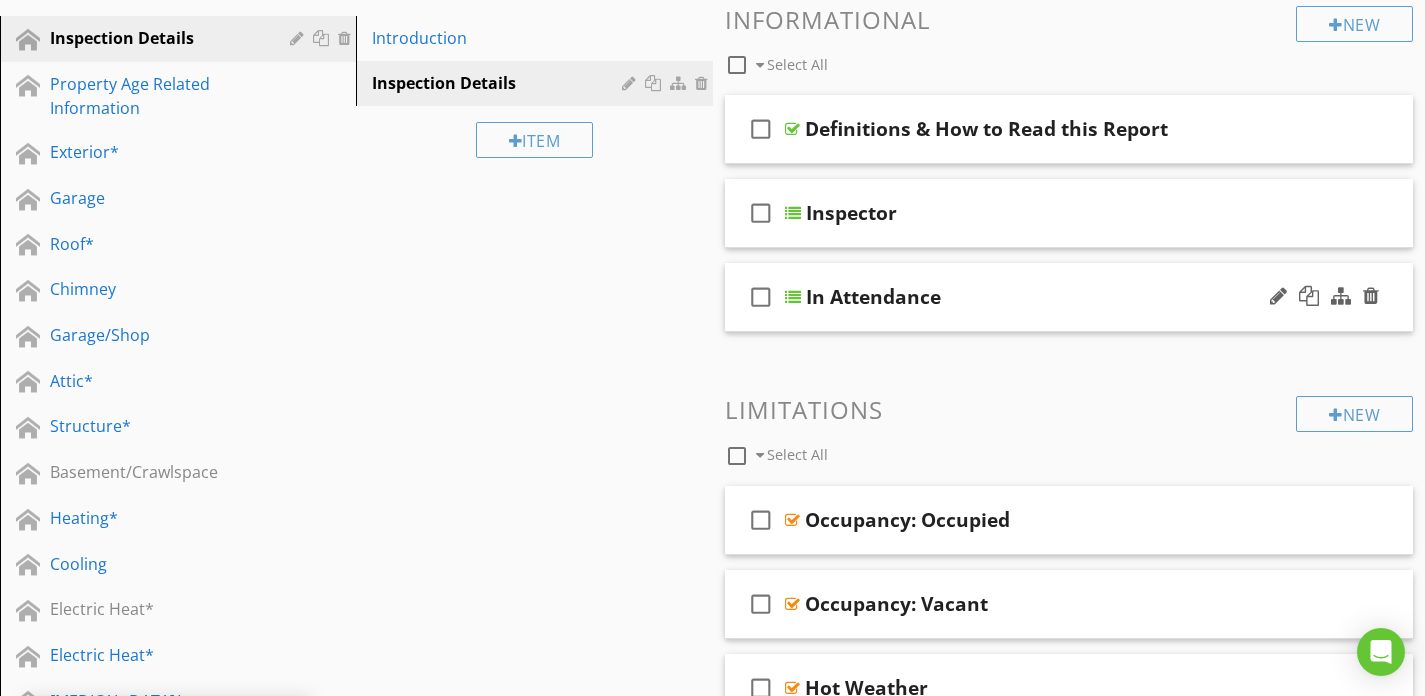 click on "check_box_outline_blank
In Attendance" at bounding box center (1069, 297) 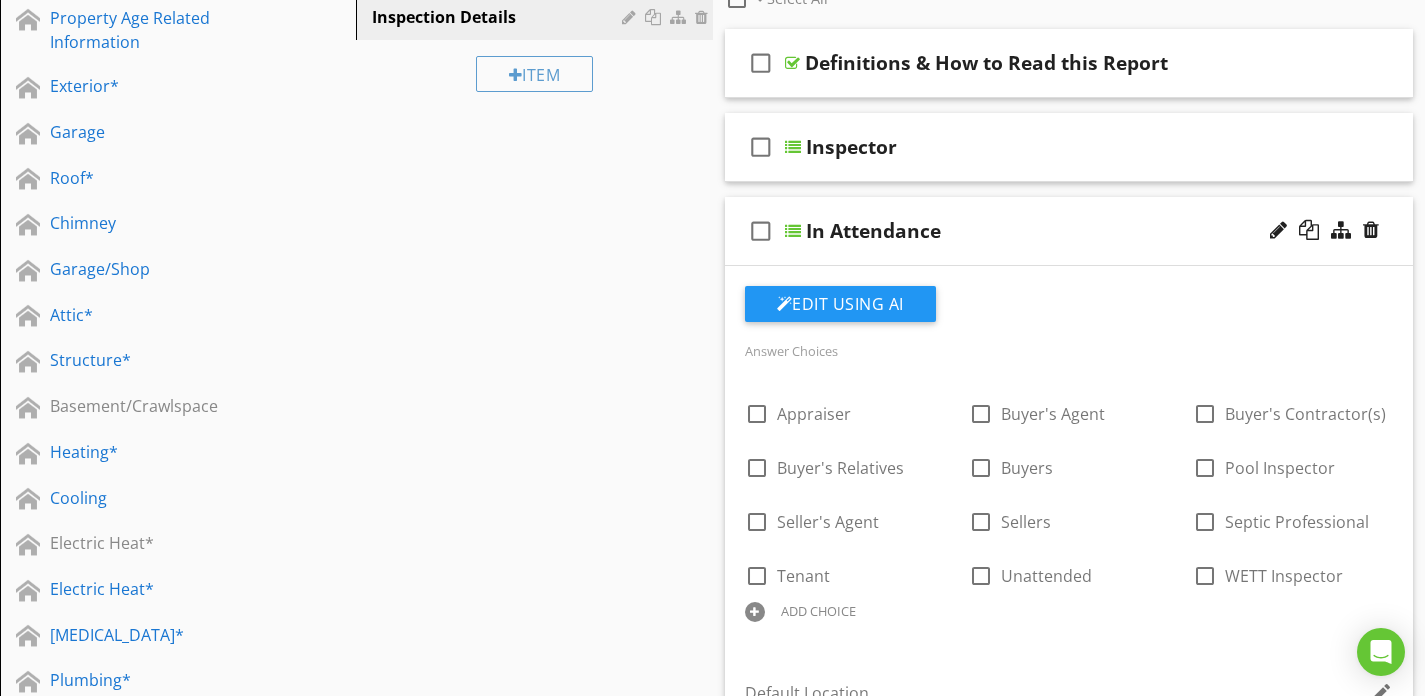 scroll, scrollTop: 383, scrollLeft: 0, axis: vertical 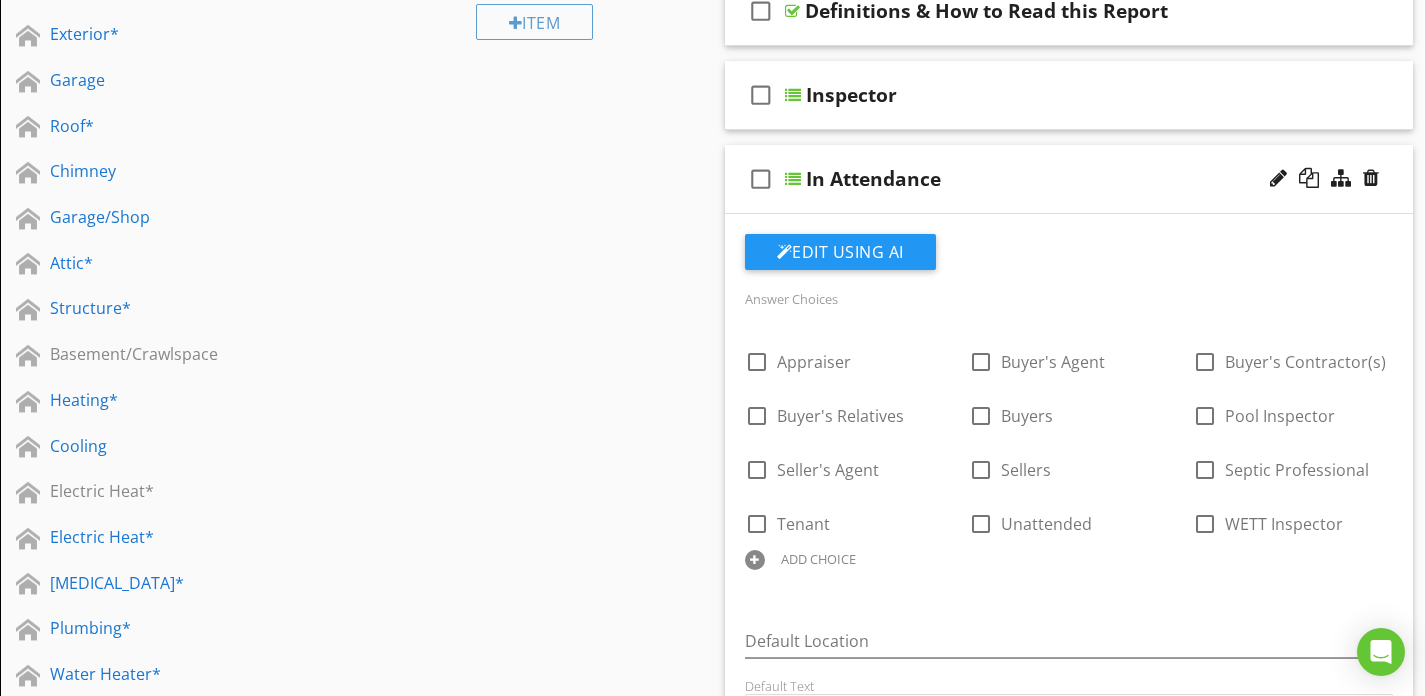 click on "check_box_outline_blank
In Attendance" at bounding box center (1069, 179) 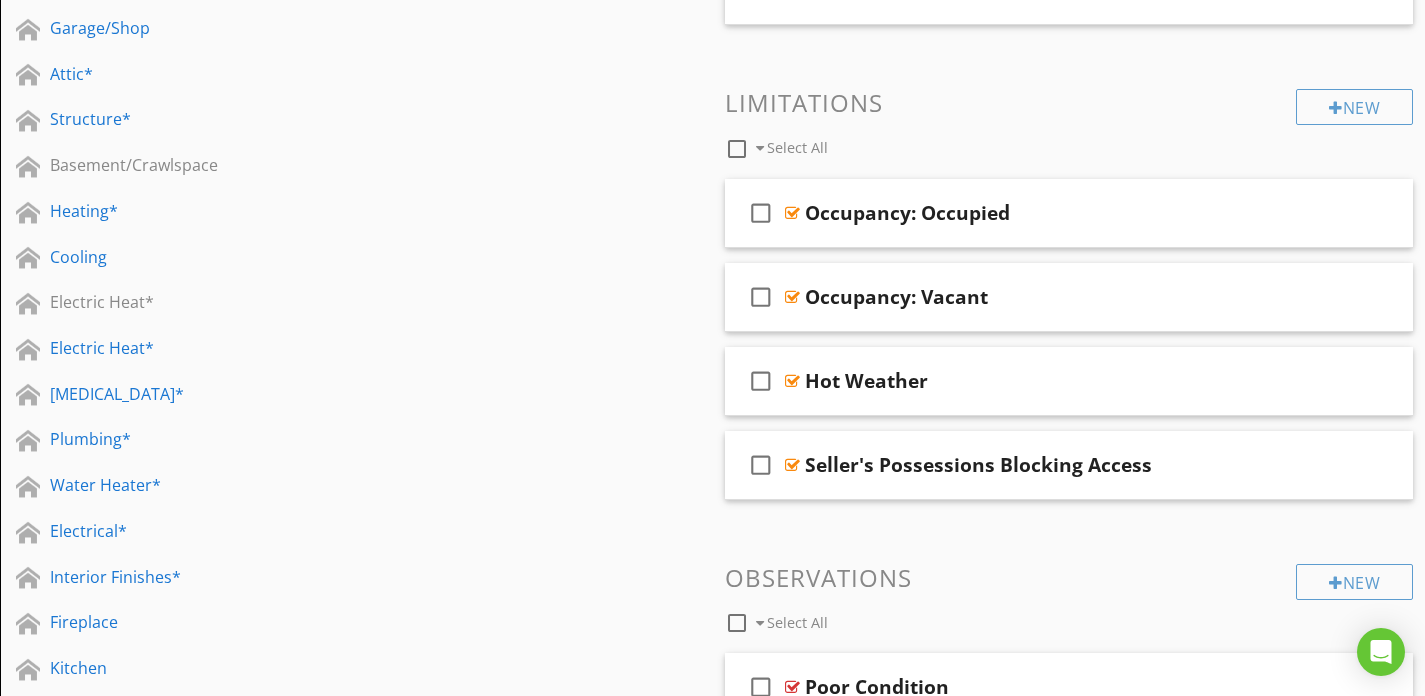 scroll, scrollTop: 598, scrollLeft: 0, axis: vertical 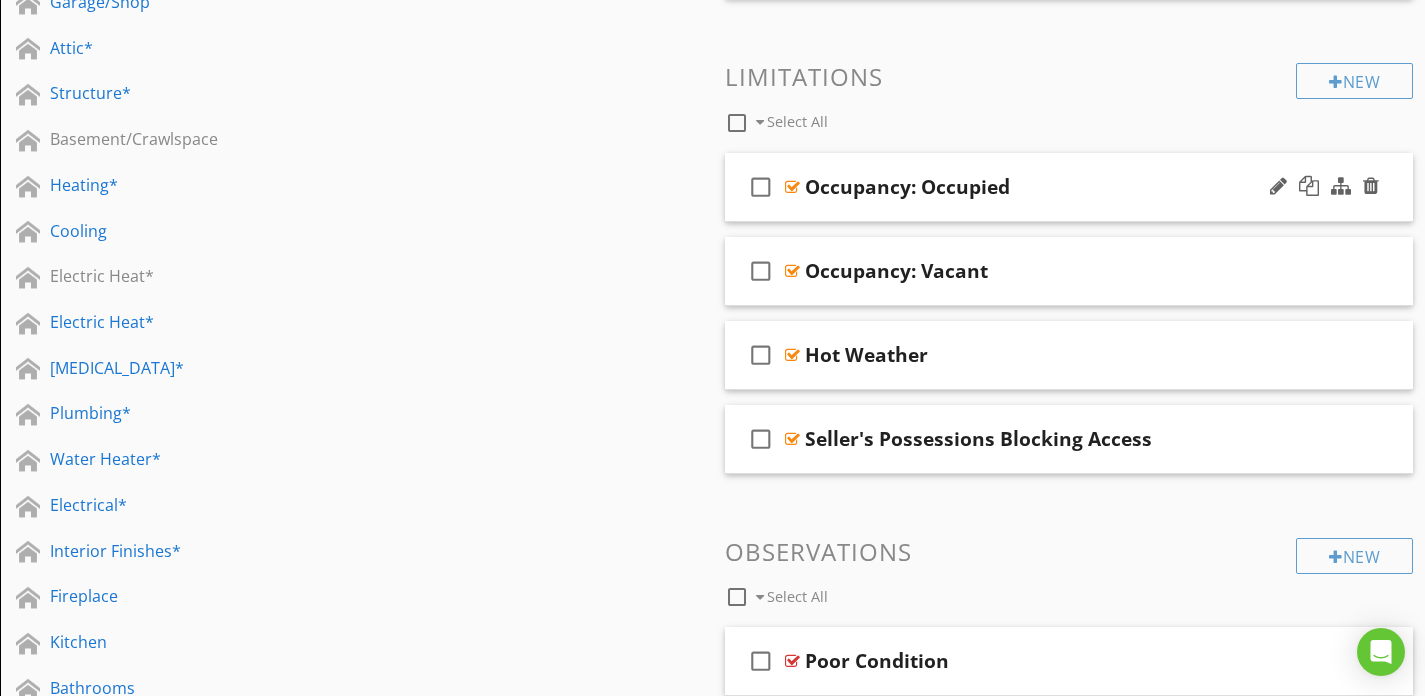 click on "check_box_outline_blank
Occupancy: Occupied" at bounding box center (1069, 187) 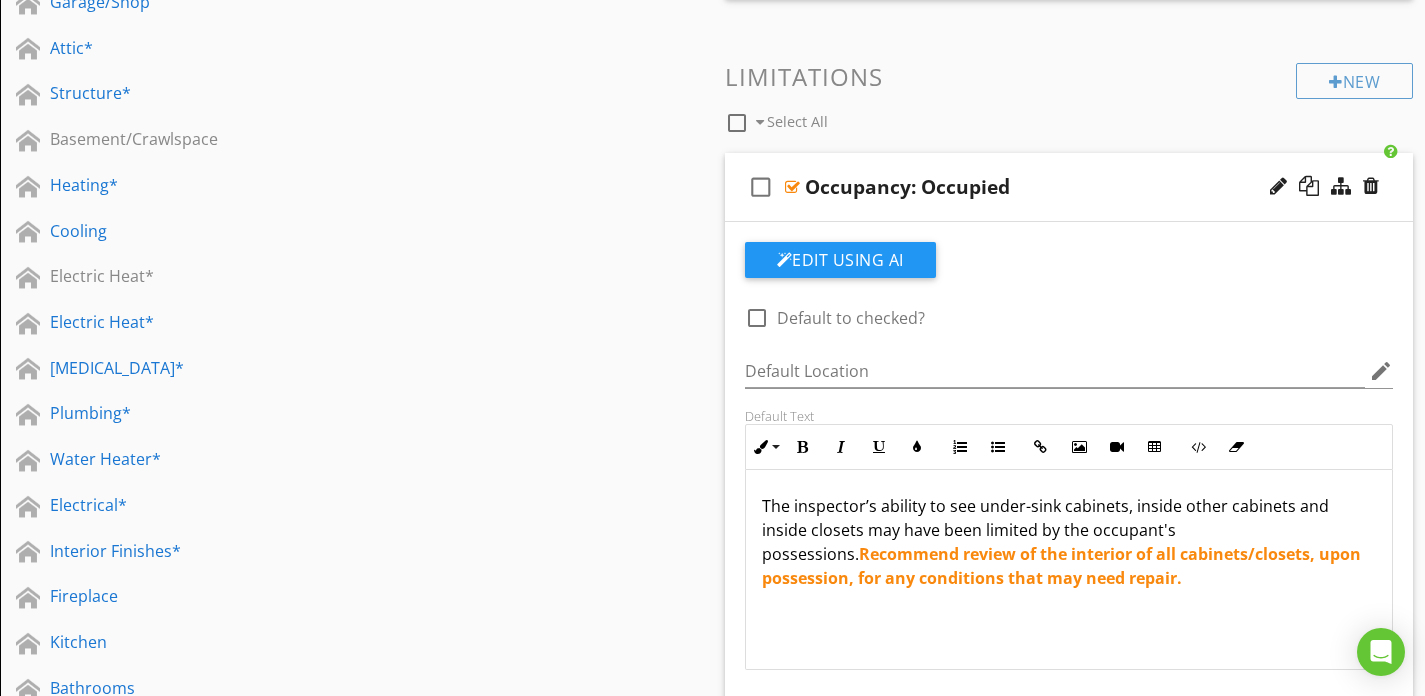 scroll, scrollTop: 621, scrollLeft: 0, axis: vertical 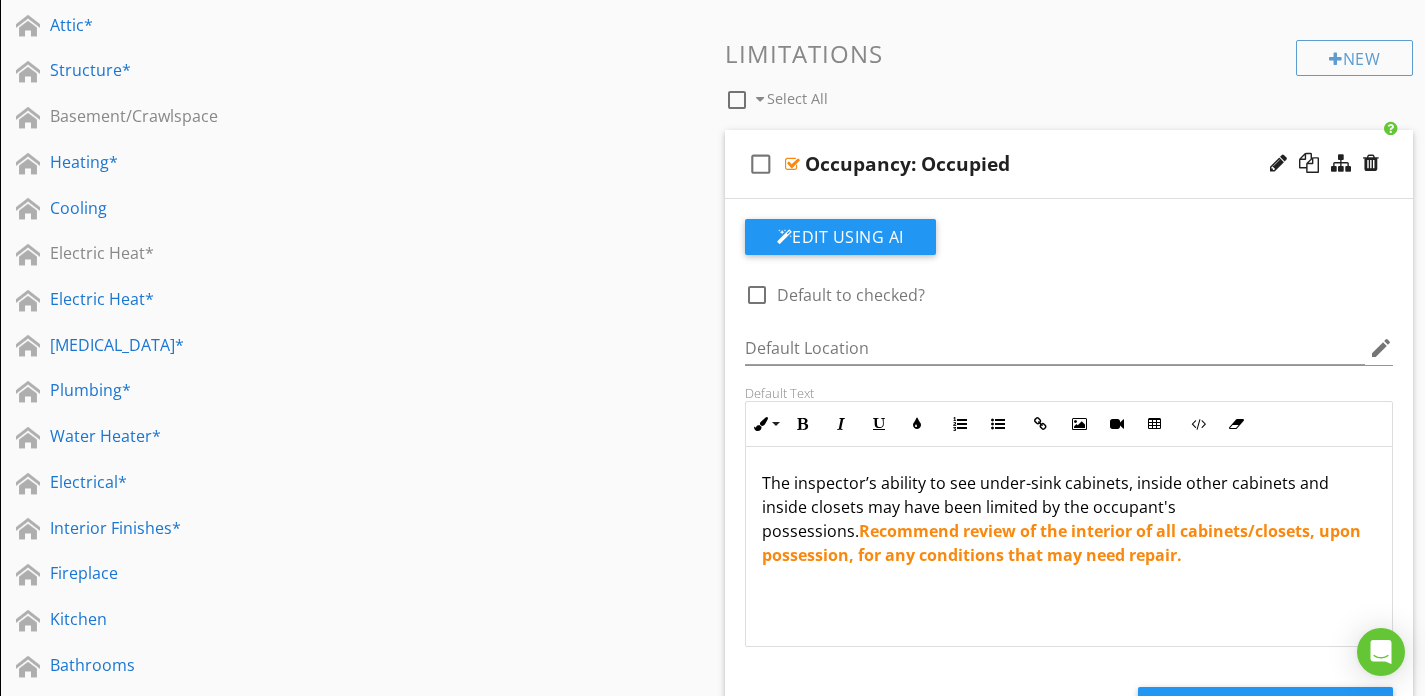 click on "check_box_outline_blank
Occupancy: Occupied" at bounding box center [1069, 164] 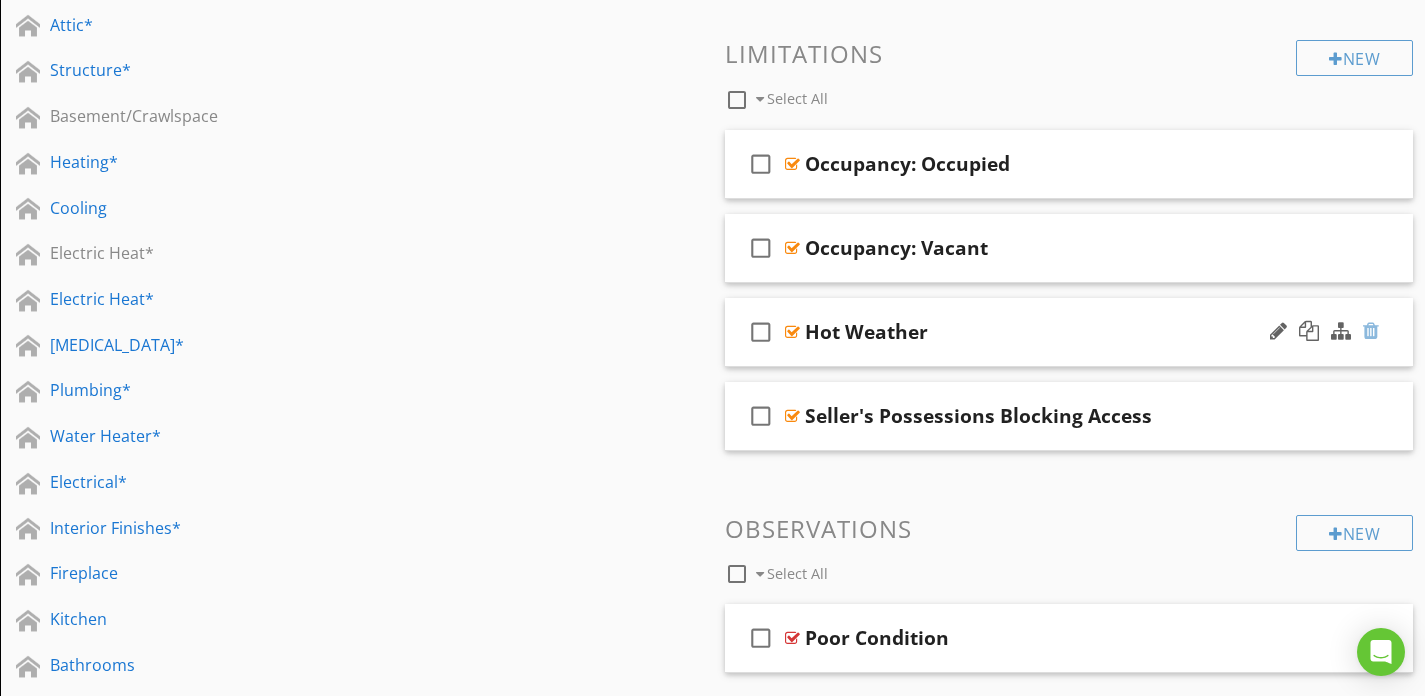 click at bounding box center (1371, 331) 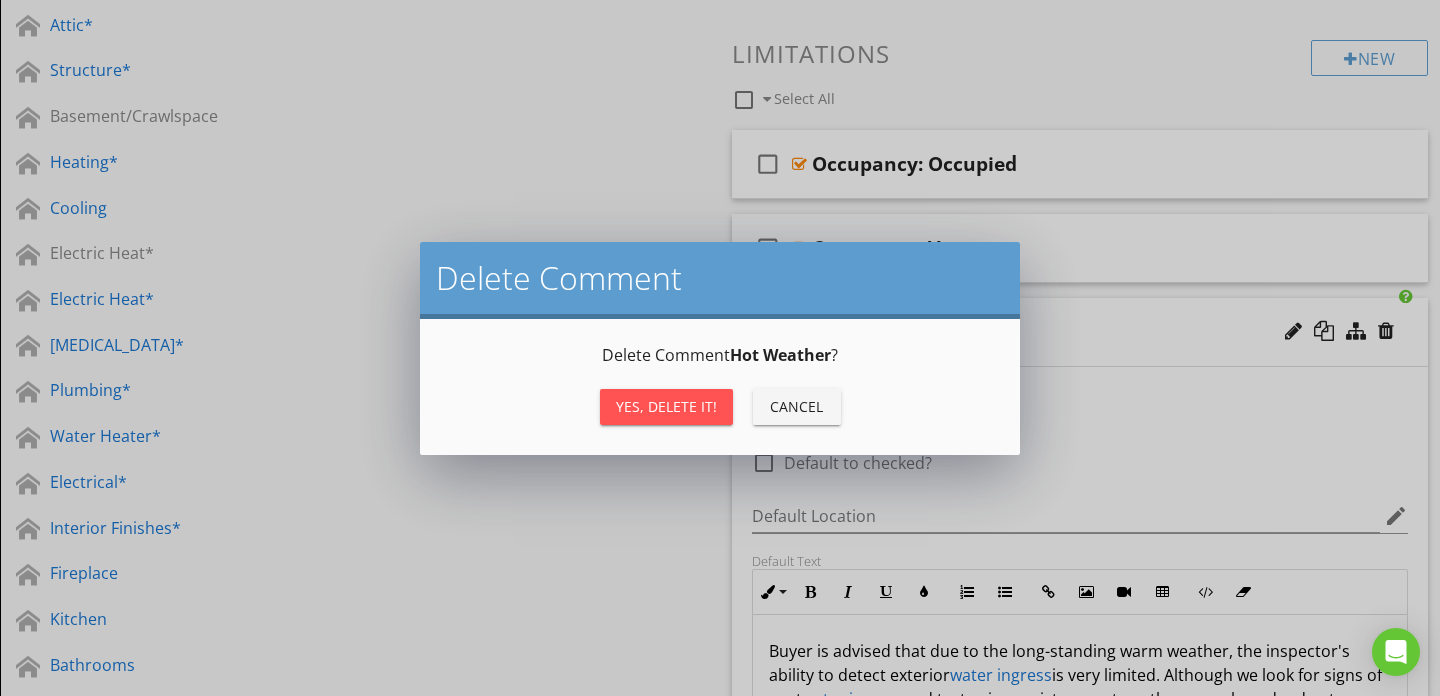drag, startPoint x: 682, startPoint y: 389, endPoint x: 684, endPoint y: 402, distance: 13.152946 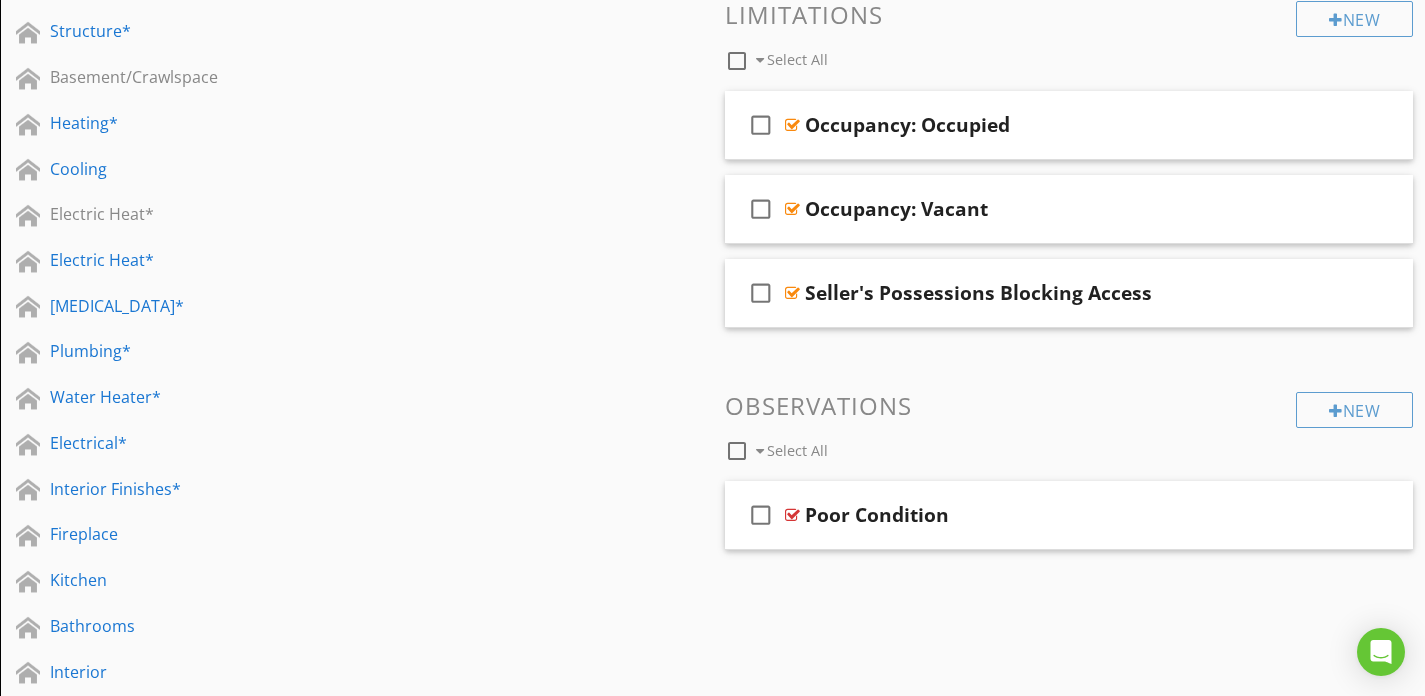 scroll, scrollTop: 643, scrollLeft: 0, axis: vertical 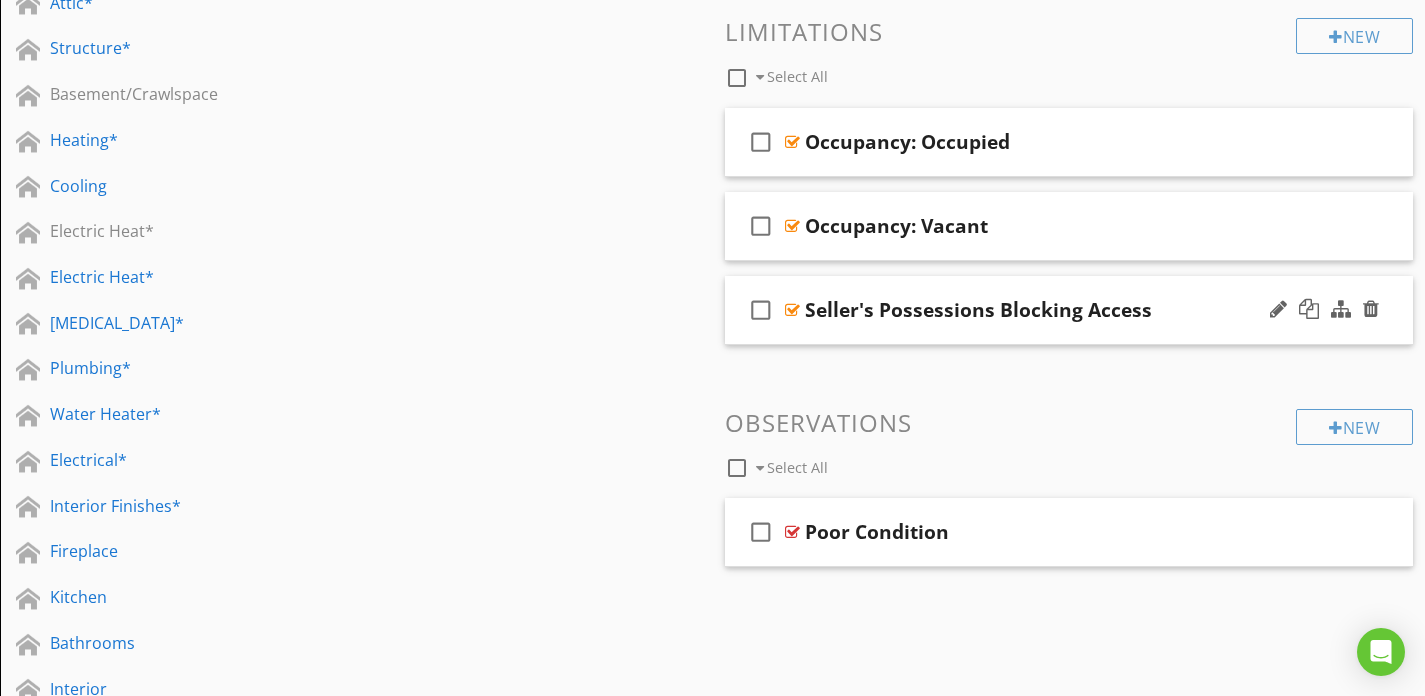 click on "Seller's Possessions Blocking Access" at bounding box center (1048, 310) 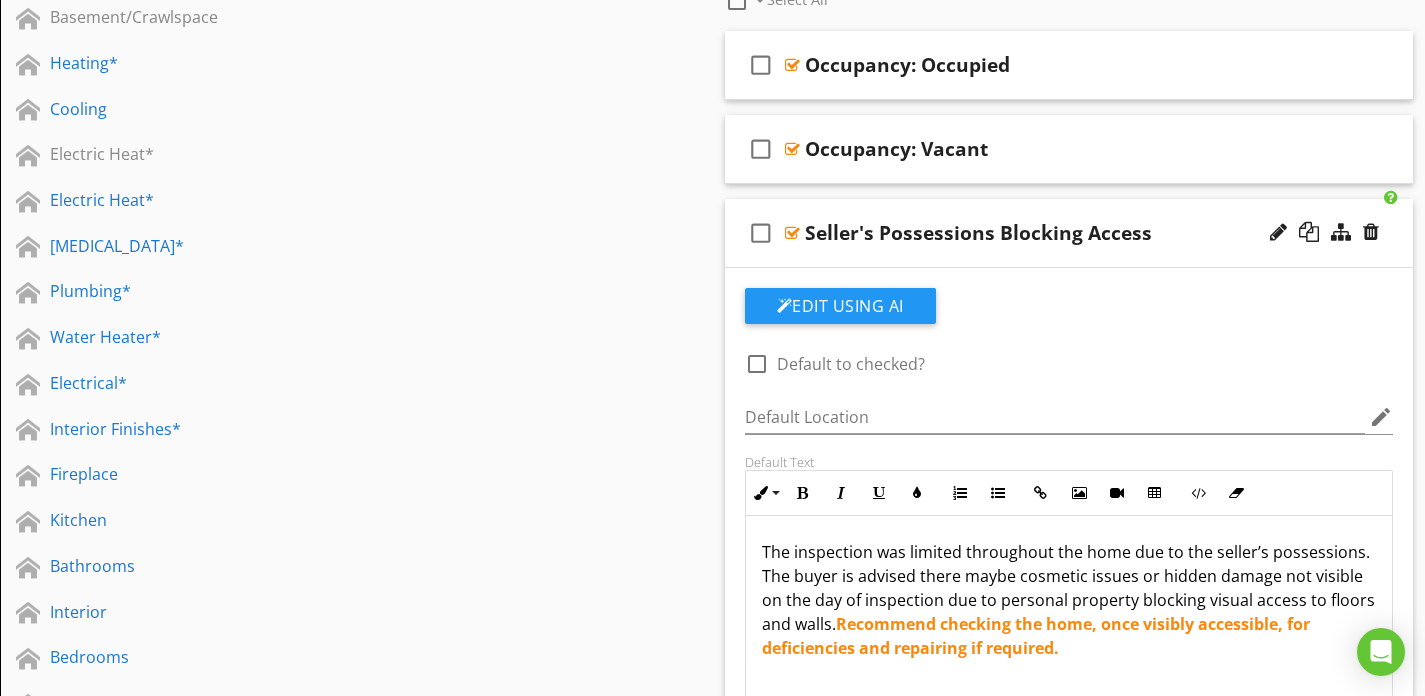 scroll, scrollTop: 744, scrollLeft: 0, axis: vertical 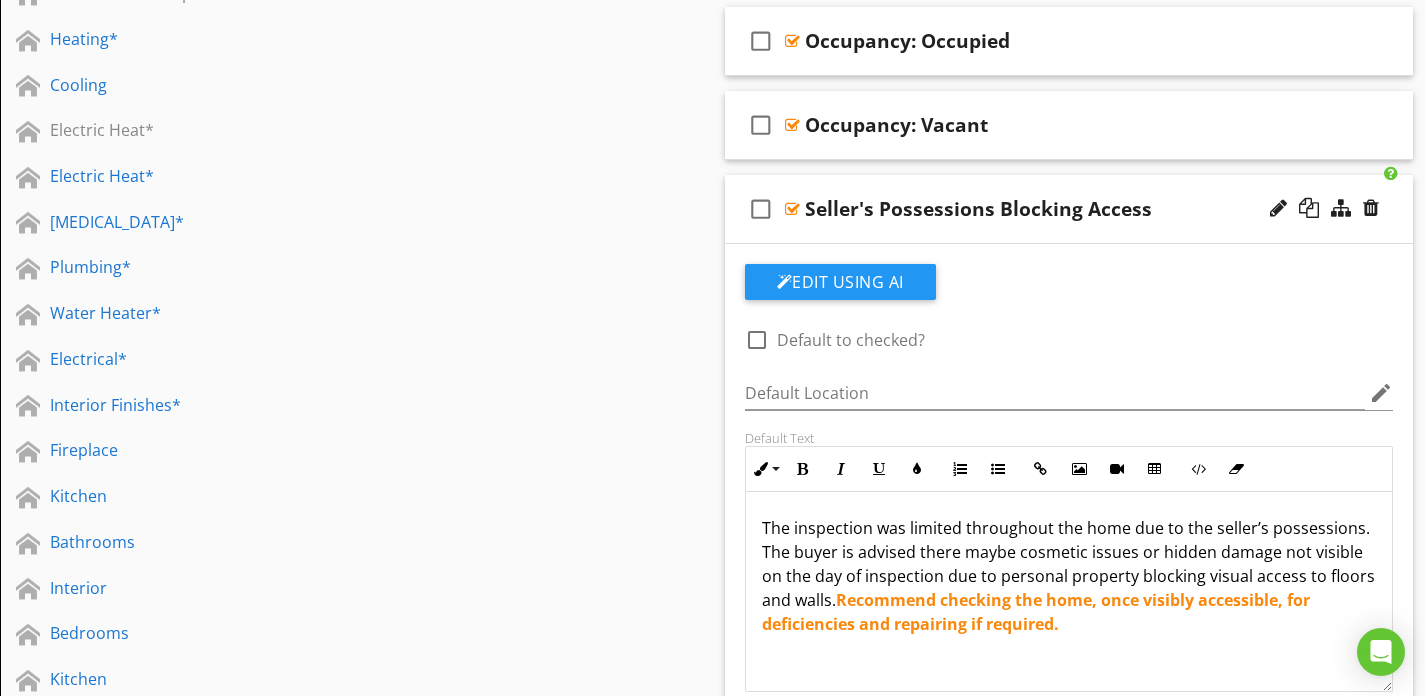 click on "check_box_outline_blank
Seller's Possessions Blocking Access" at bounding box center (1069, 209) 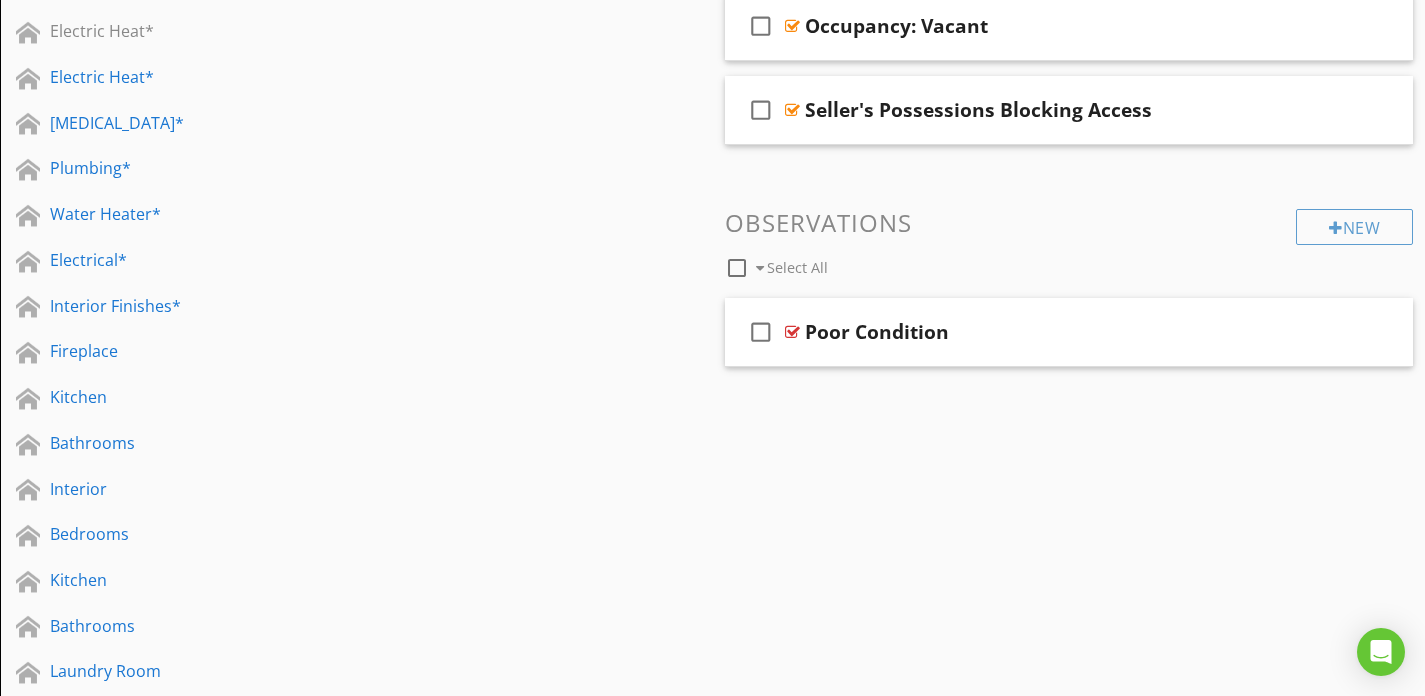 scroll, scrollTop: 844, scrollLeft: 0, axis: vertical 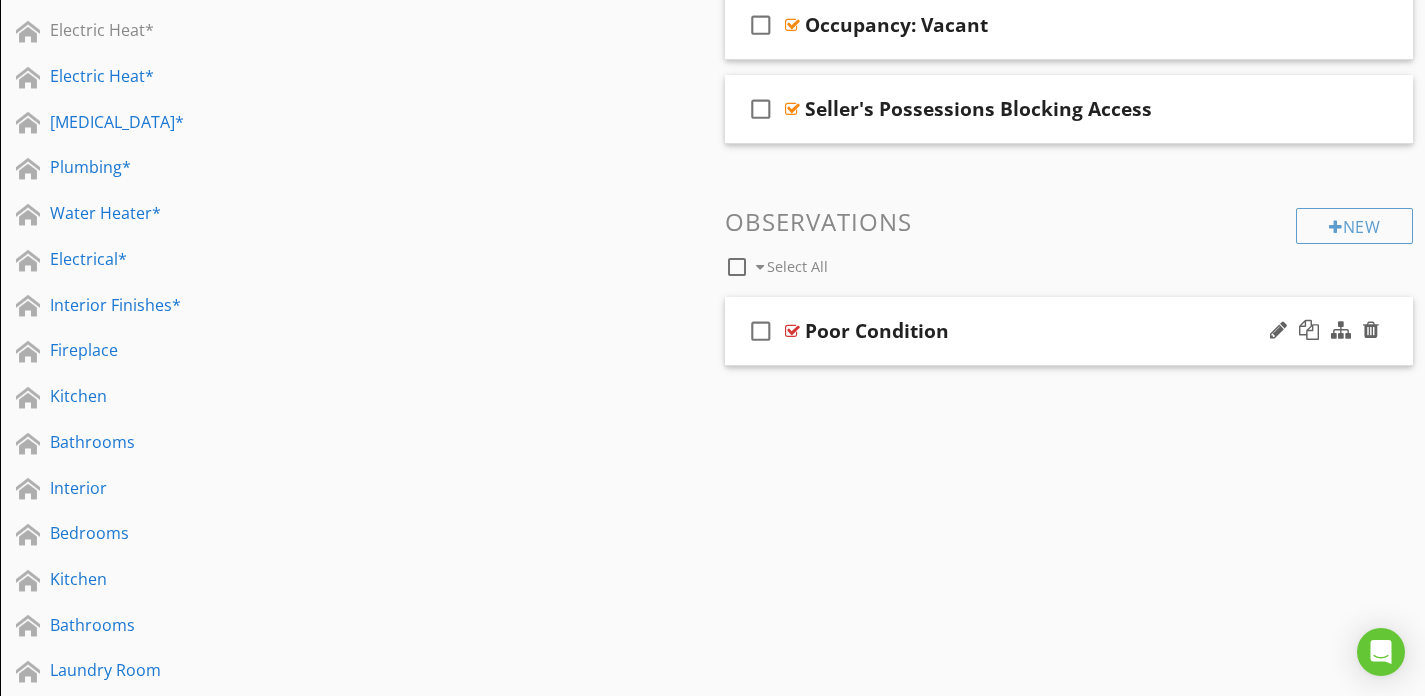 click on "Poor Condition" at bounding box center [1048, 331] 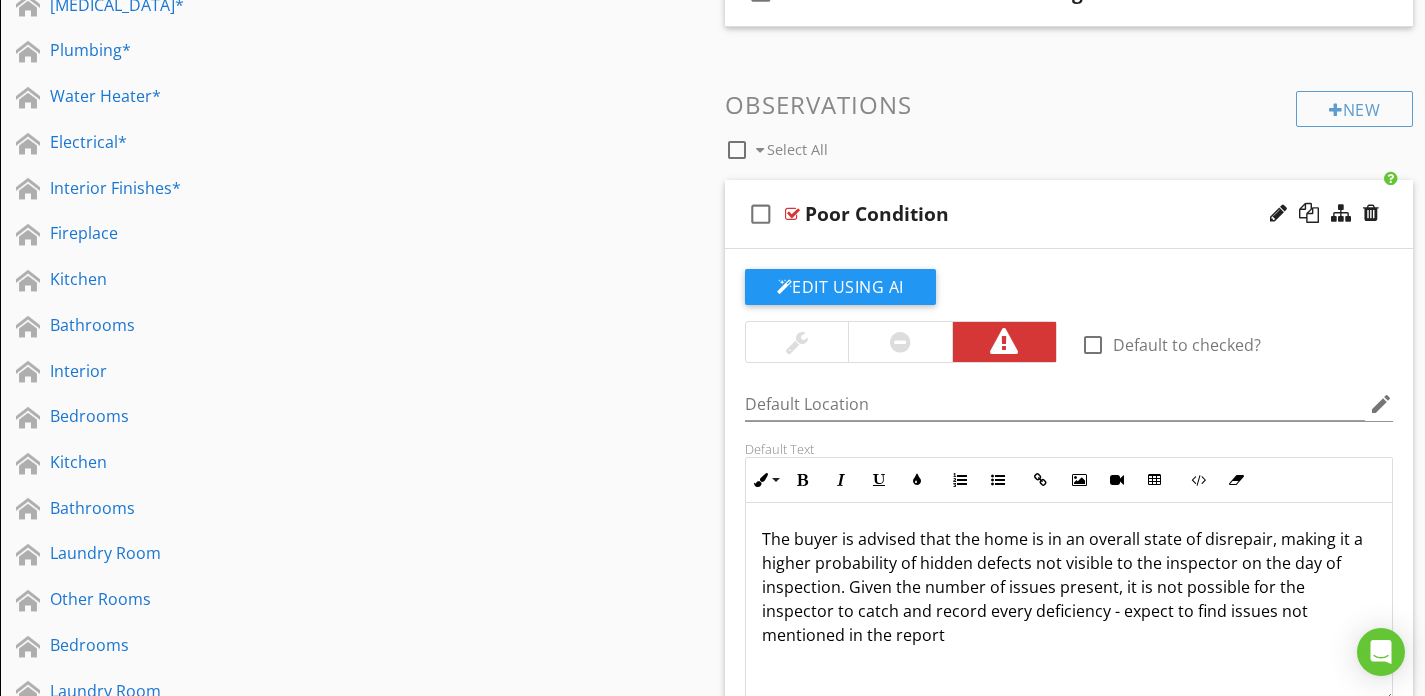scroll, scrollTop: 986, scrollLeft: 0, axis: vertical 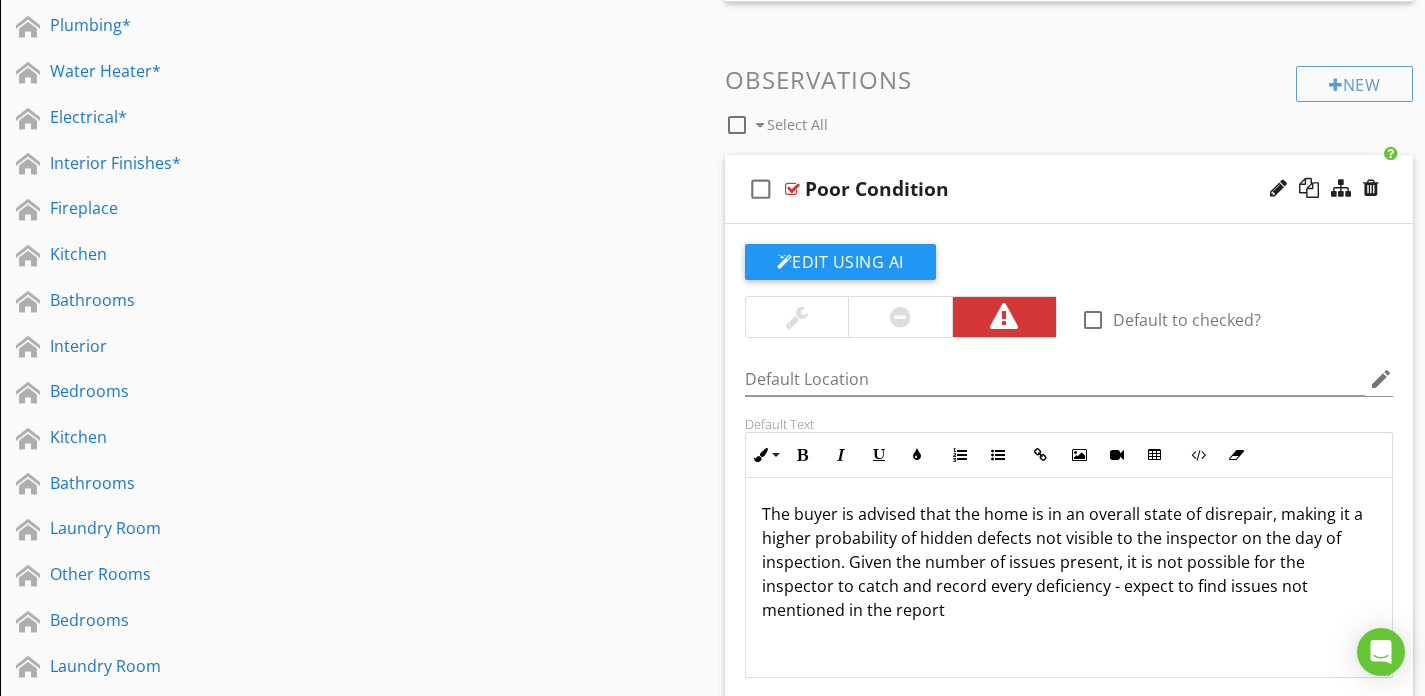 click on "Poor Condition" at bounding box center [1048, 189] 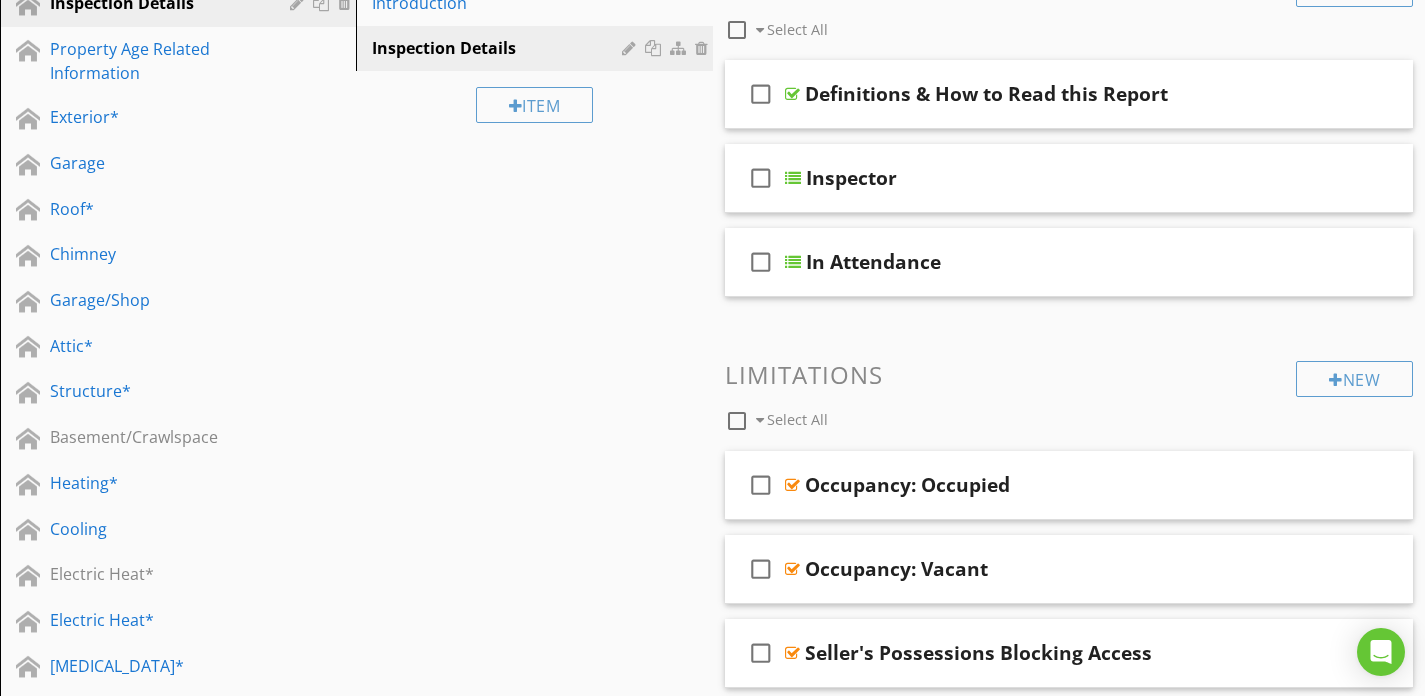 scroll, scrollTop: 187, scrollLeft: 0, axis: vertical 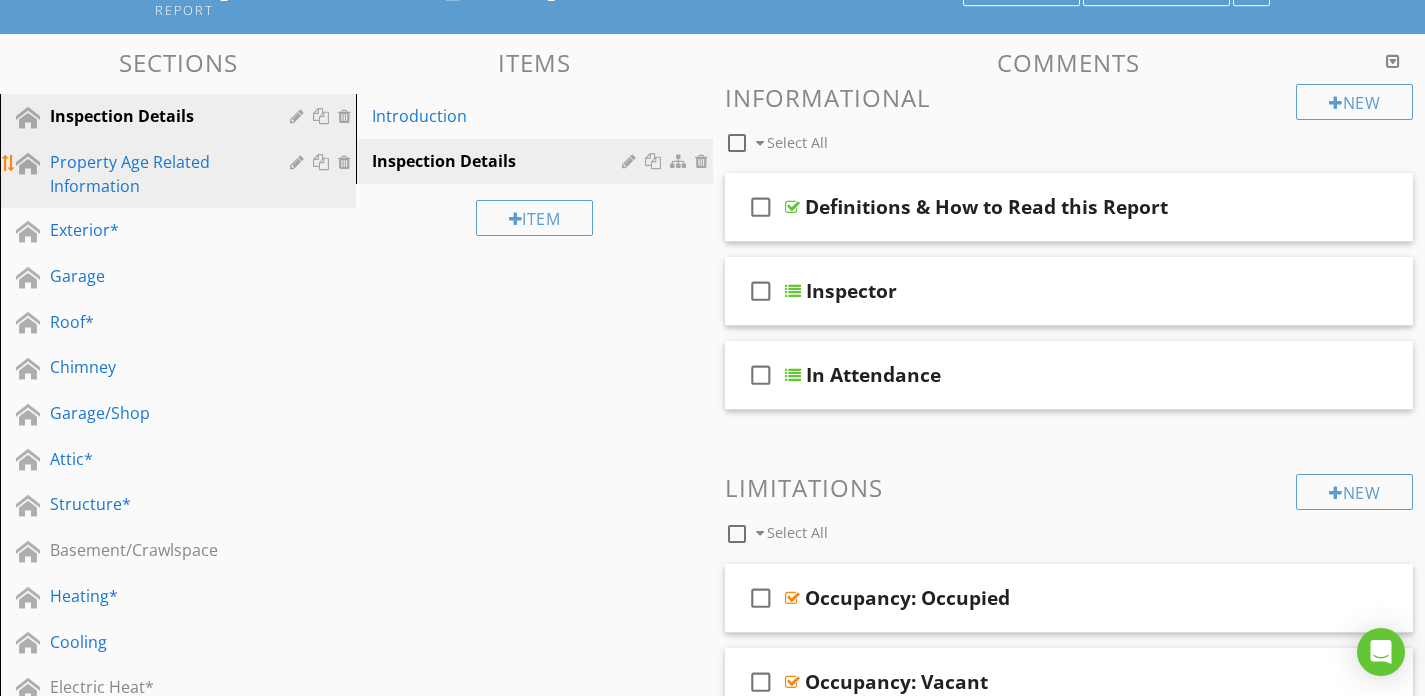 click on "Property Age Related Information" at bounding box center [155, 174] 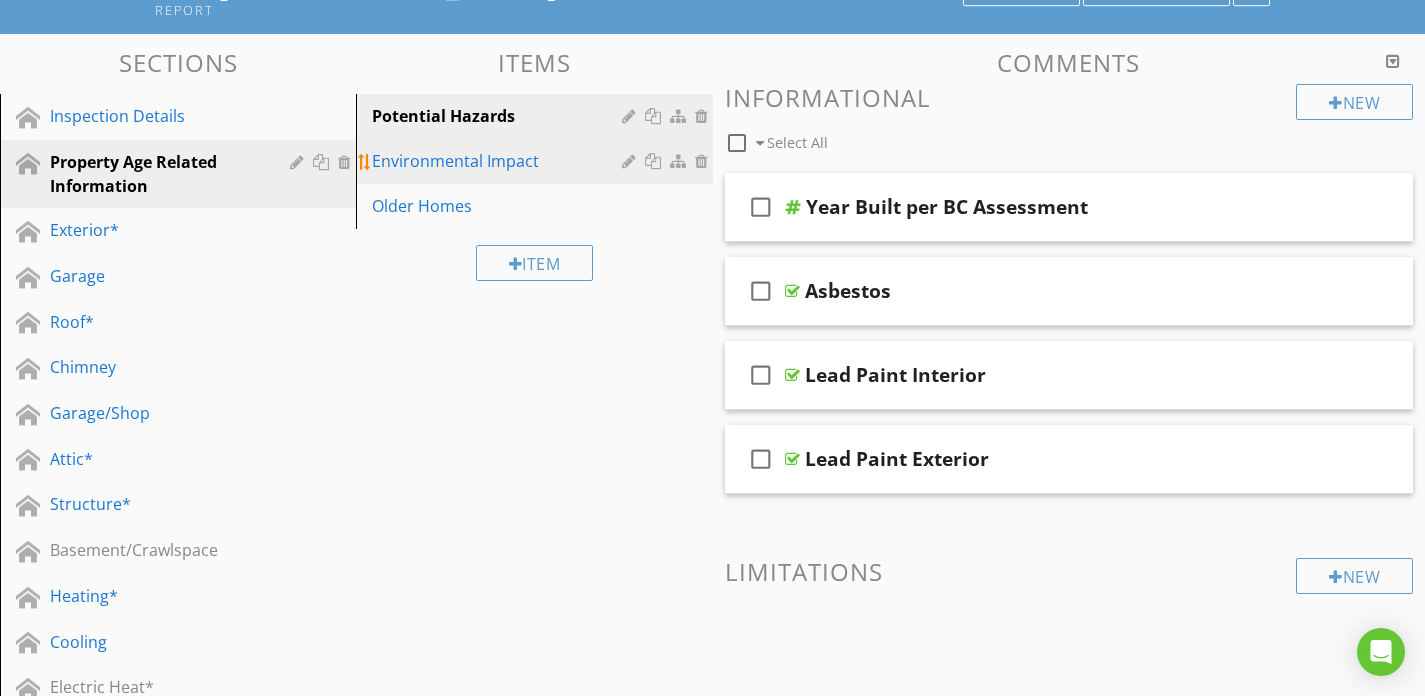 click on "Environmental Impact" at bounding box center [537, 161] 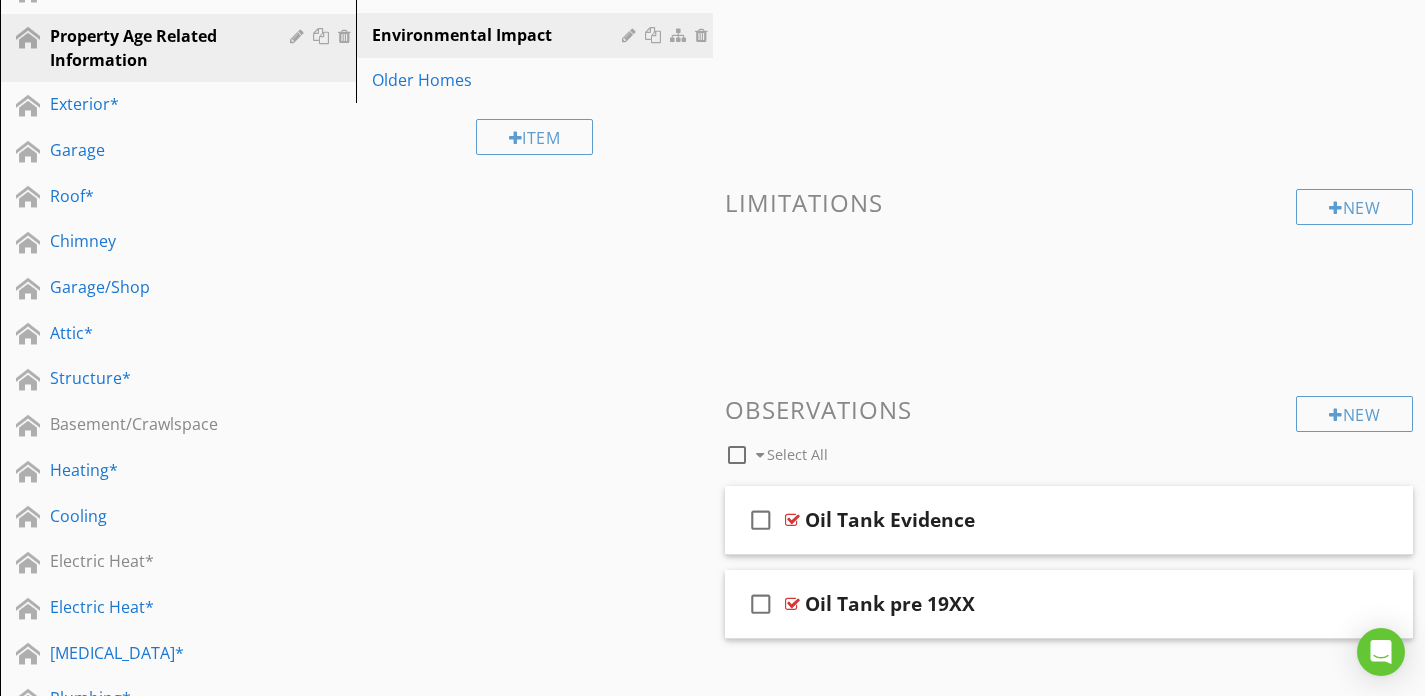 scroll, scrollTop: 316, scrollLeft: 0, axis: vertical 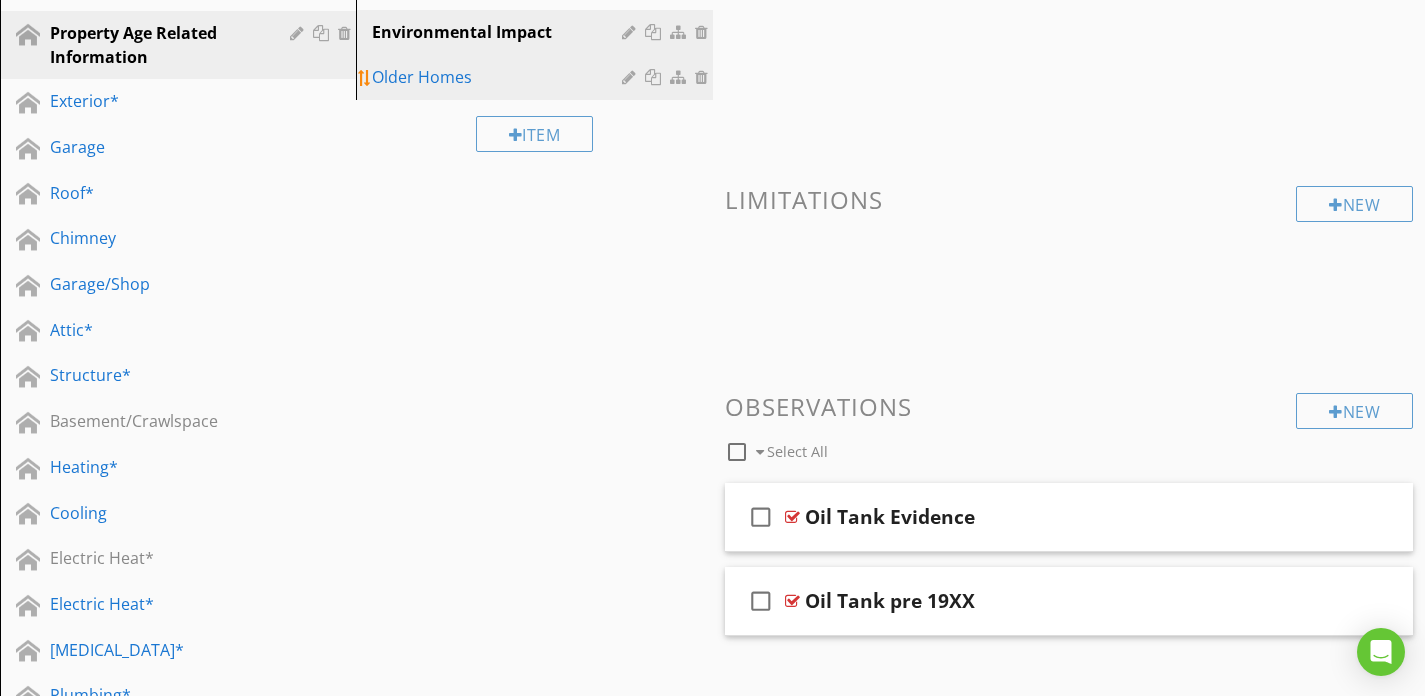 click on "Older Homes" at bounding box center [499, 77] 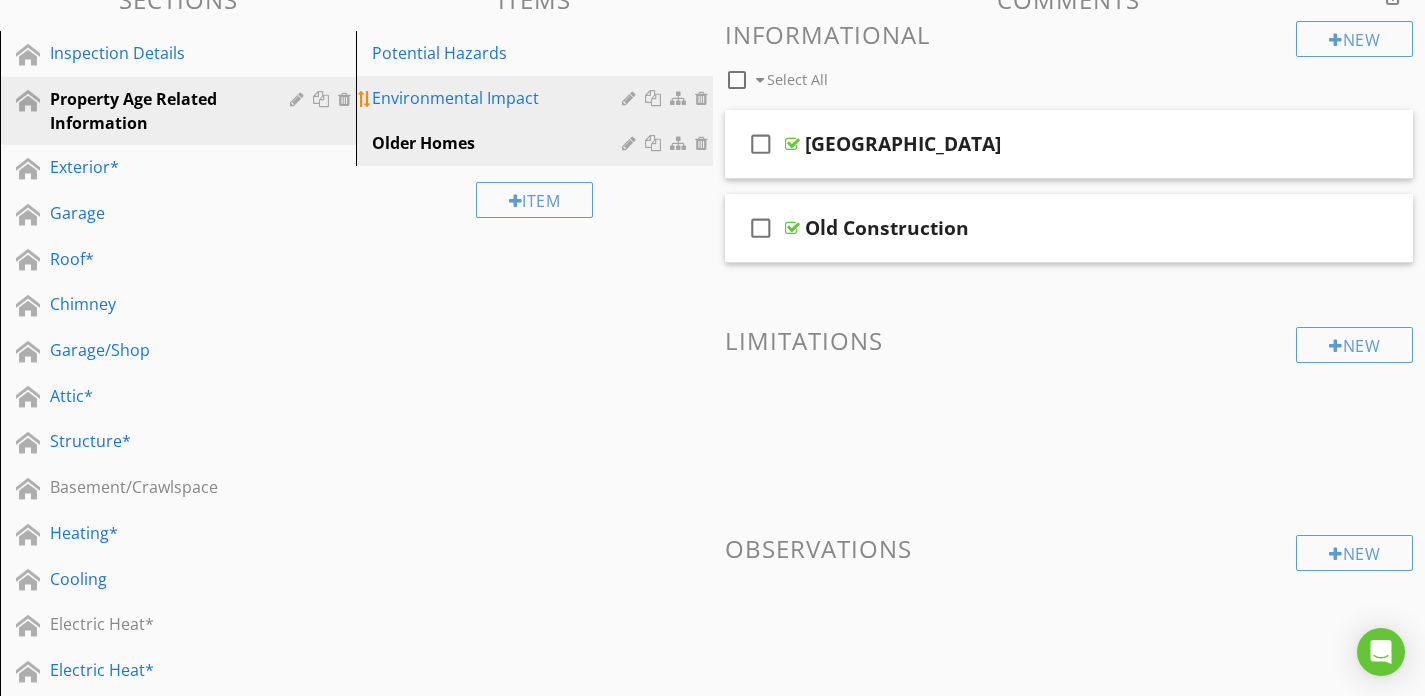 scroll, scrollTop: 252, scrollLeft: 0, axis: vertical 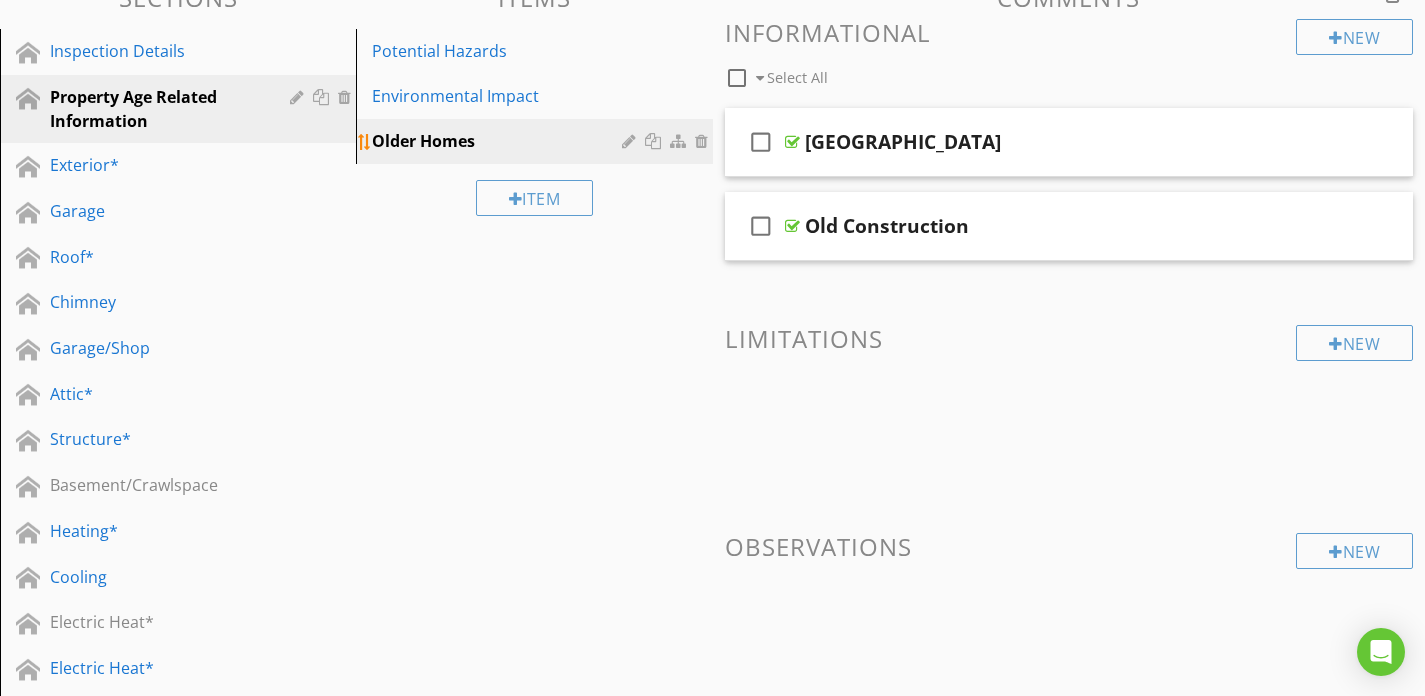 click at bounding box center [704, 141] 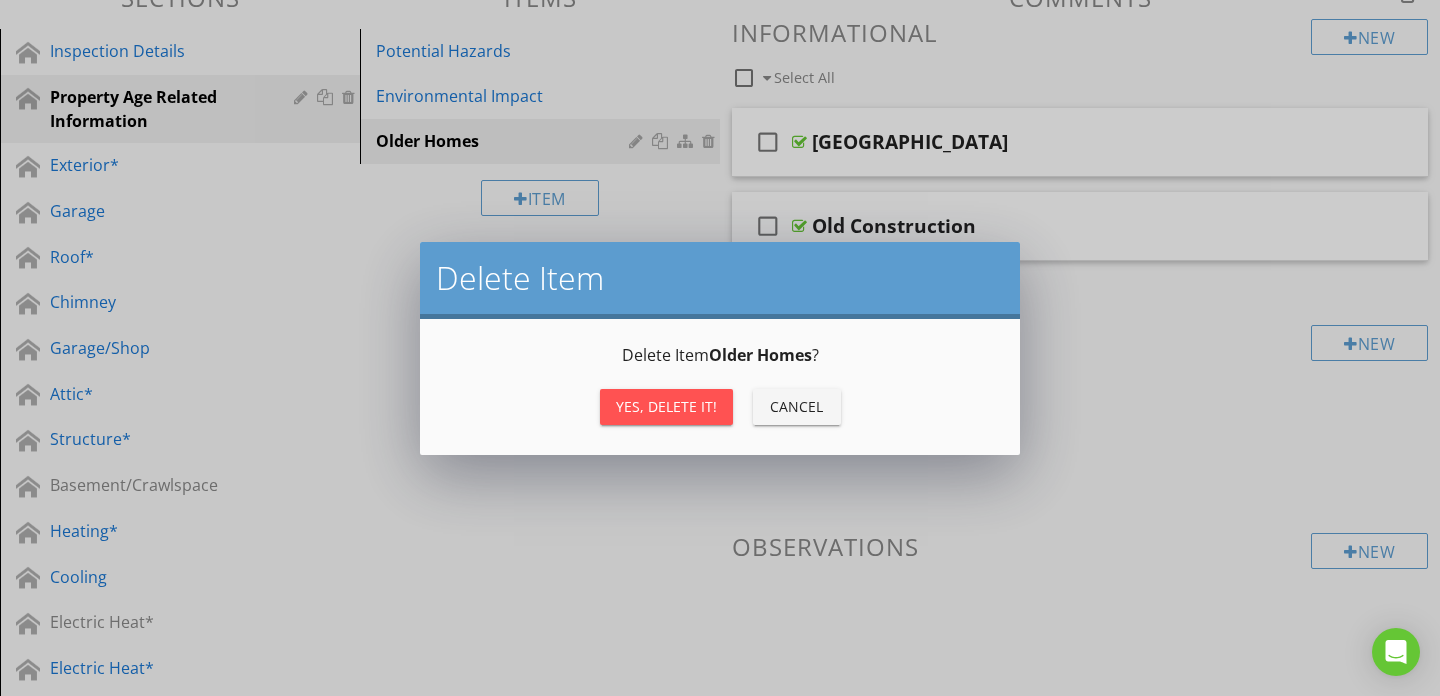 click on "Cancel" at bounding box center (797, 406) 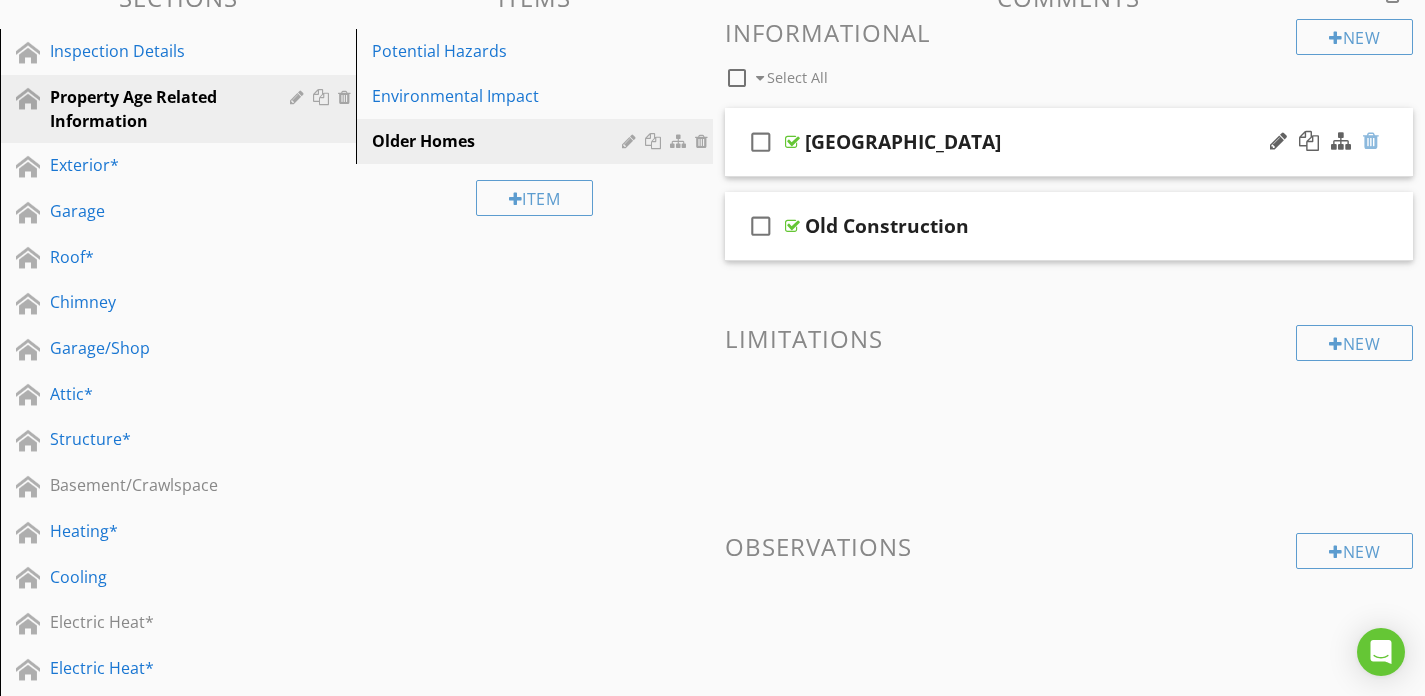 click at bounding box center (1371, 141) 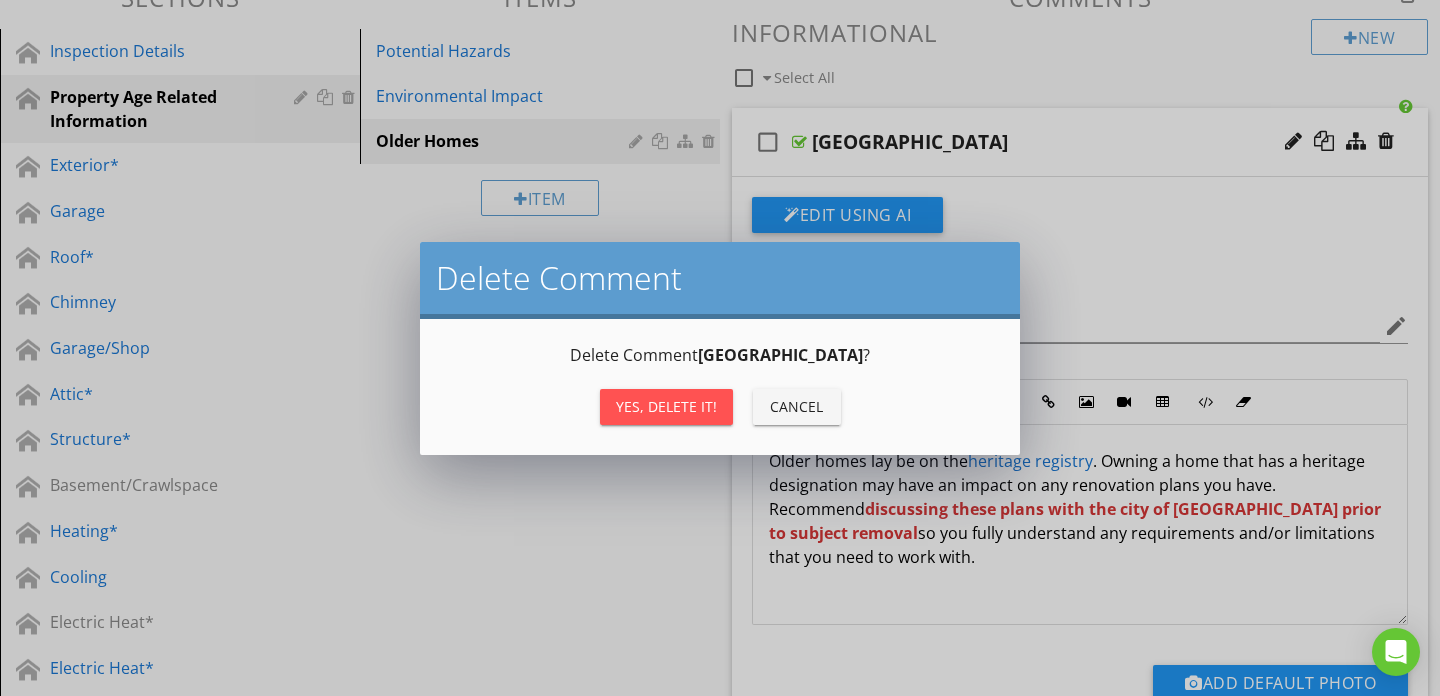 click on "Yes, Delete it!" at bounding box center (666, 406) 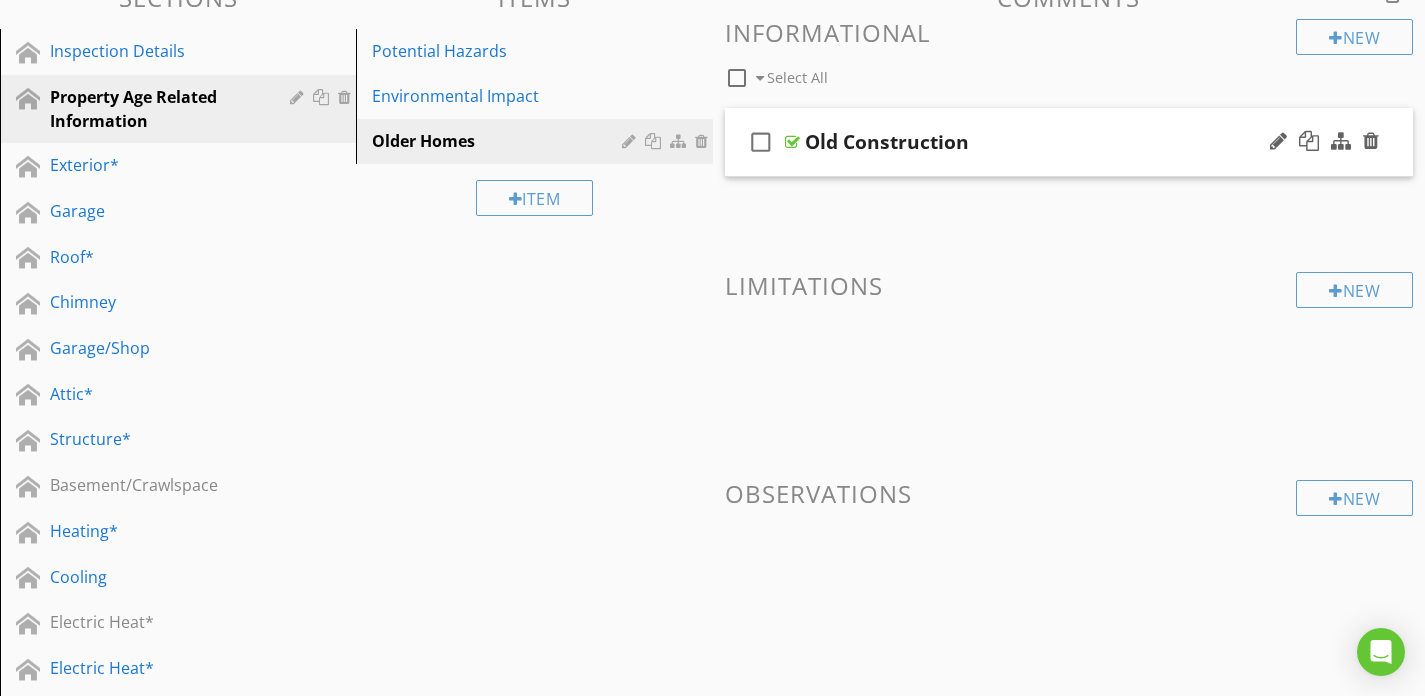 drag, startPoint x: 1036, startPoint y: 120, endPoint x: 986, endPoint y: 157, distance: 62.201286 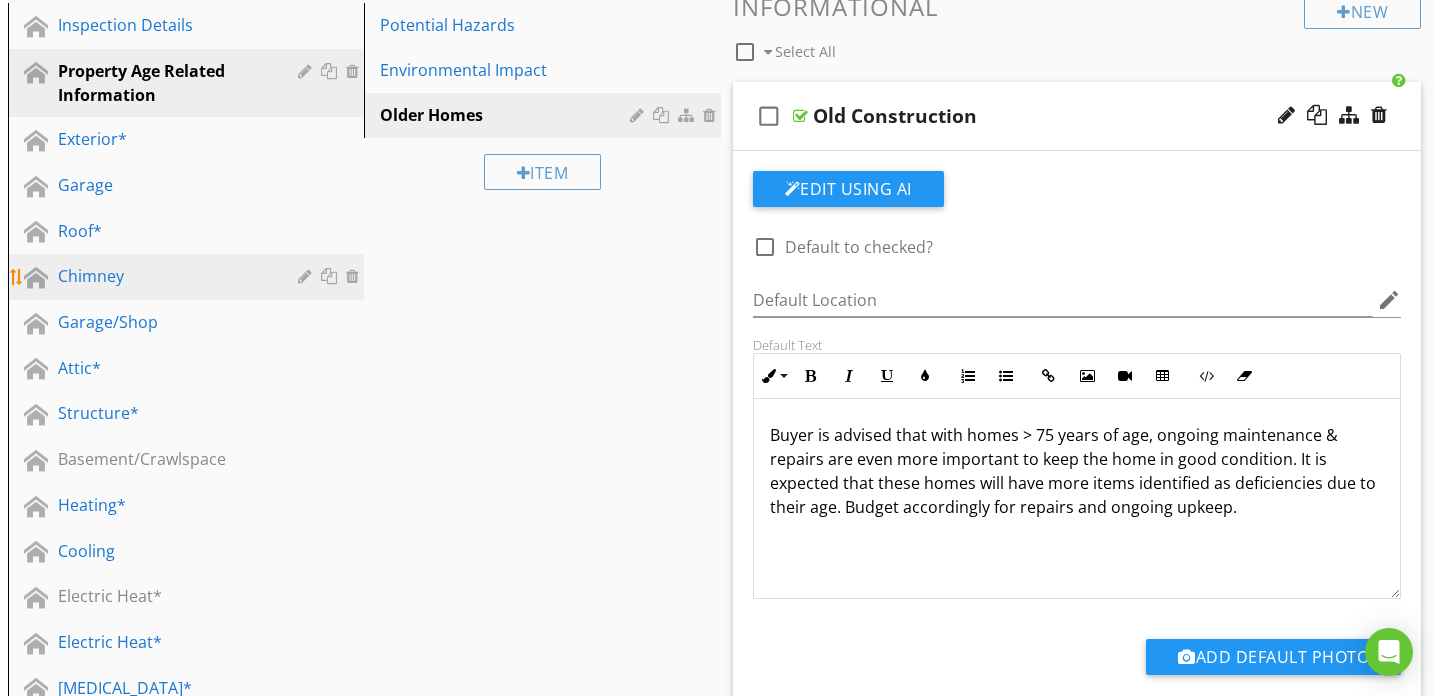 scroll, scrollTop: 288, scrollLeft: 0, axis: vertical 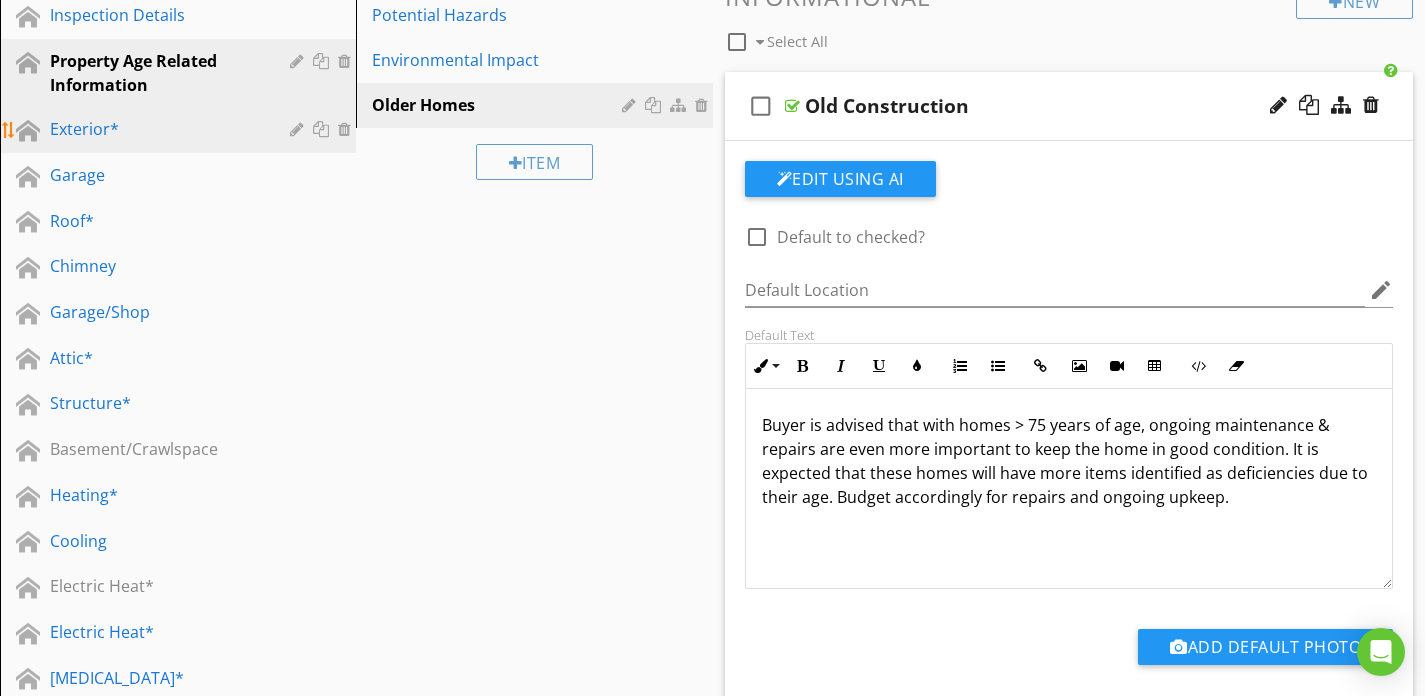 click on "Exterior*" at bounding box center [155, 129] 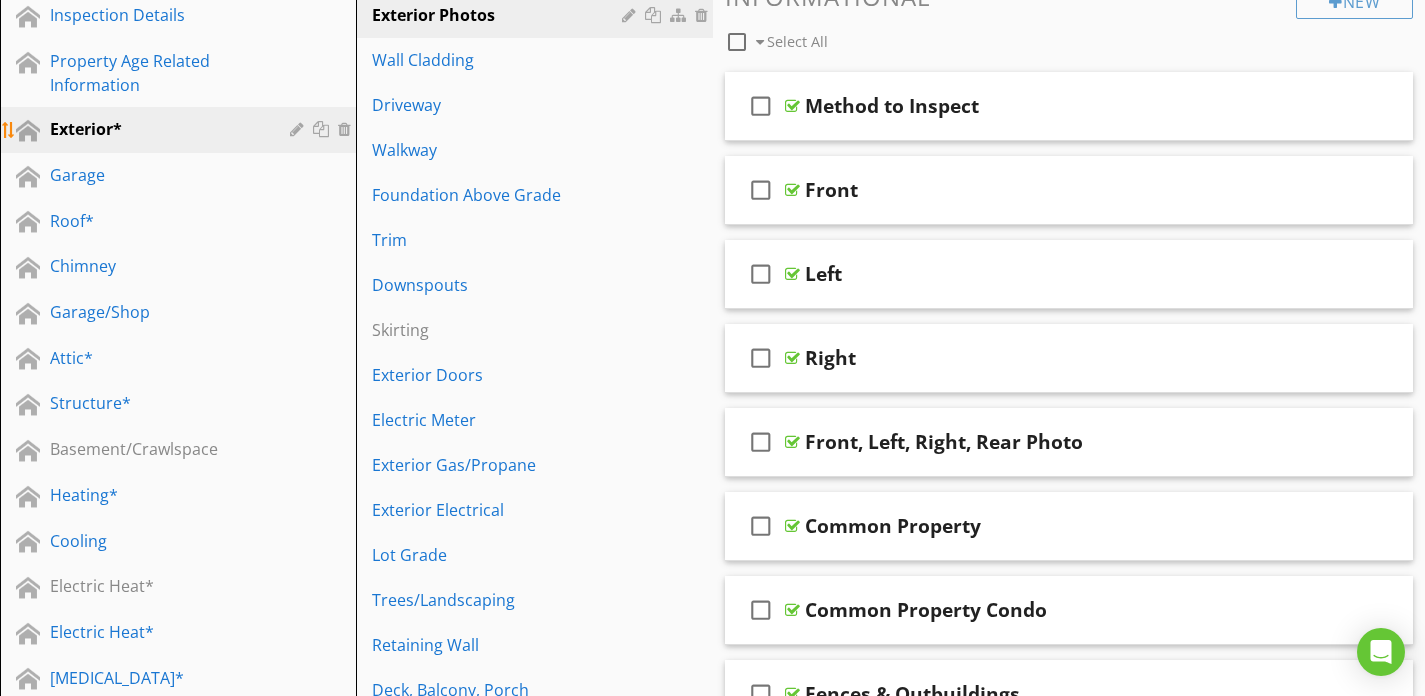click at bounding box center [299, 129] 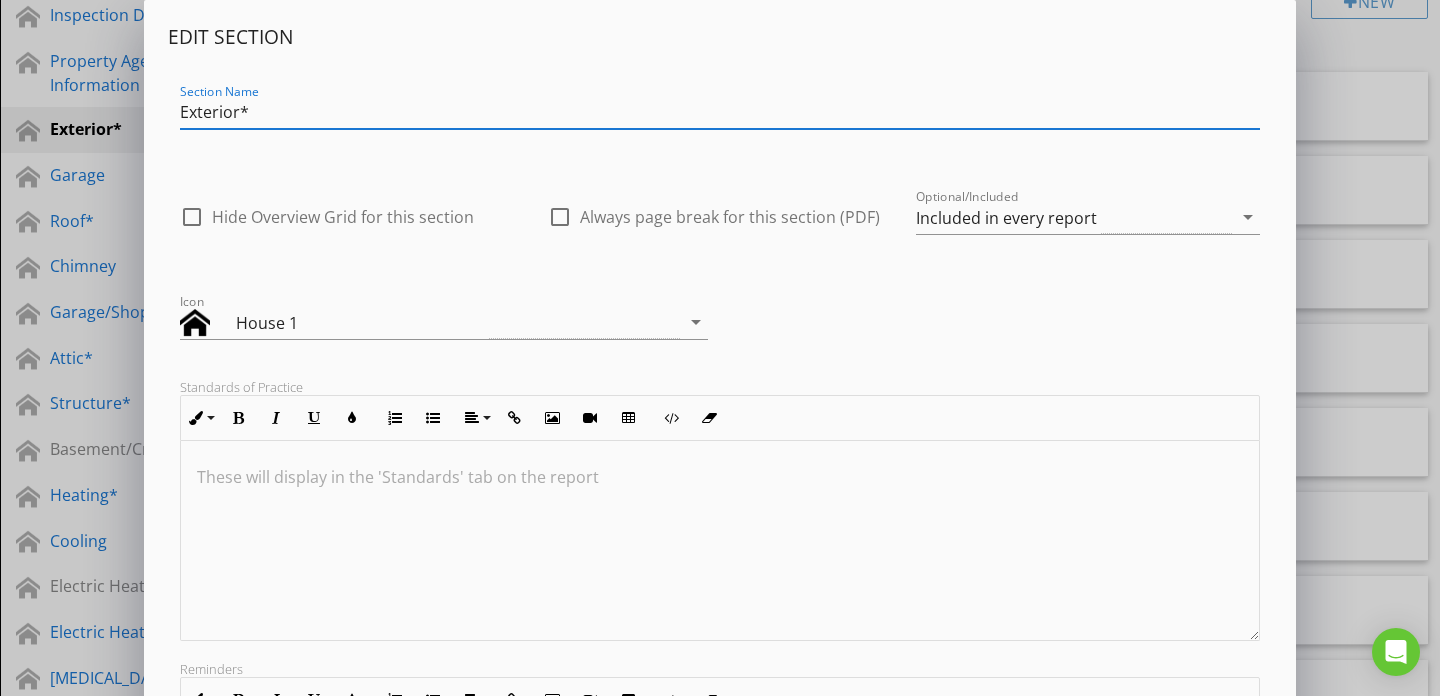 click on "Exterior*" at bounding box center [720, 112] 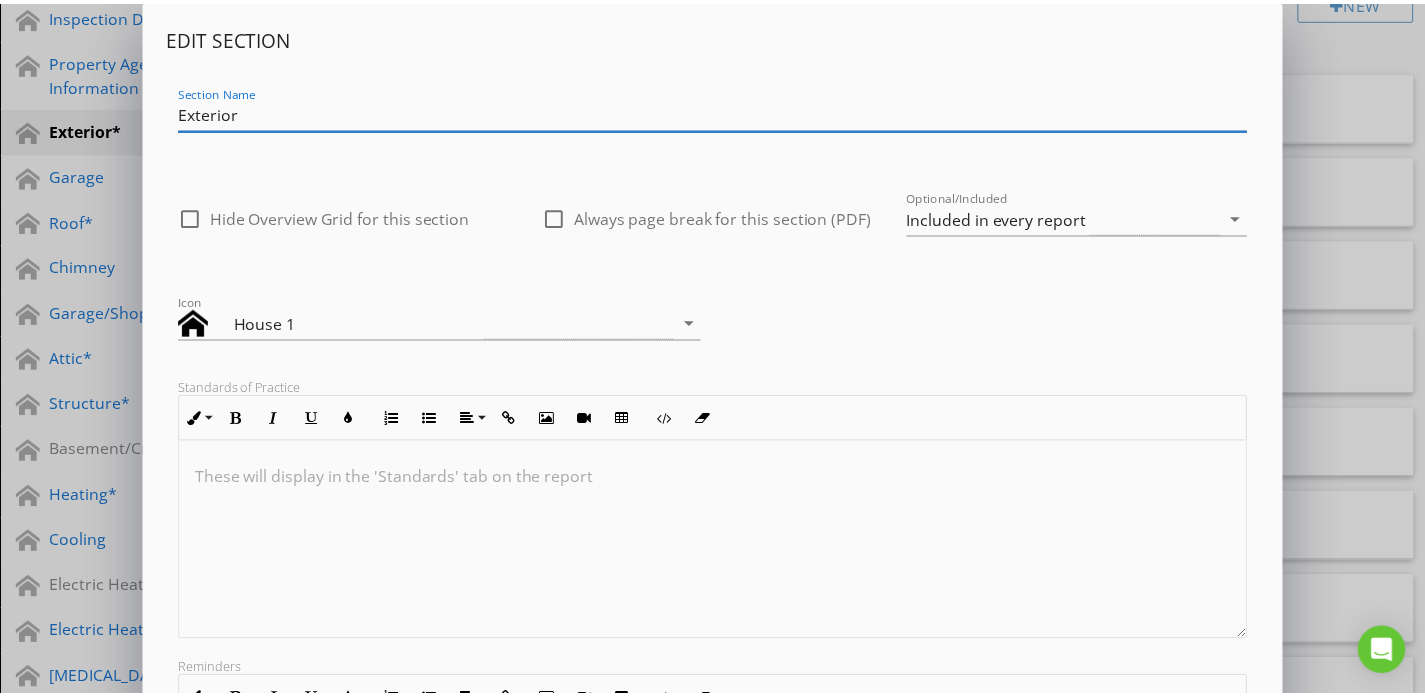 scroll, scrollTop: 363, scrollLeft: 0, axis: vertical 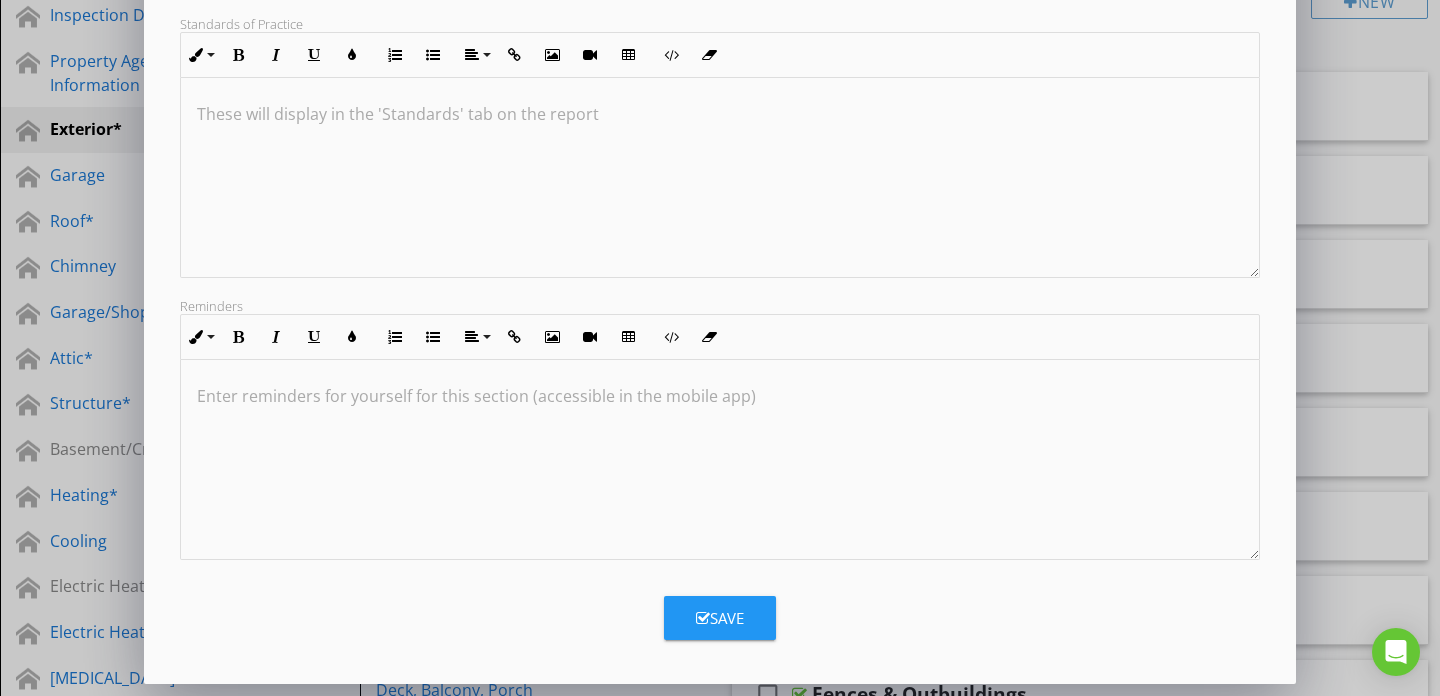 type on "Exterior" 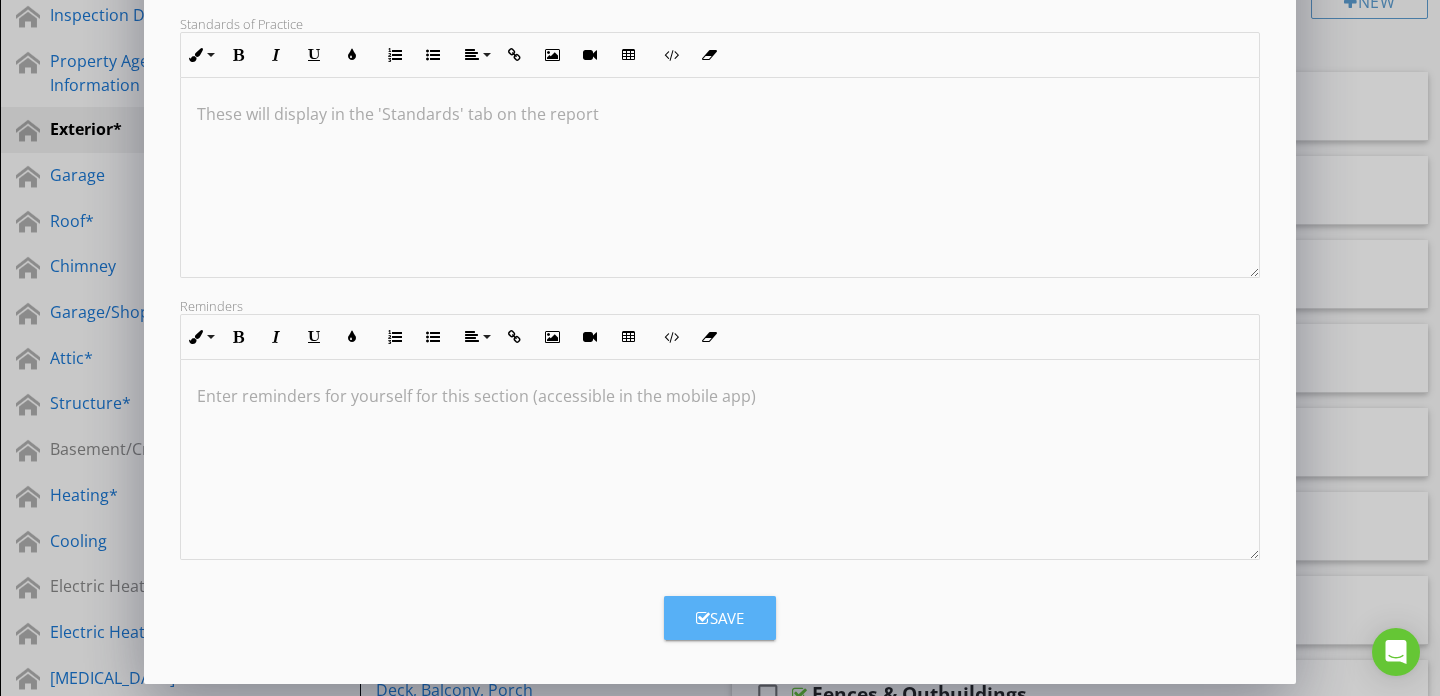 click on "Save" at bounding box center [720, 618] 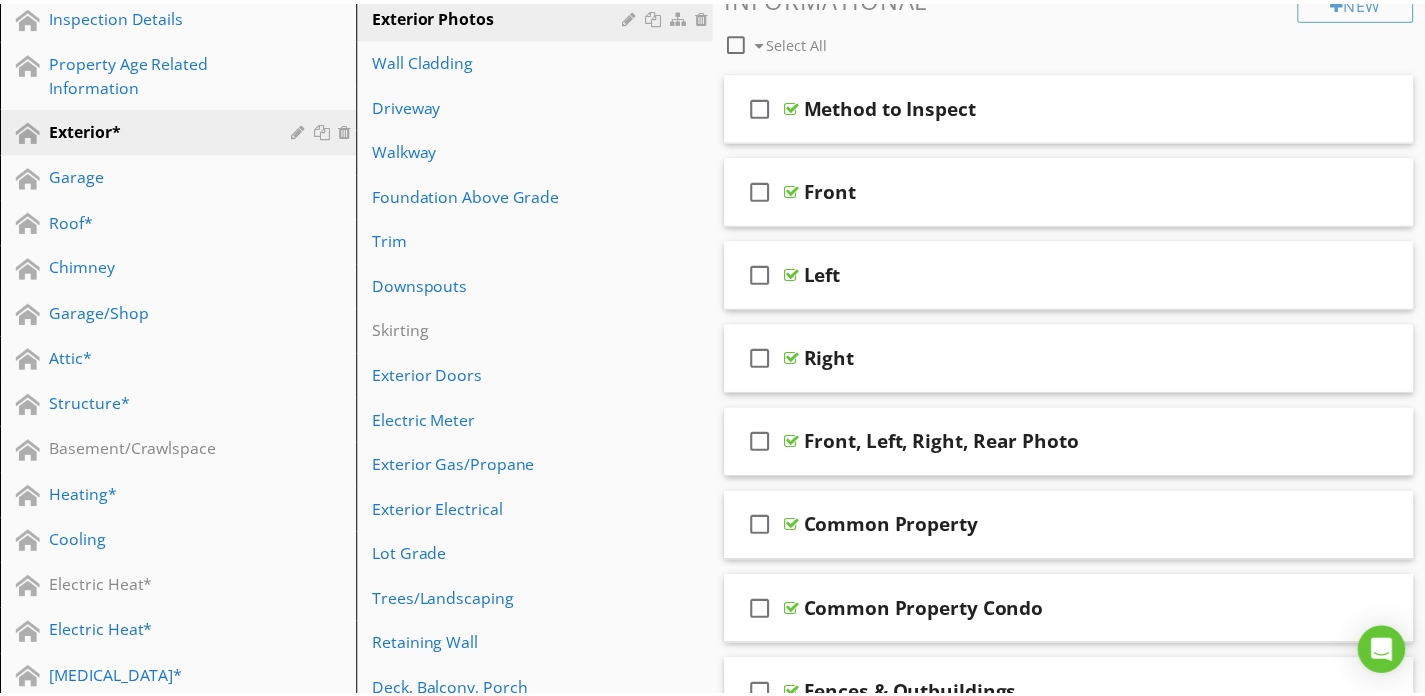 scroll, scrollTop: 146, scrollLeft: 0, axis: vertical 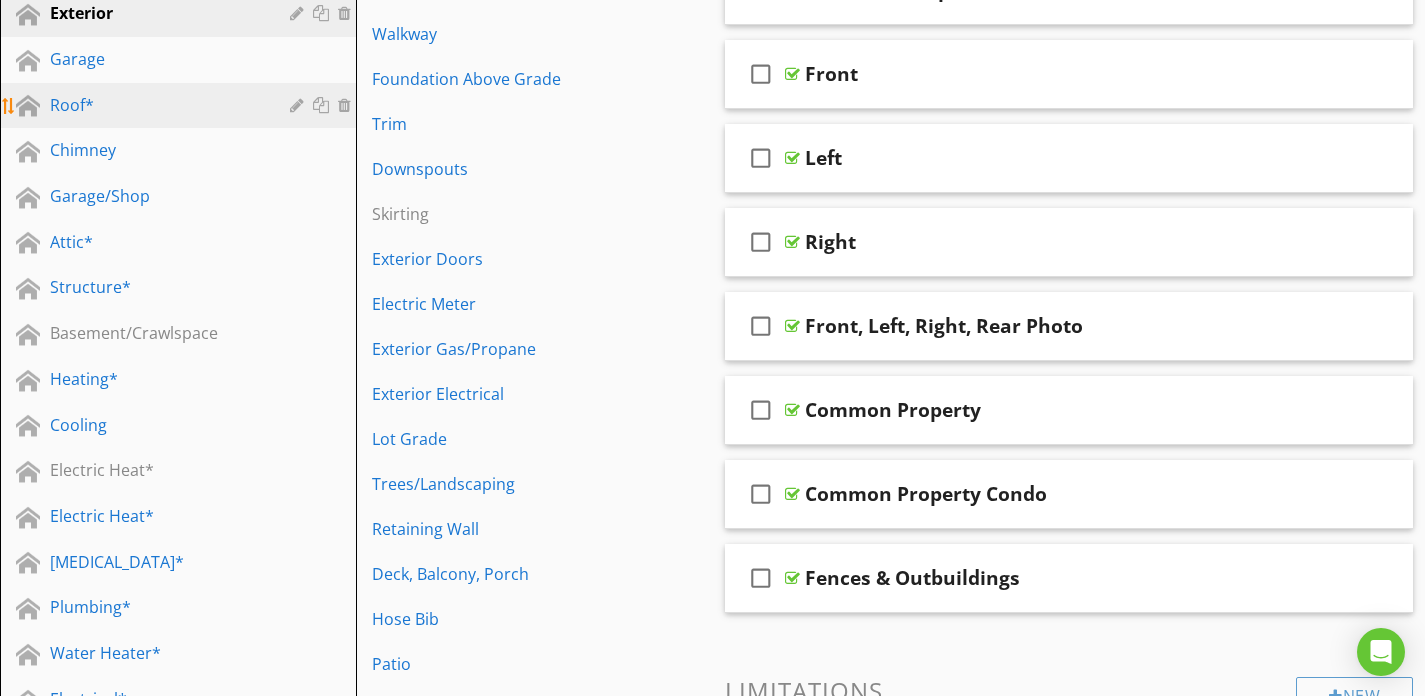 click on "Roof*" at bounding box center (181, 106) 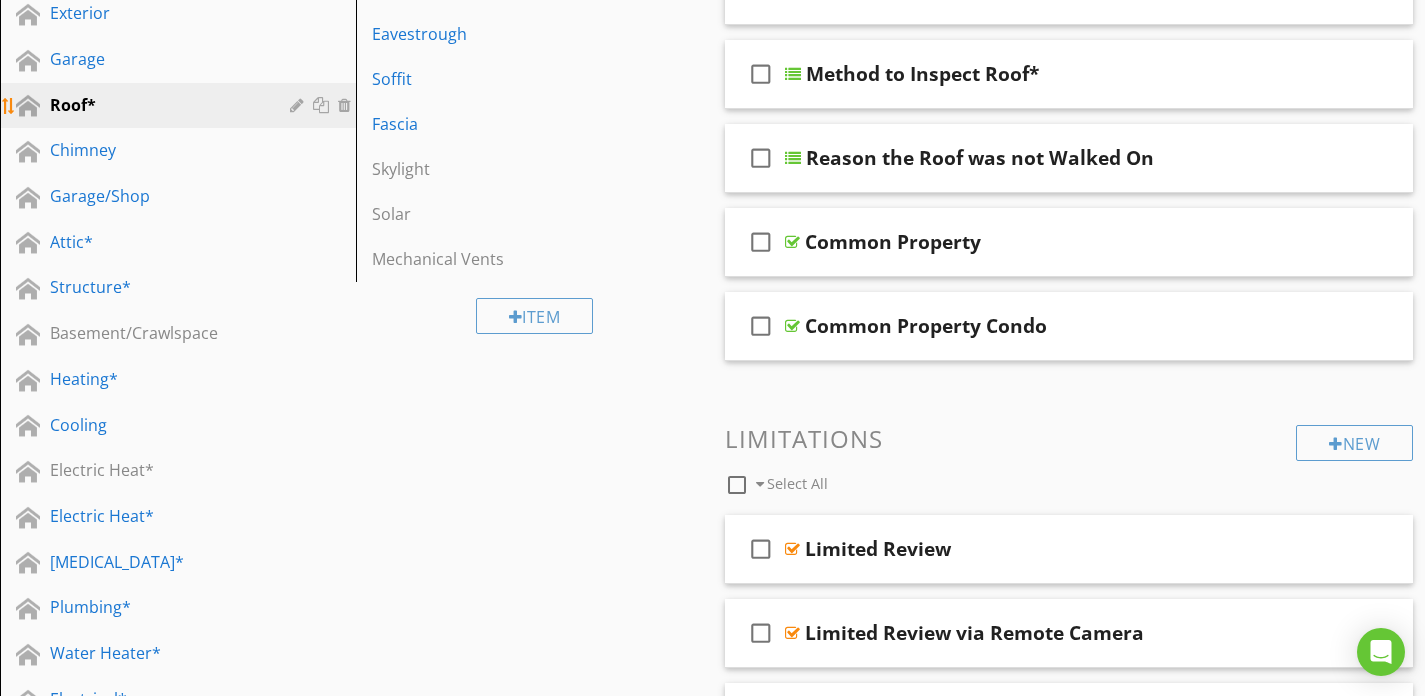 click at bounding box center [299, 105] 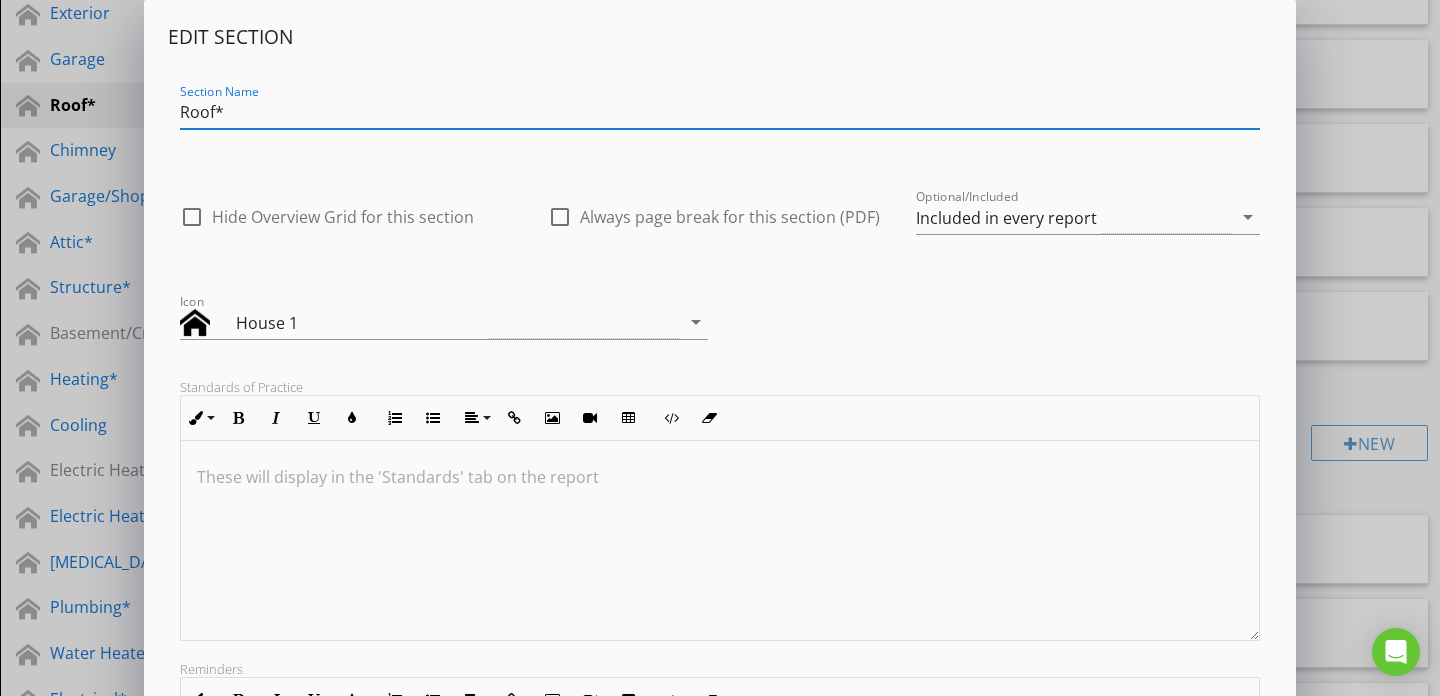 click on "Roof*" at bounding box center [720, 112] 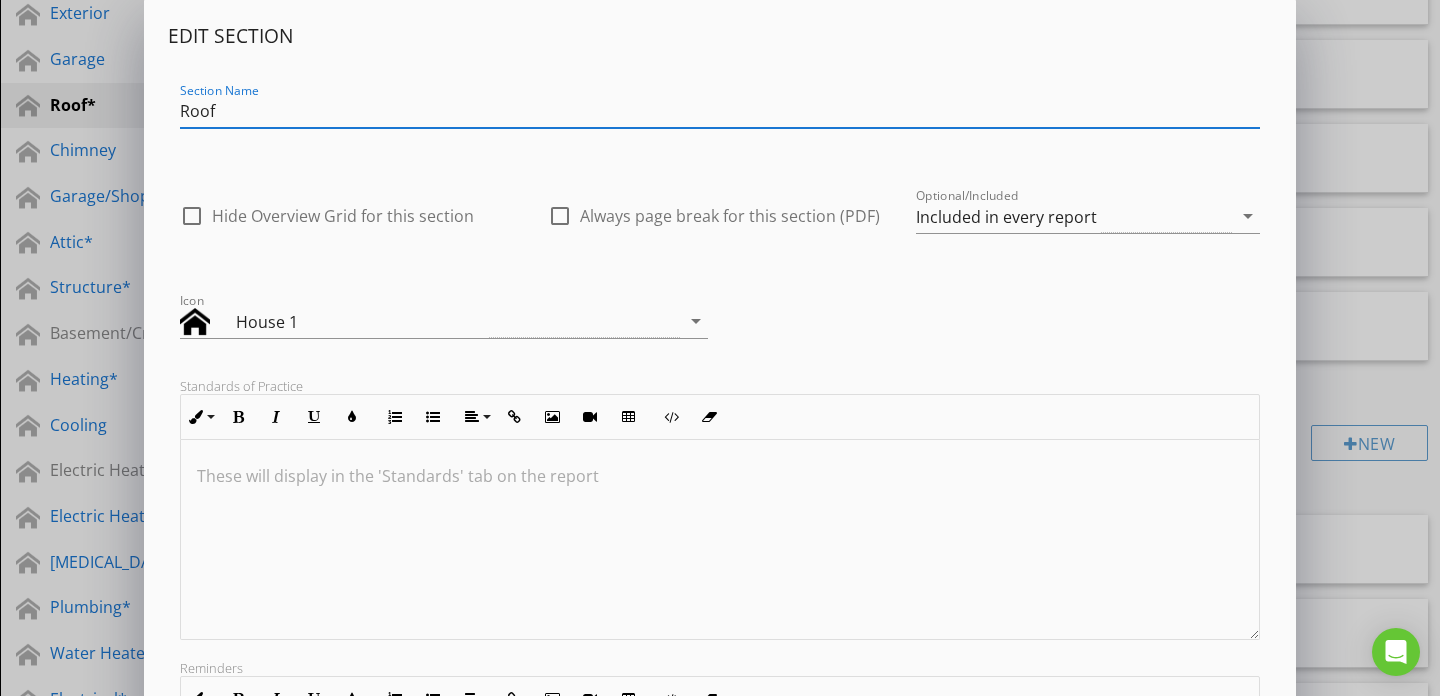 scroll, scrollTop: 0, scrollLeft: 0, axis: both 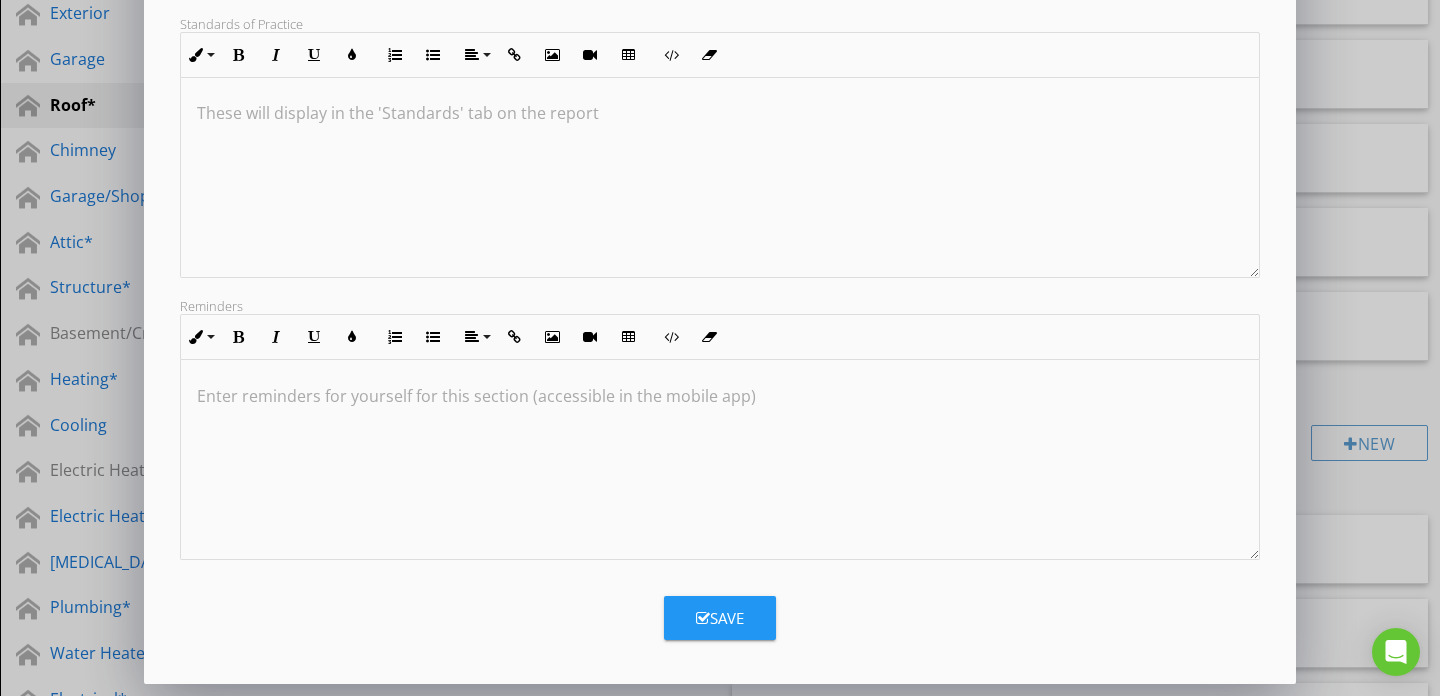 type on "Roof" 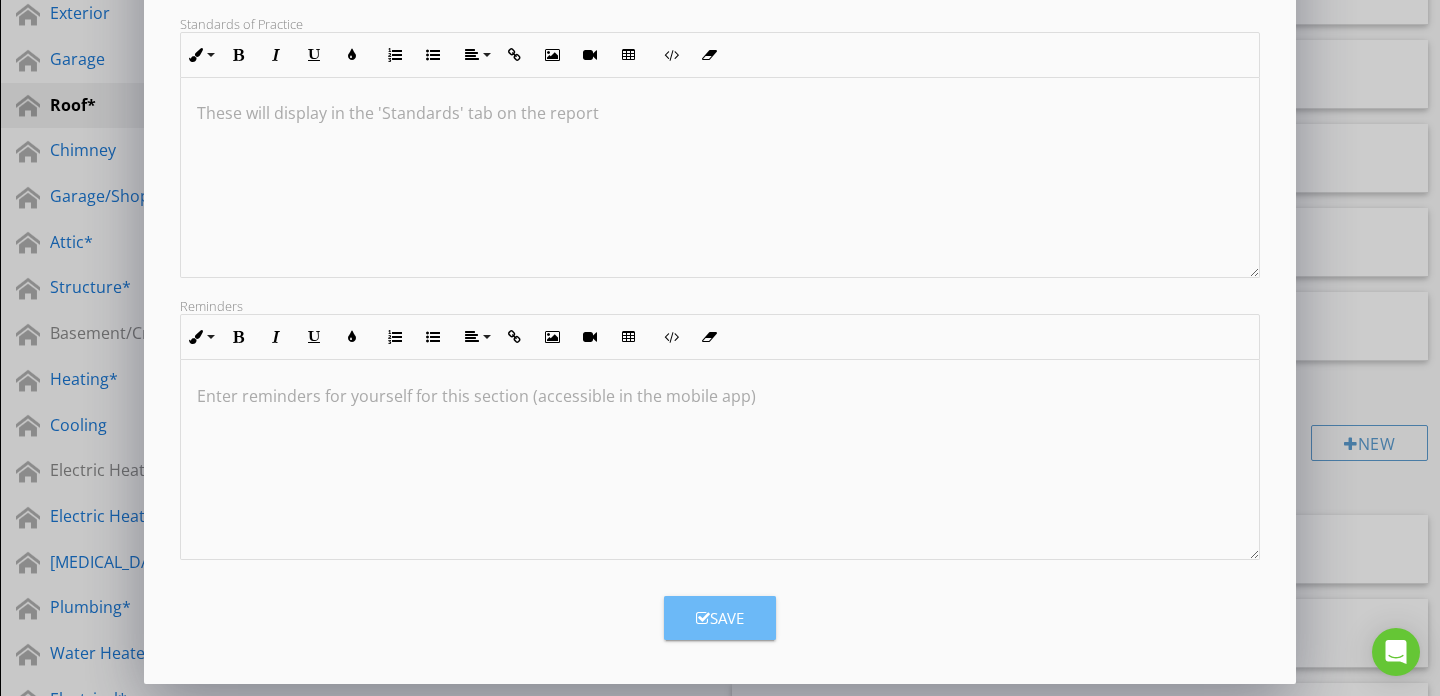 drag, startPoint x: 714, startPoint y: 621, endPoint x: 633, endPoint y: 578, distance: 91.706055 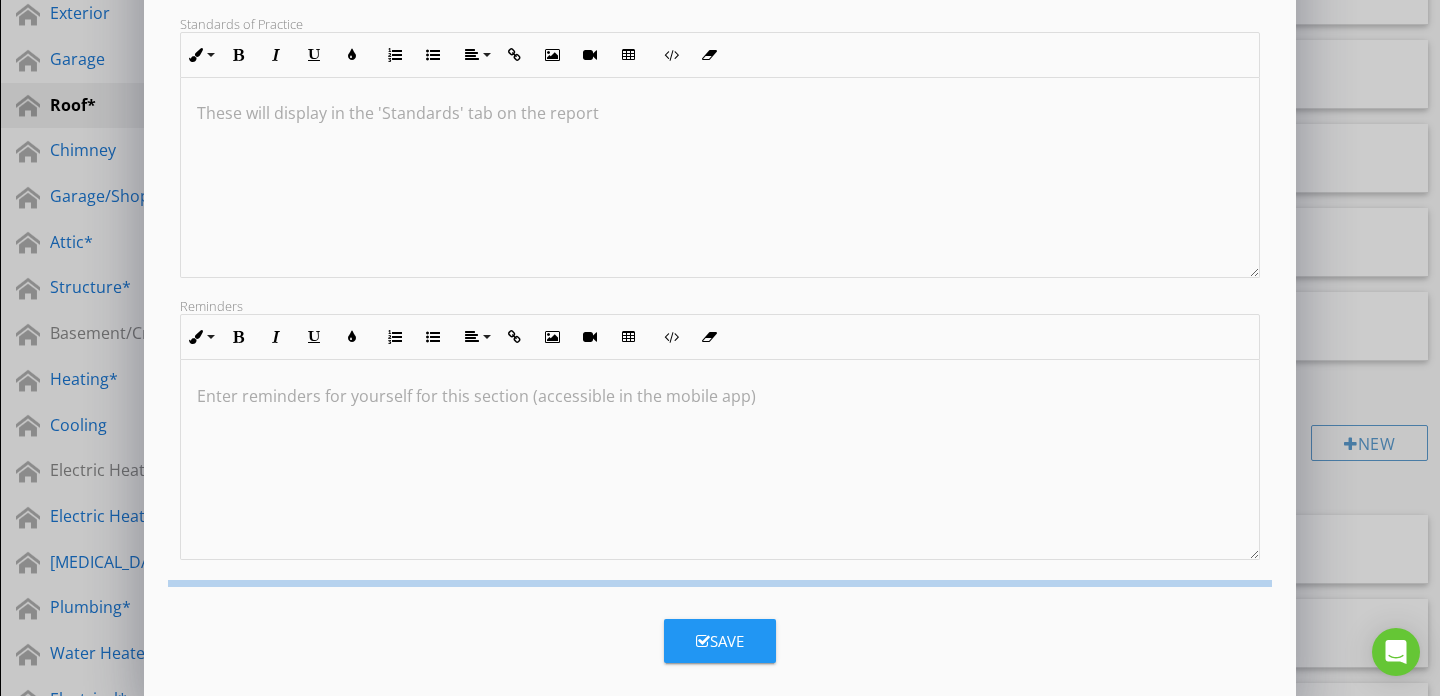 scroll, scrollTop: 146, scrollLeft: 0, axis: vertical 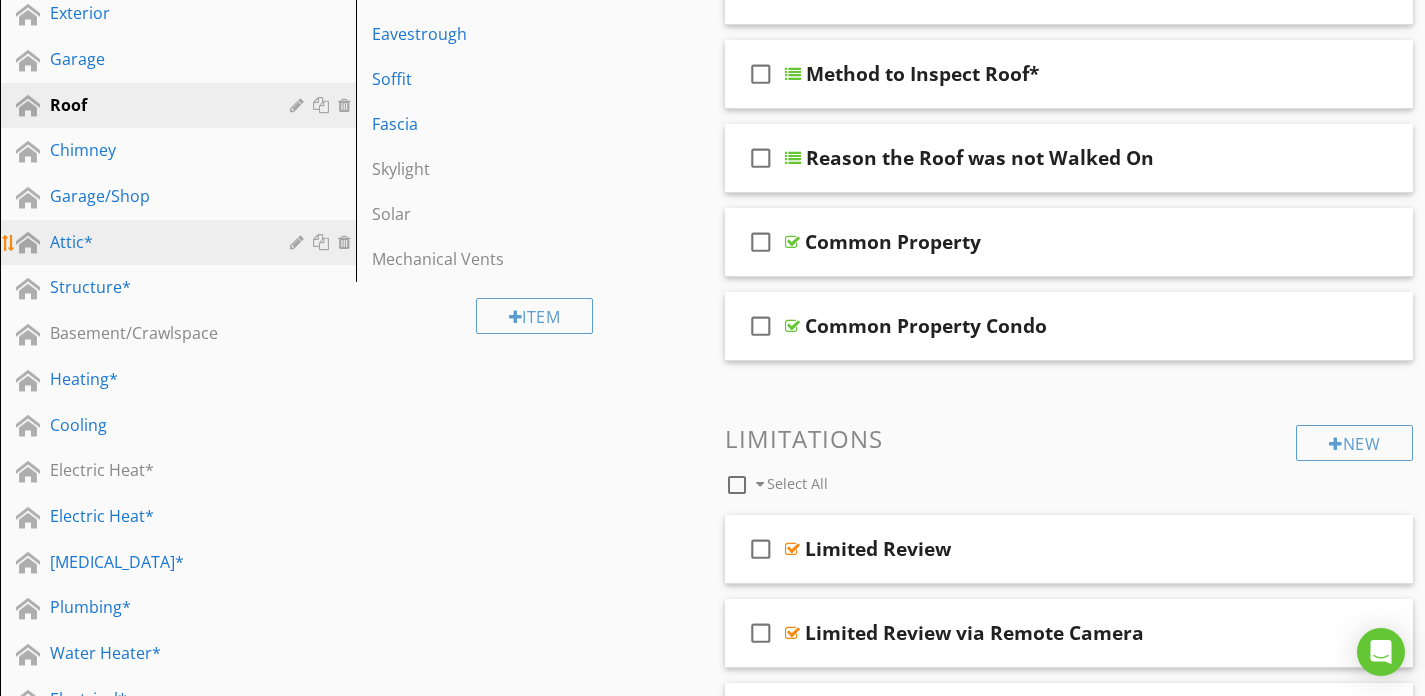 drag, startPoint x: 82, startPoint y: 234, endPoint x: 118, endPoint y: 239, distance: 36.345562 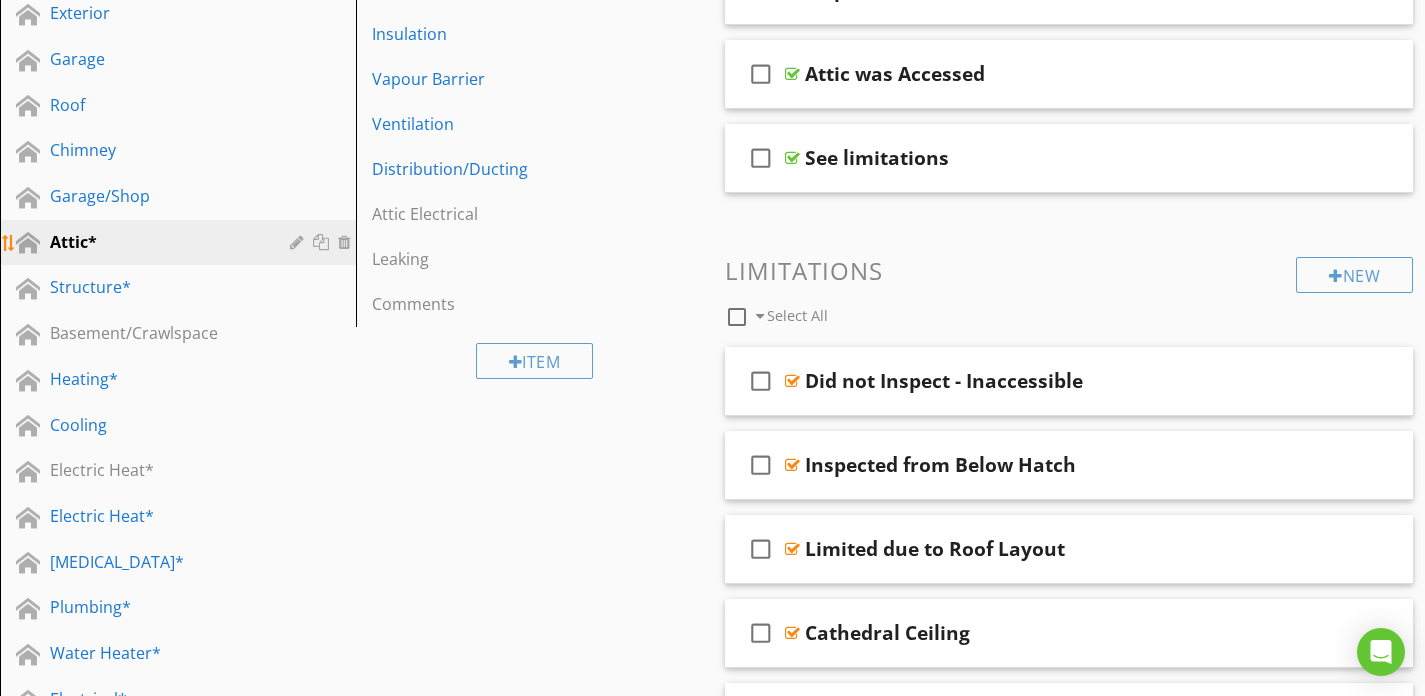 click at bounding box center [299, 242] 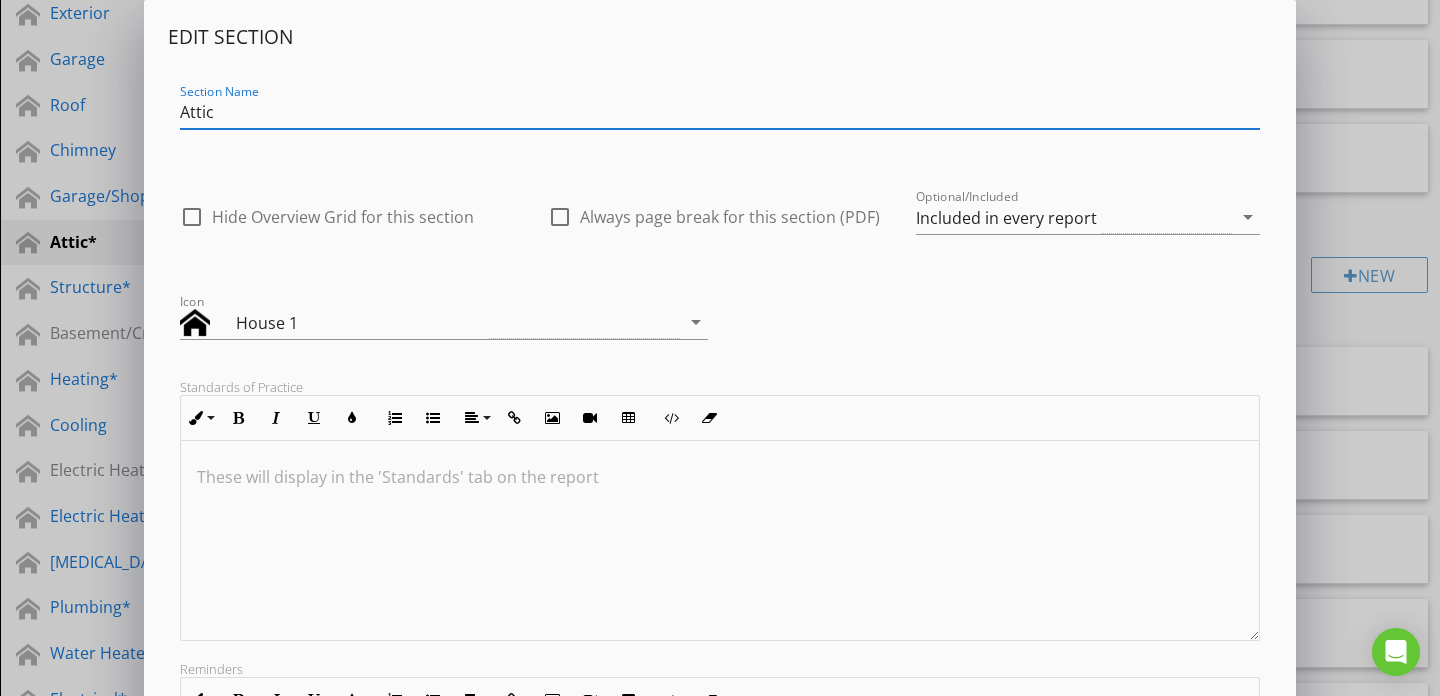 scroll, scrollTop: 1, scrollLeft: 0, axis: vertical 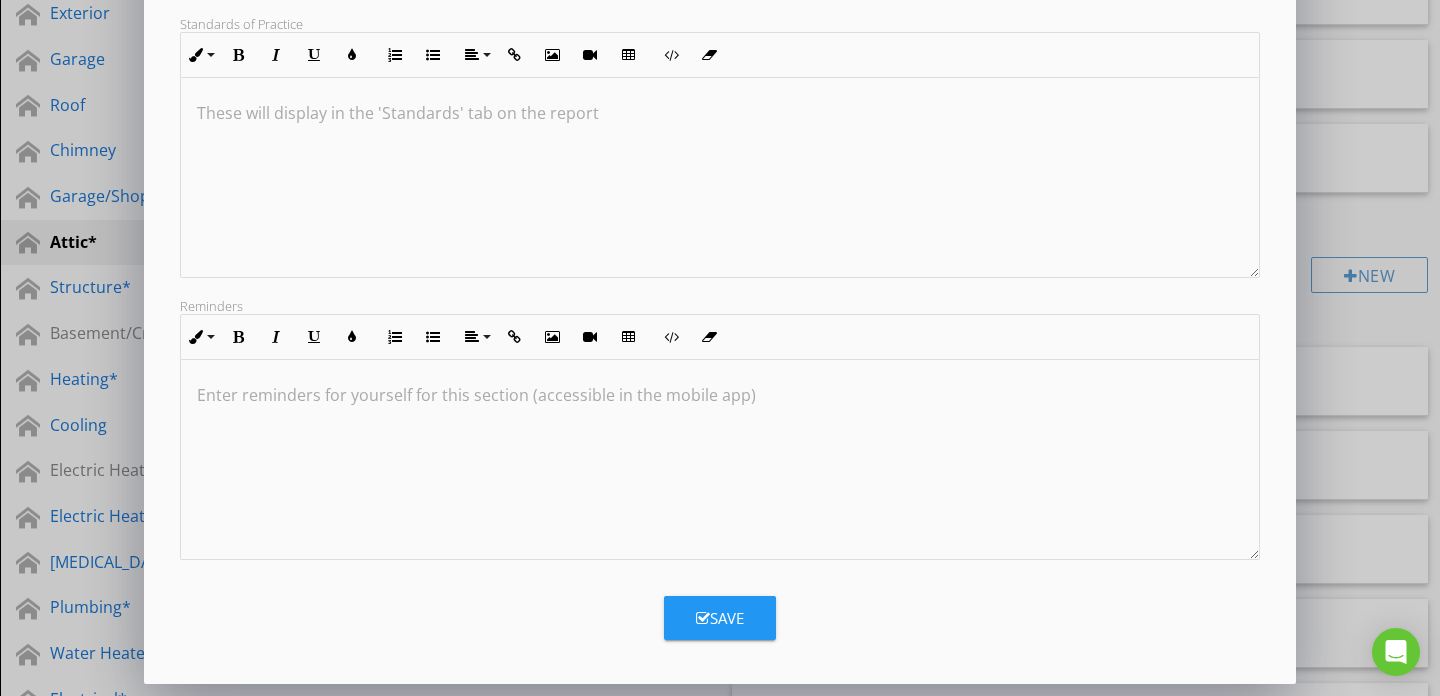 type on "Attic" 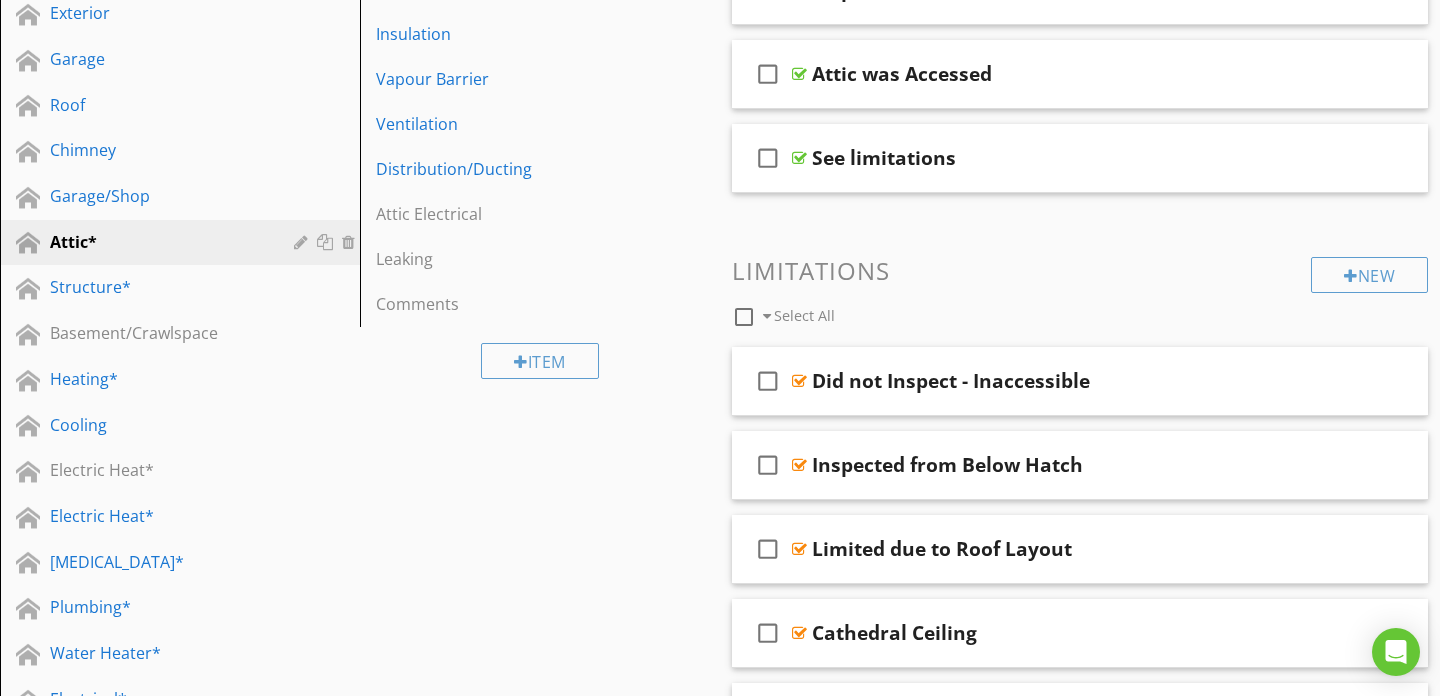 scroll, scrollTop: 146, scrollLeft: 0, axis: vertical 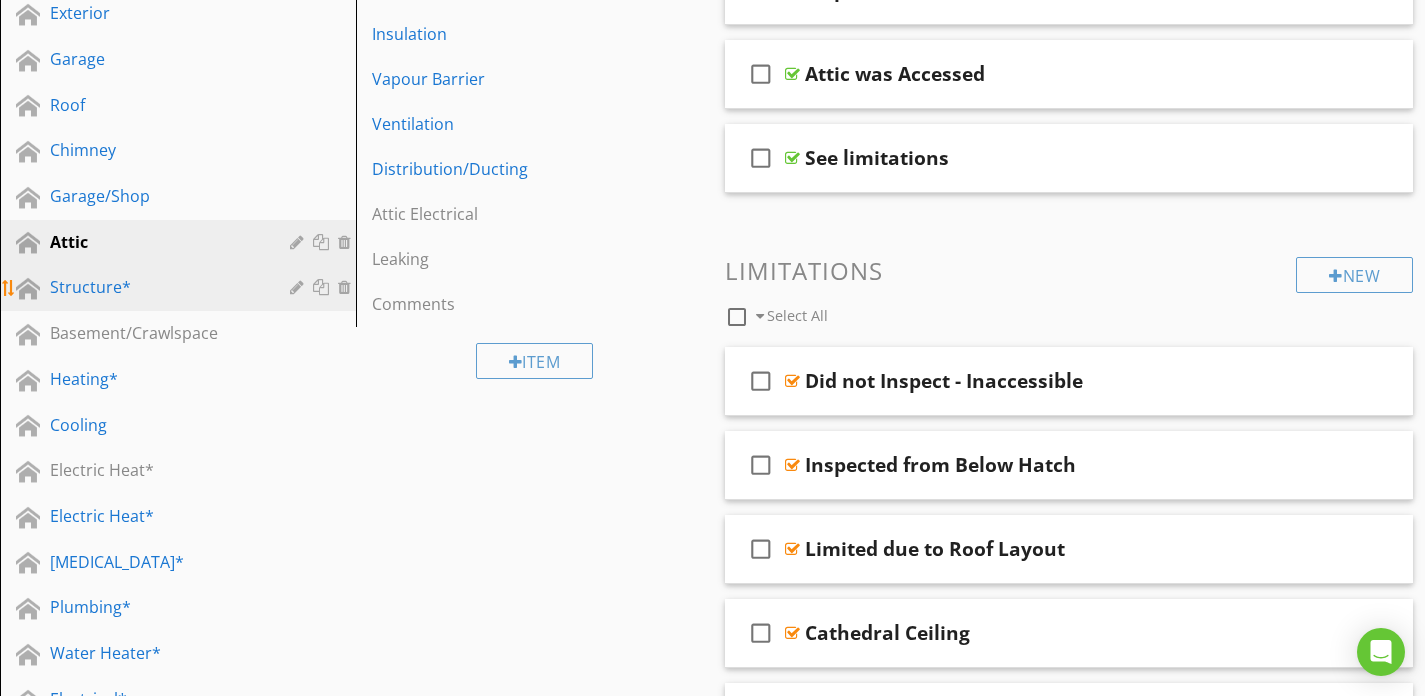 click on "Structure*" at bounding box center [155, 287] 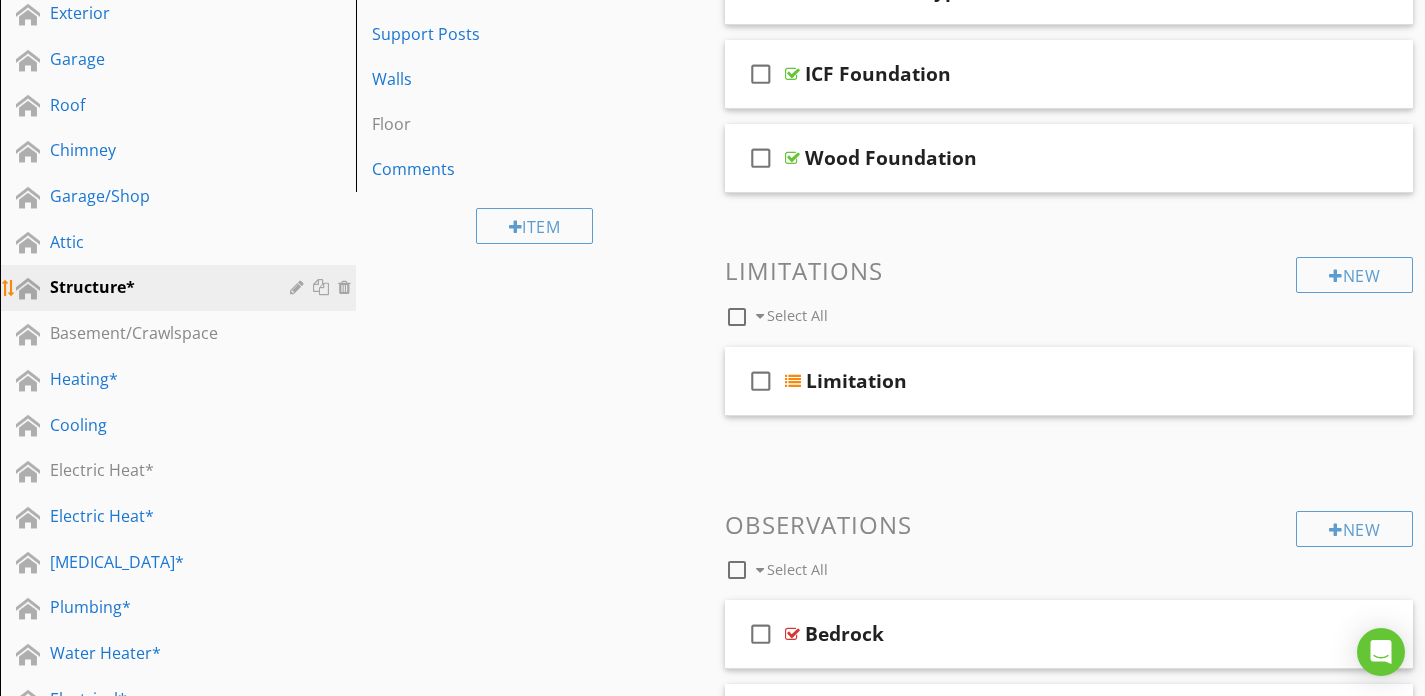 click at bounding box center (299, 287) 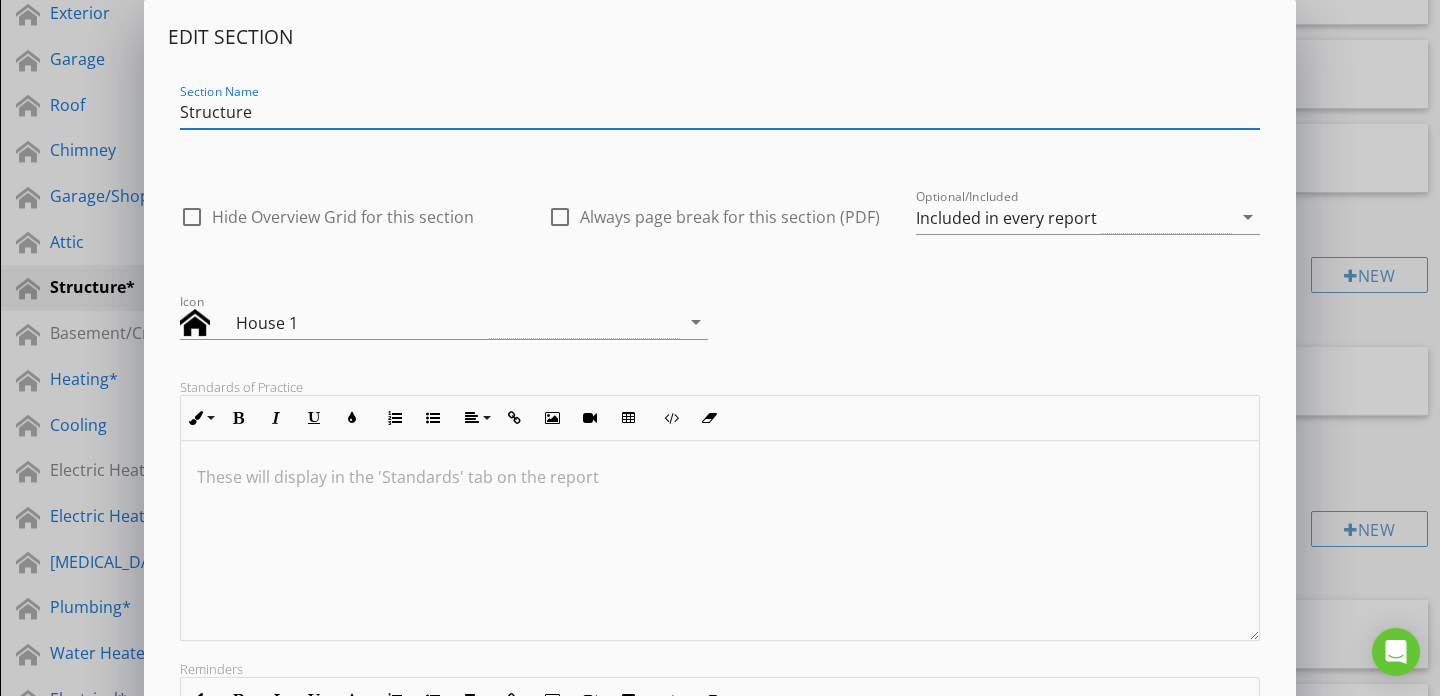 scroll, scrollTop: 1, scrollLeft: 0, axis: vertical 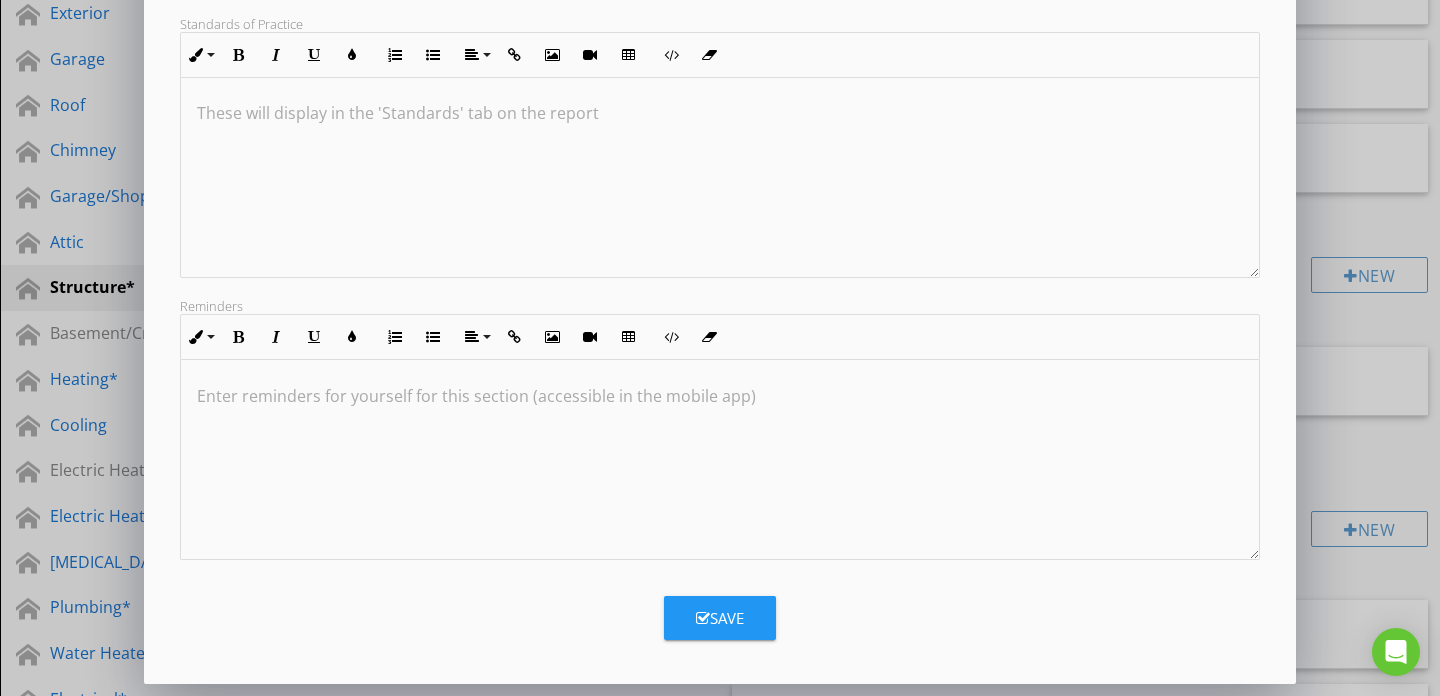 type on "Structure" 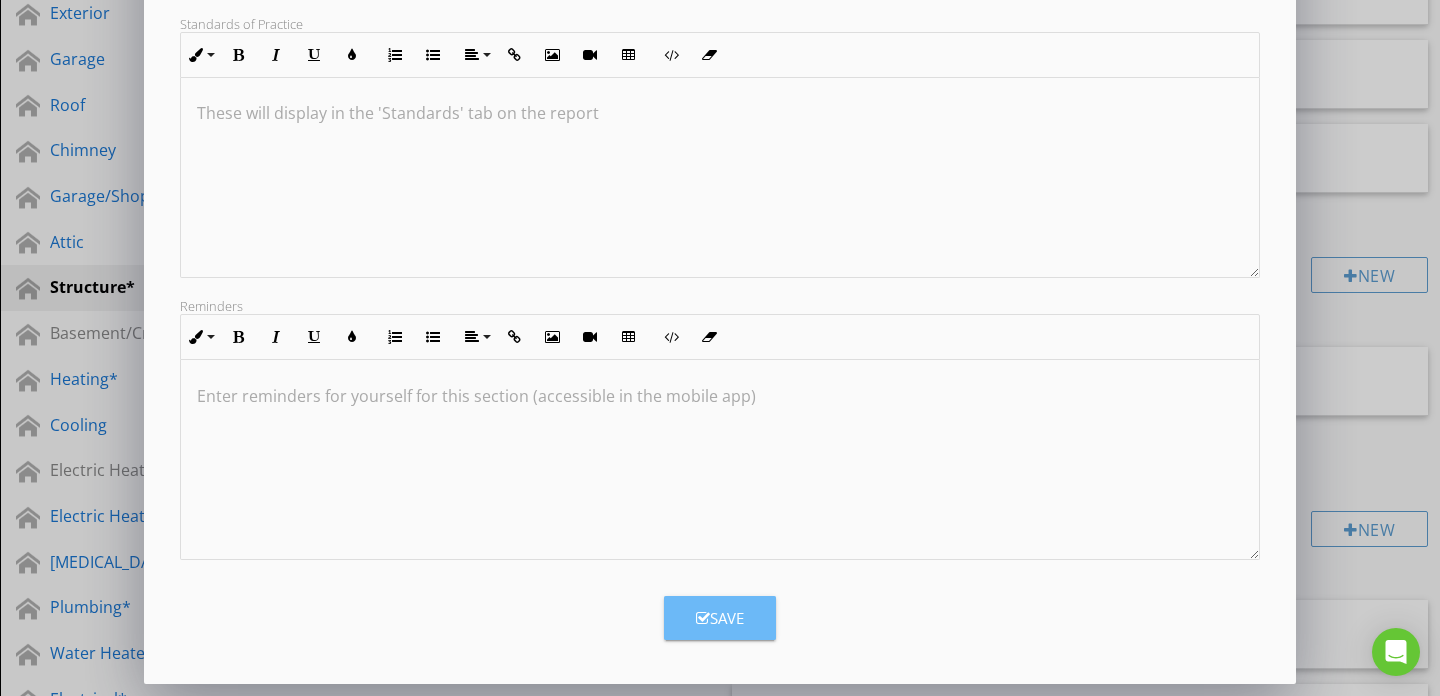 click on "Save" at bounding box center (720, 618) 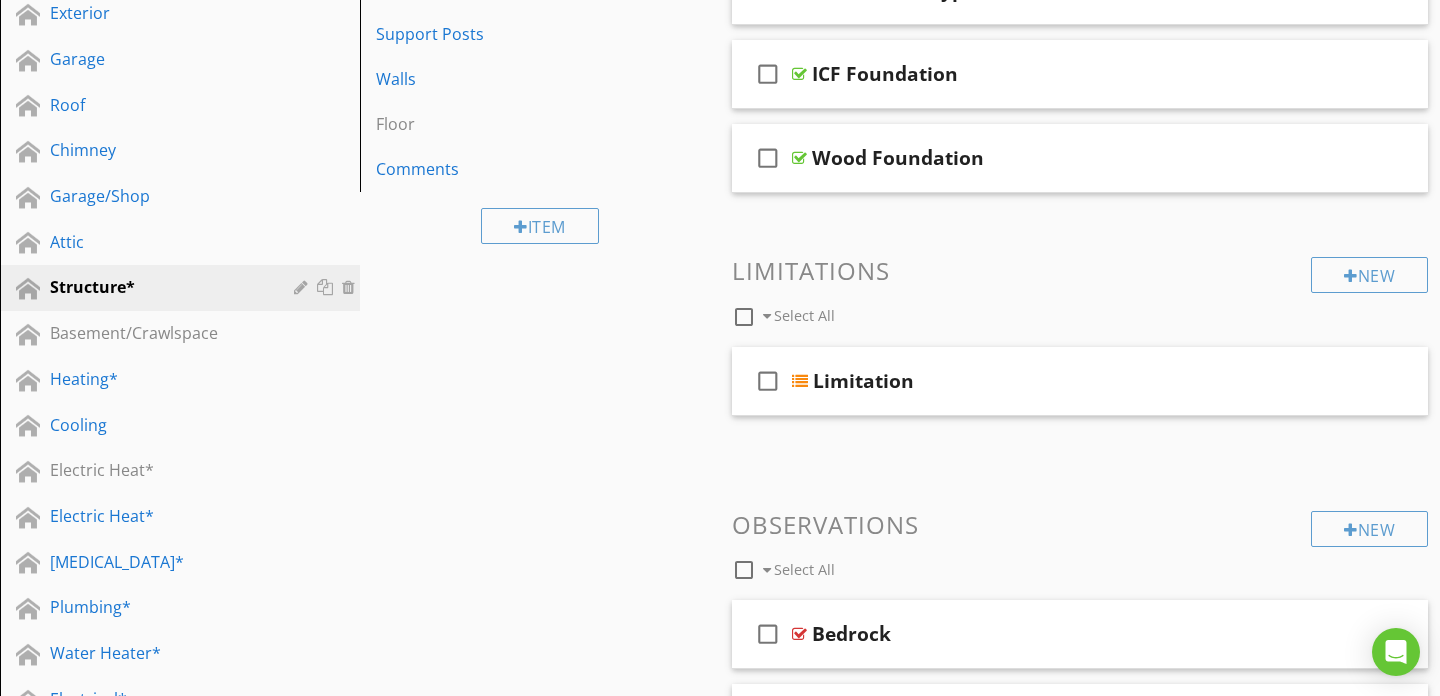 scroll, scrollTop: 146, scrollLeft: 0, axis: vertical 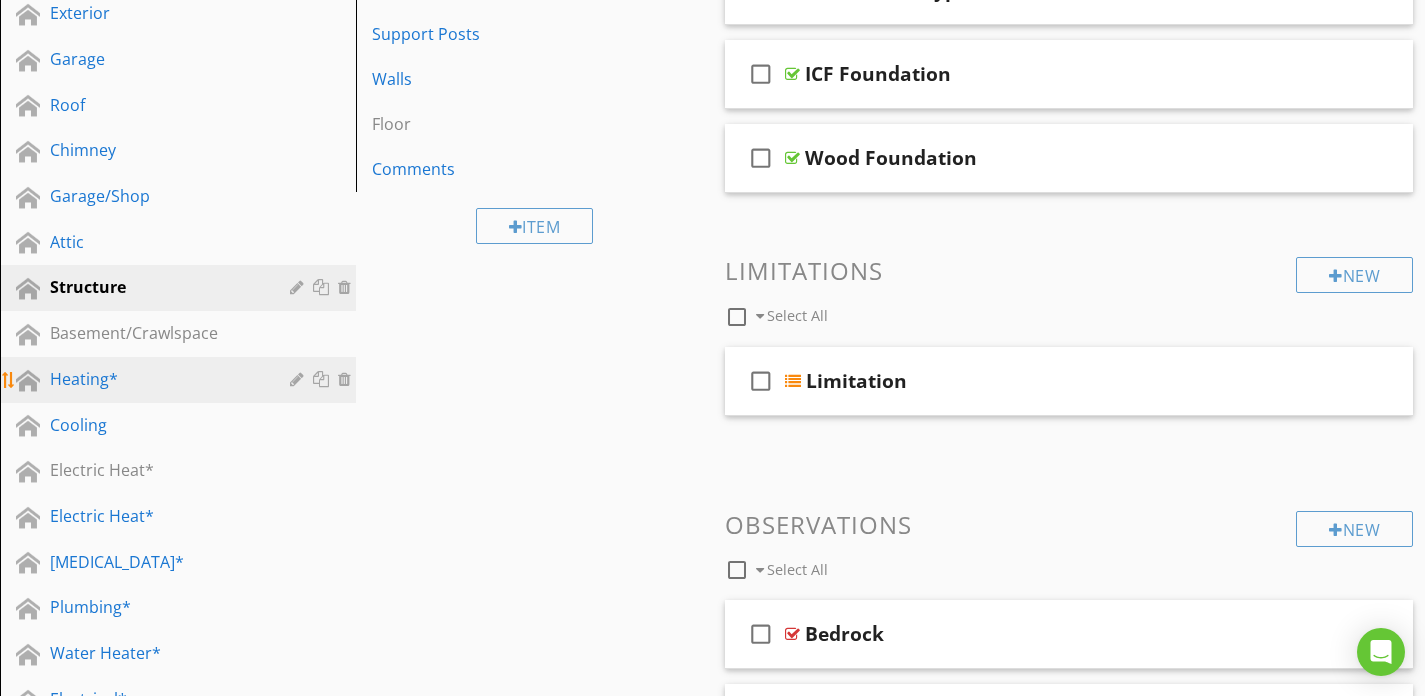 click at bounding box center [299, 379] 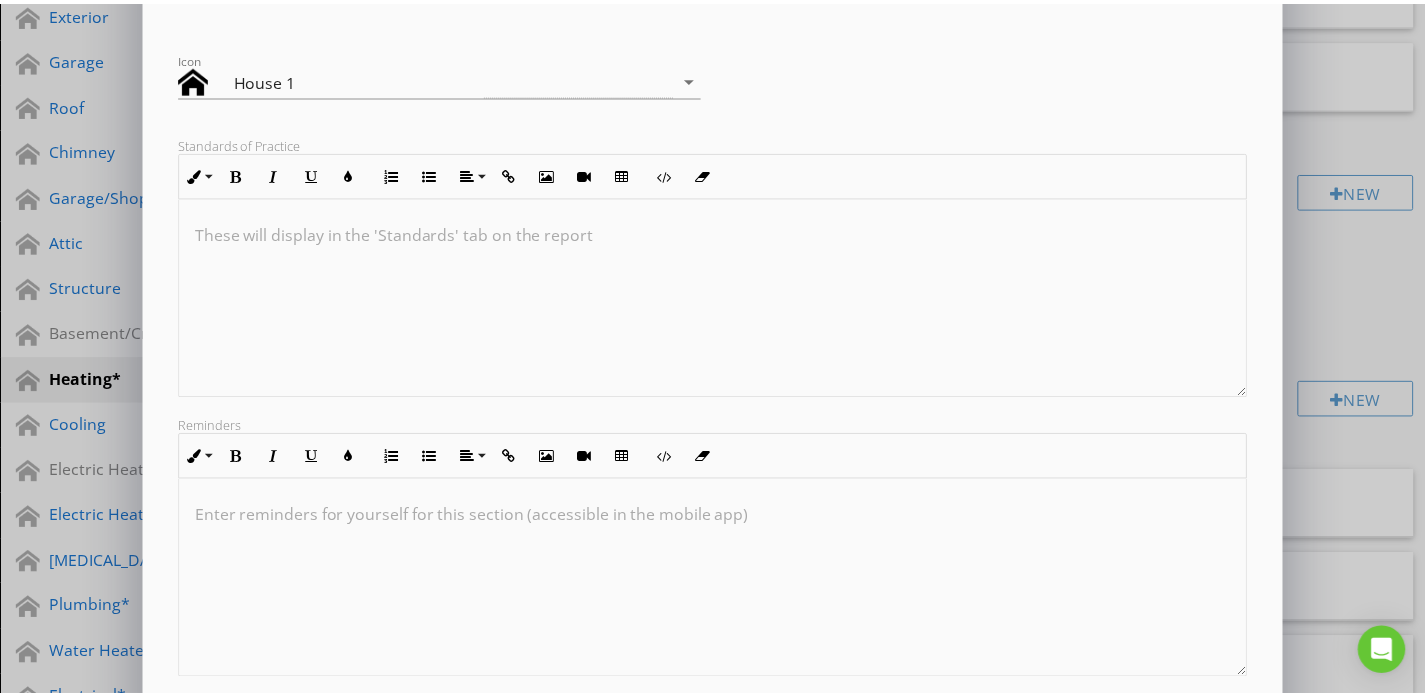 scroll, scrollTop: 363, scrollLeft: 0, axis: vertical 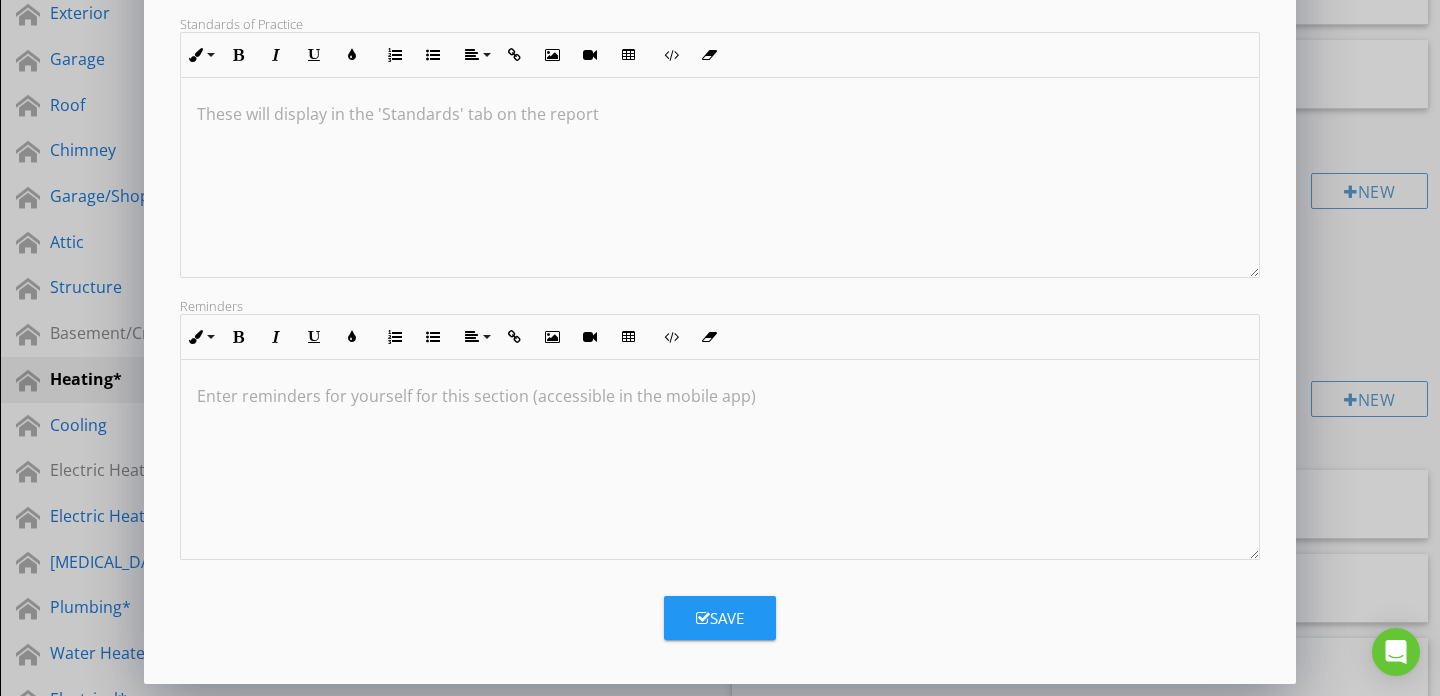 type on "Heating, Ventilation and Air Conditioning (HVAC)" 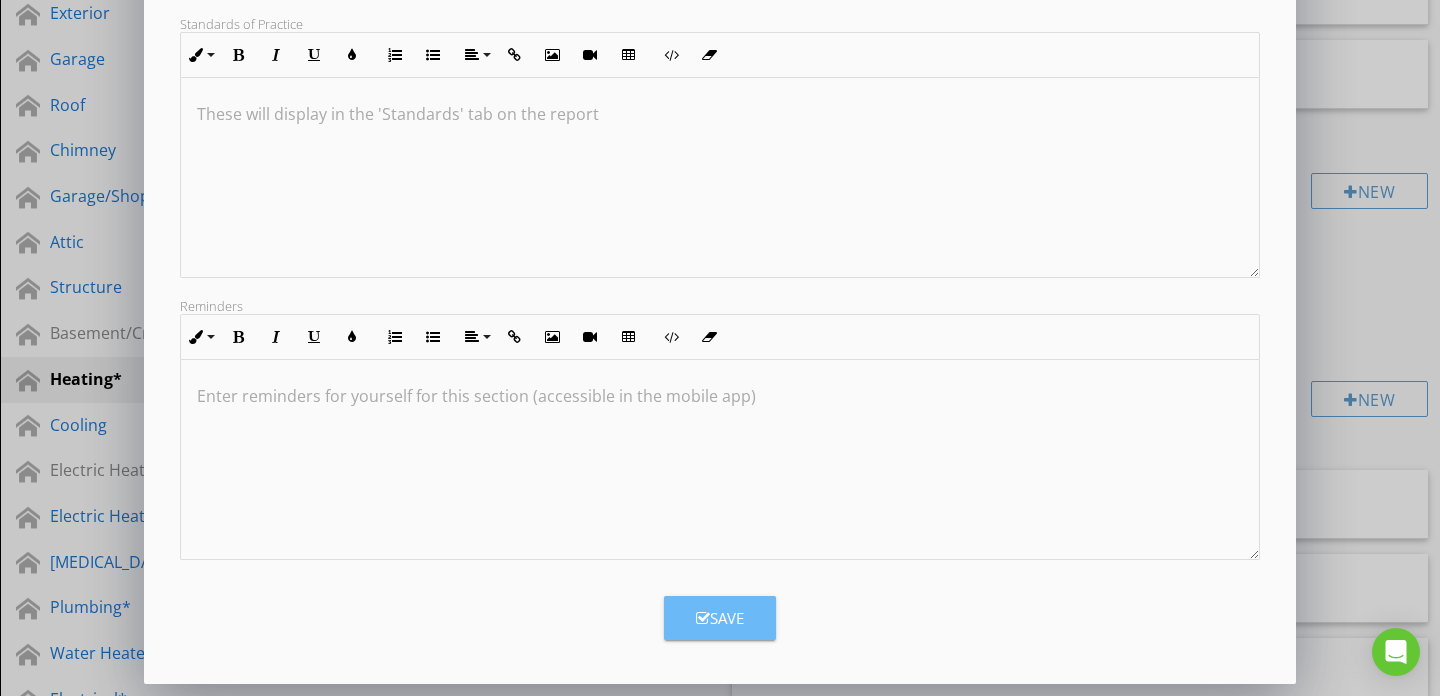 drag, startPoint x: 727, startPoint y: 620, endPoint x: 685, endPoint y: 599, distance: 46.957428 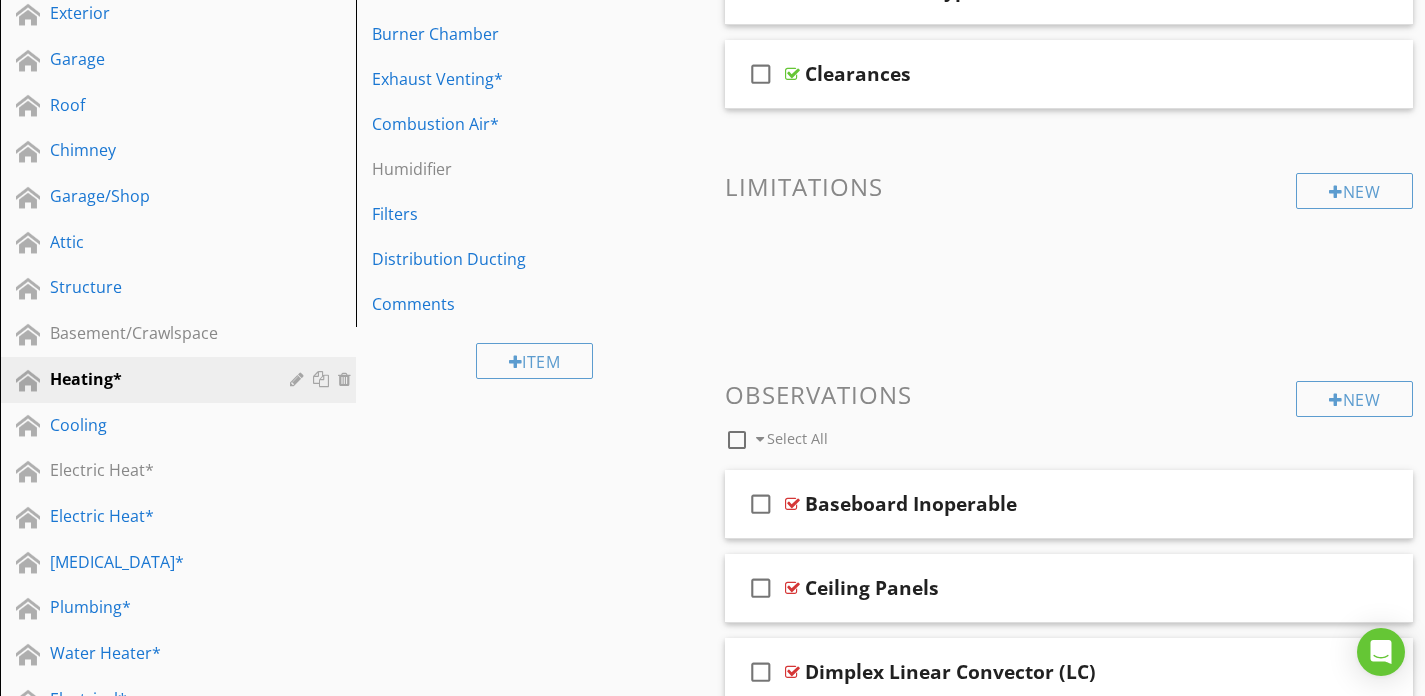 scroll, scrollTop: 146, scrollLeft: 0, axis: vertical 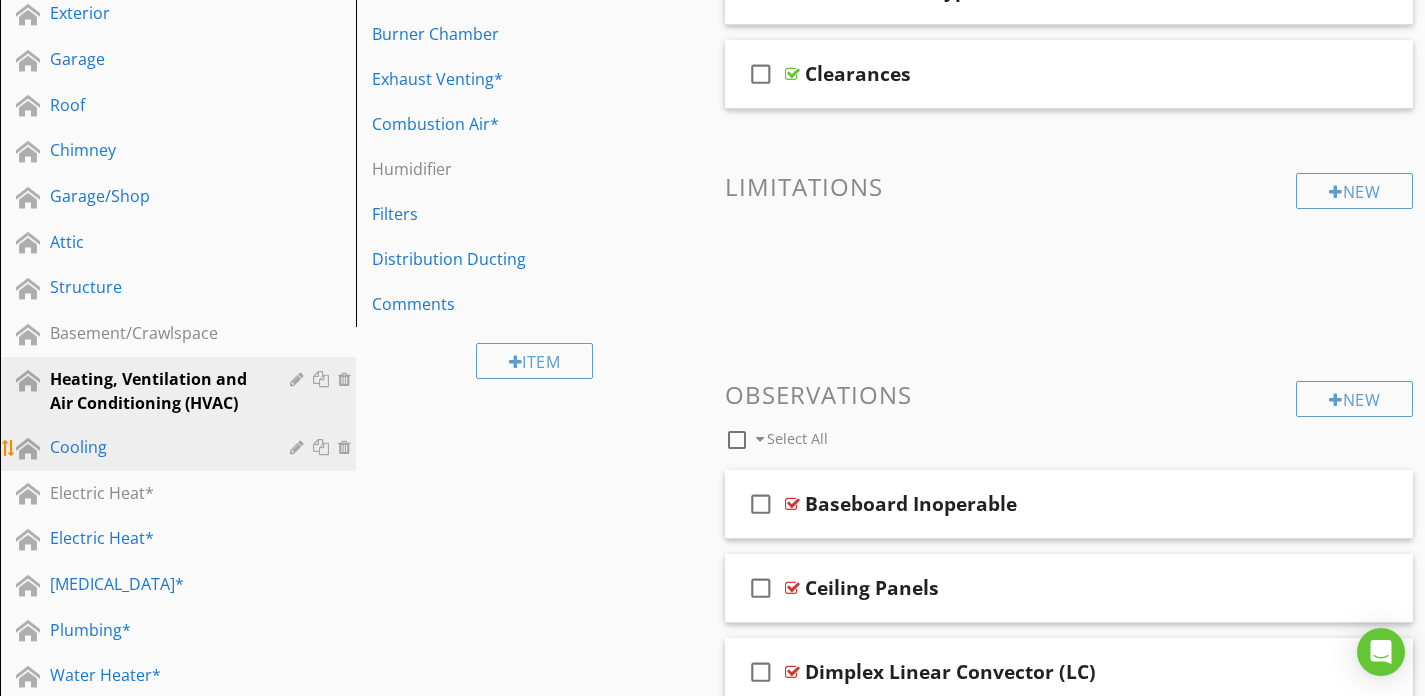 click on "Cooling" at bounding box center (181, 448) 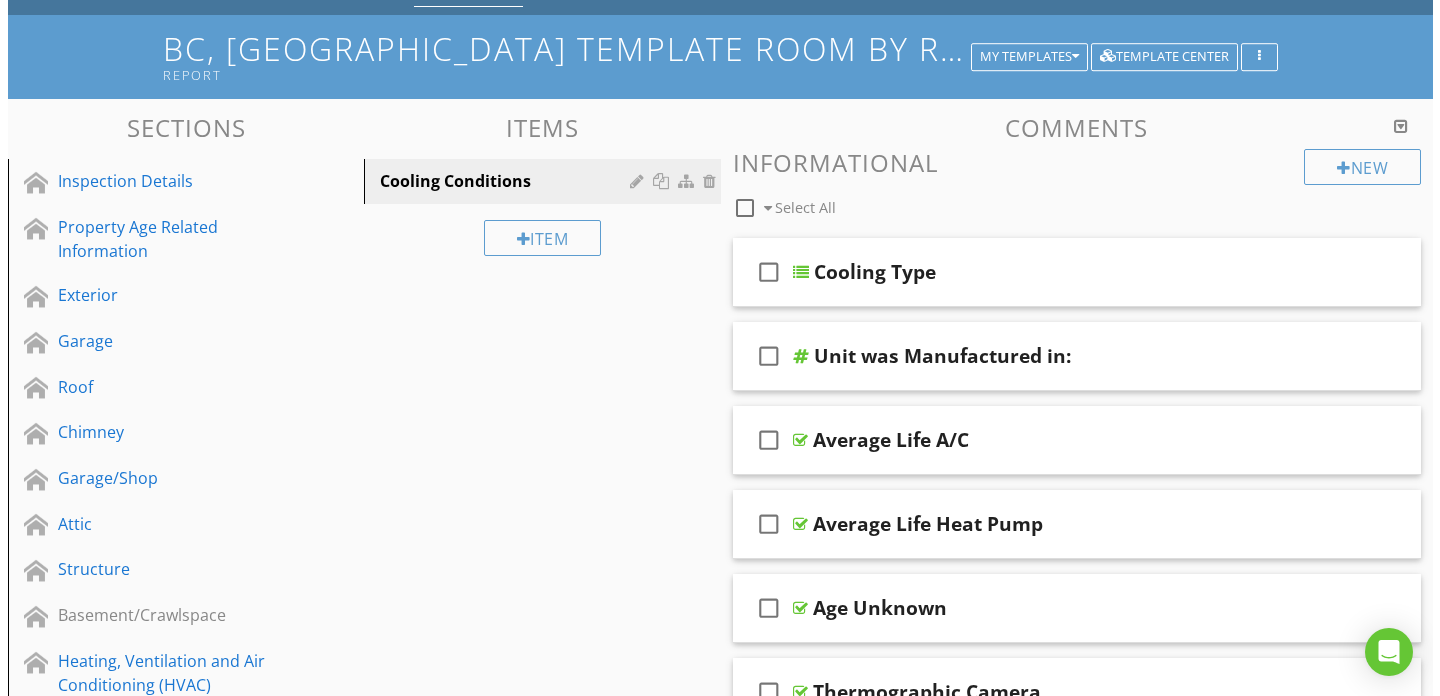 scroll, scrollTop: 100, scrollLeft: 0, axis: vertical 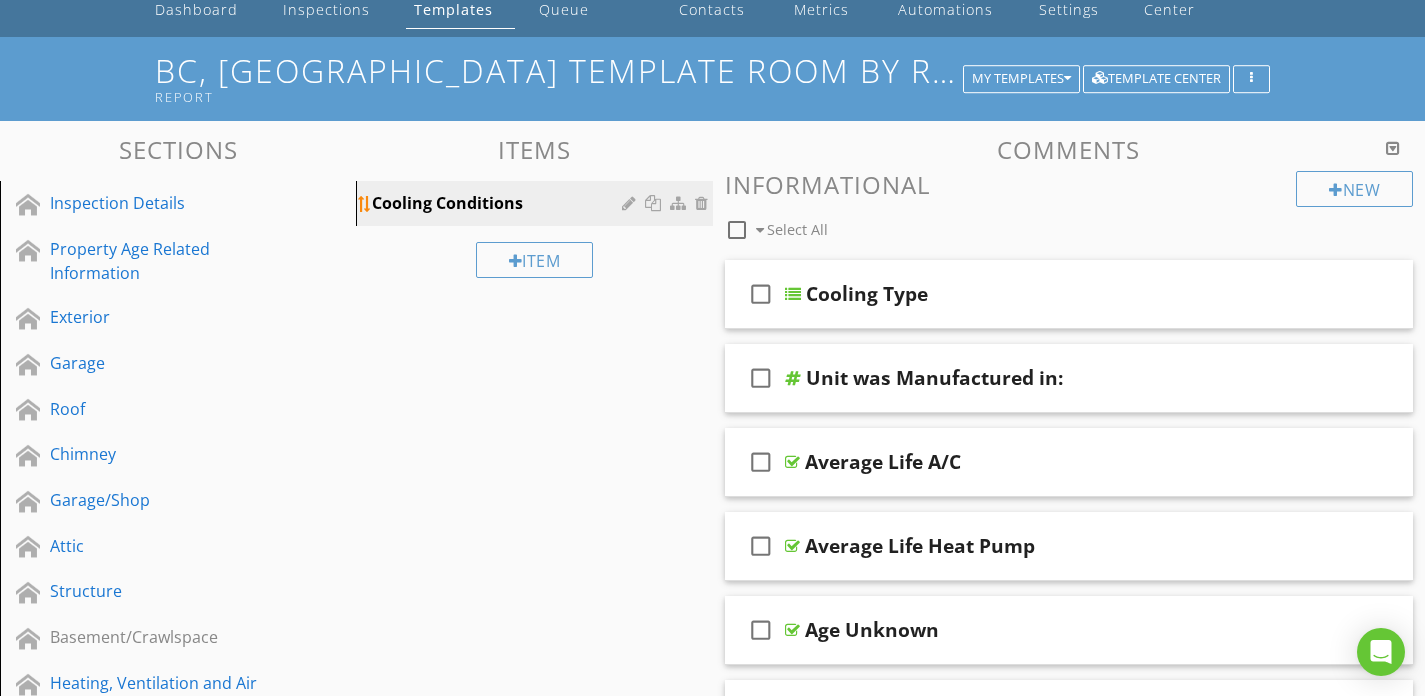 click at bounding box center (631, 203) 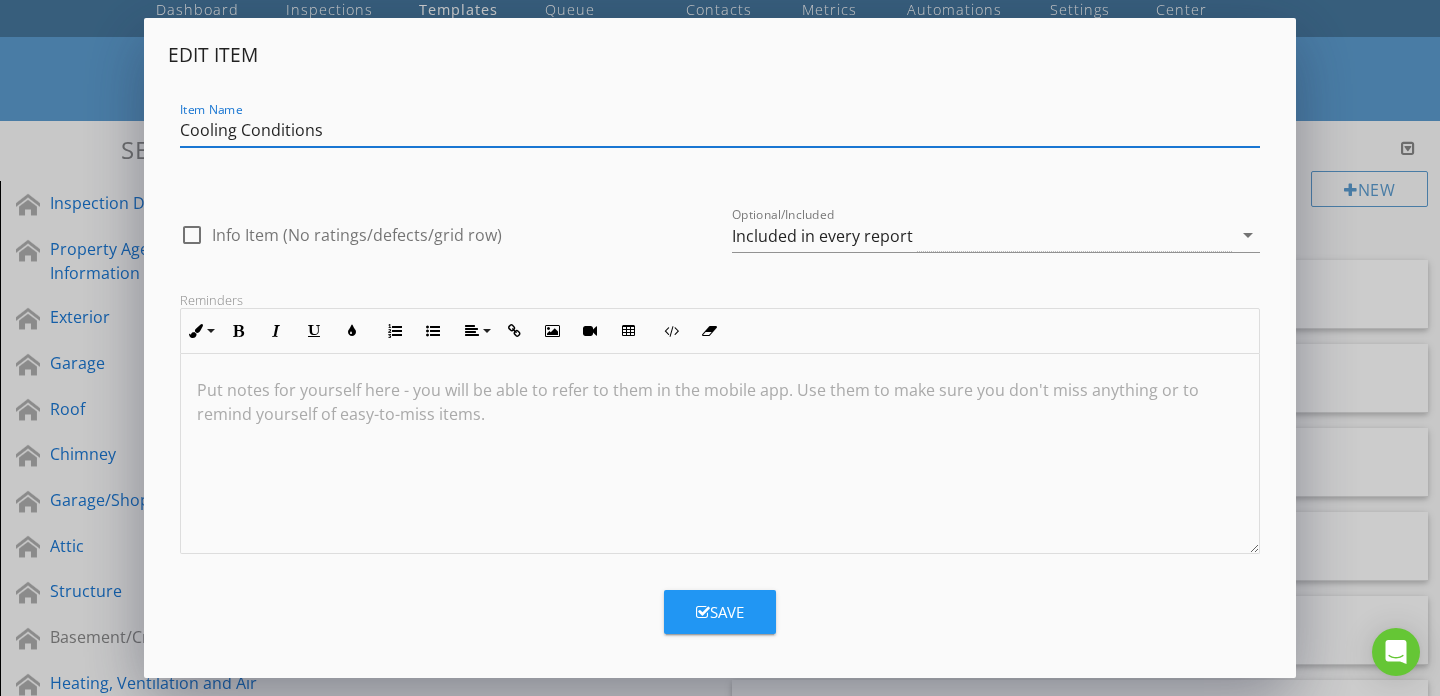 drag, startPoint x: 246, startPoint y: 128, endPoint x: 409, endPoint y: 135, distance: 163.15024 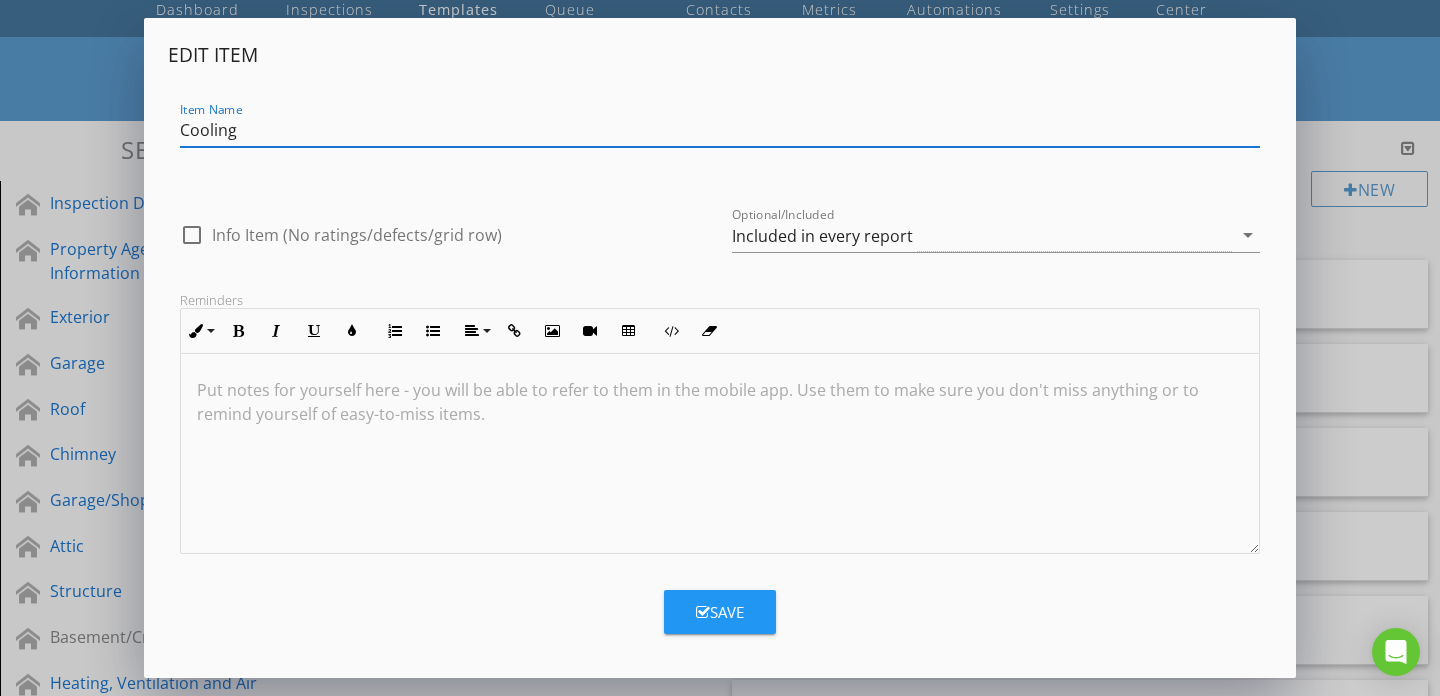 type on "Cooling" 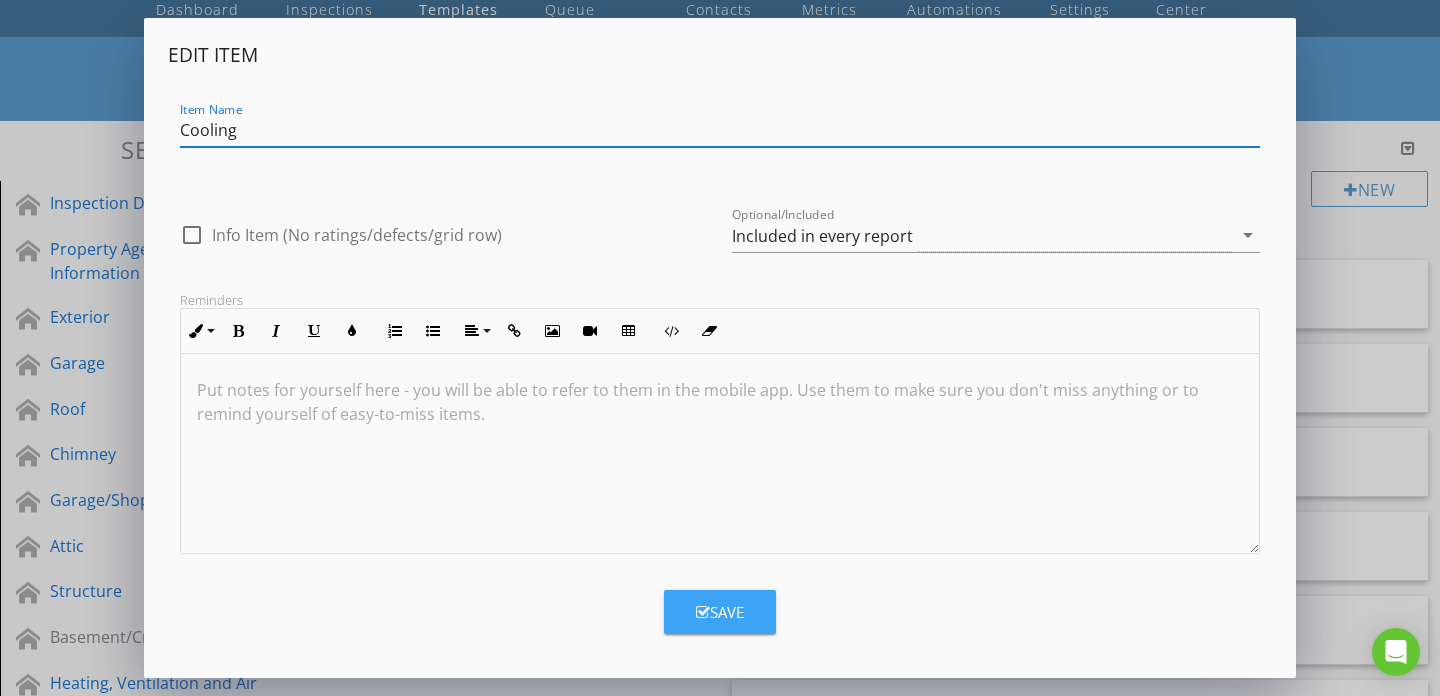 click on "Save" at bounding box center (720, 612) 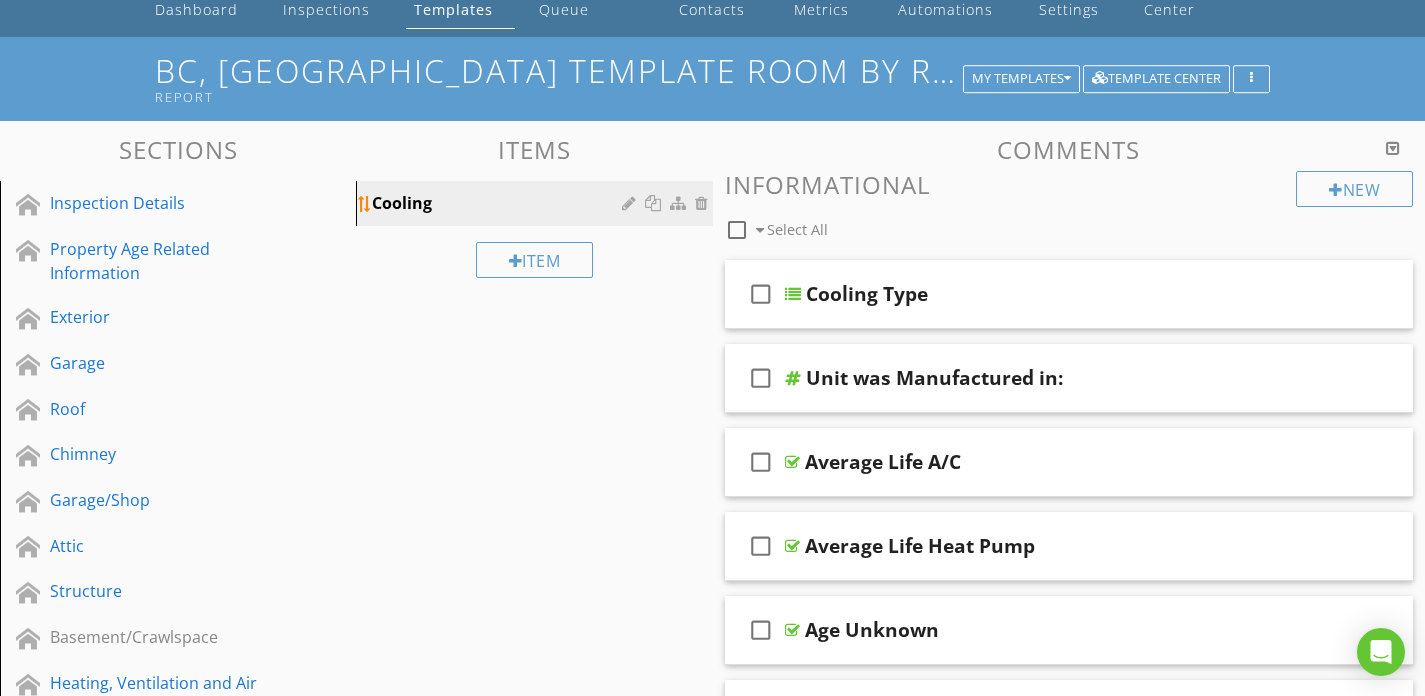 click at bounding box center (680, 203) 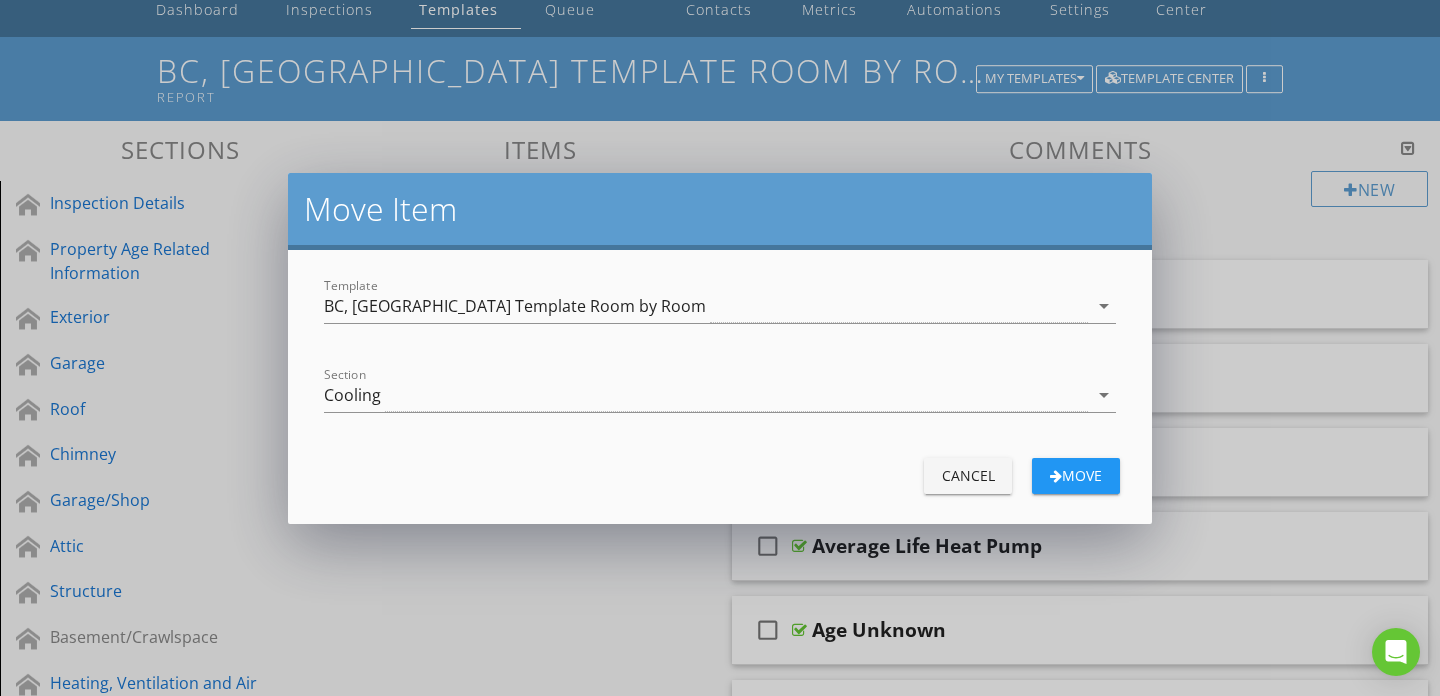 click on "Cooling" at bounding box center (706, 395) 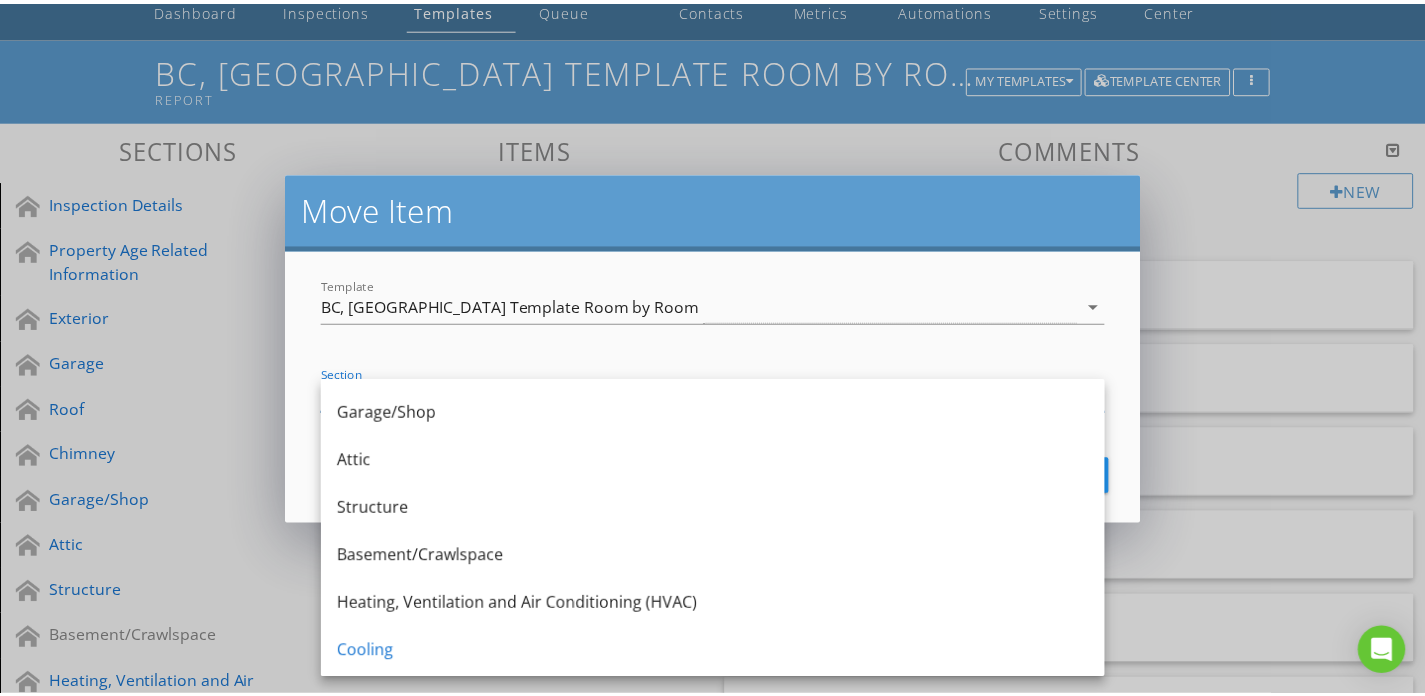 scroll, scrollTop: 427, scrollLeft: 0, axis: vertical 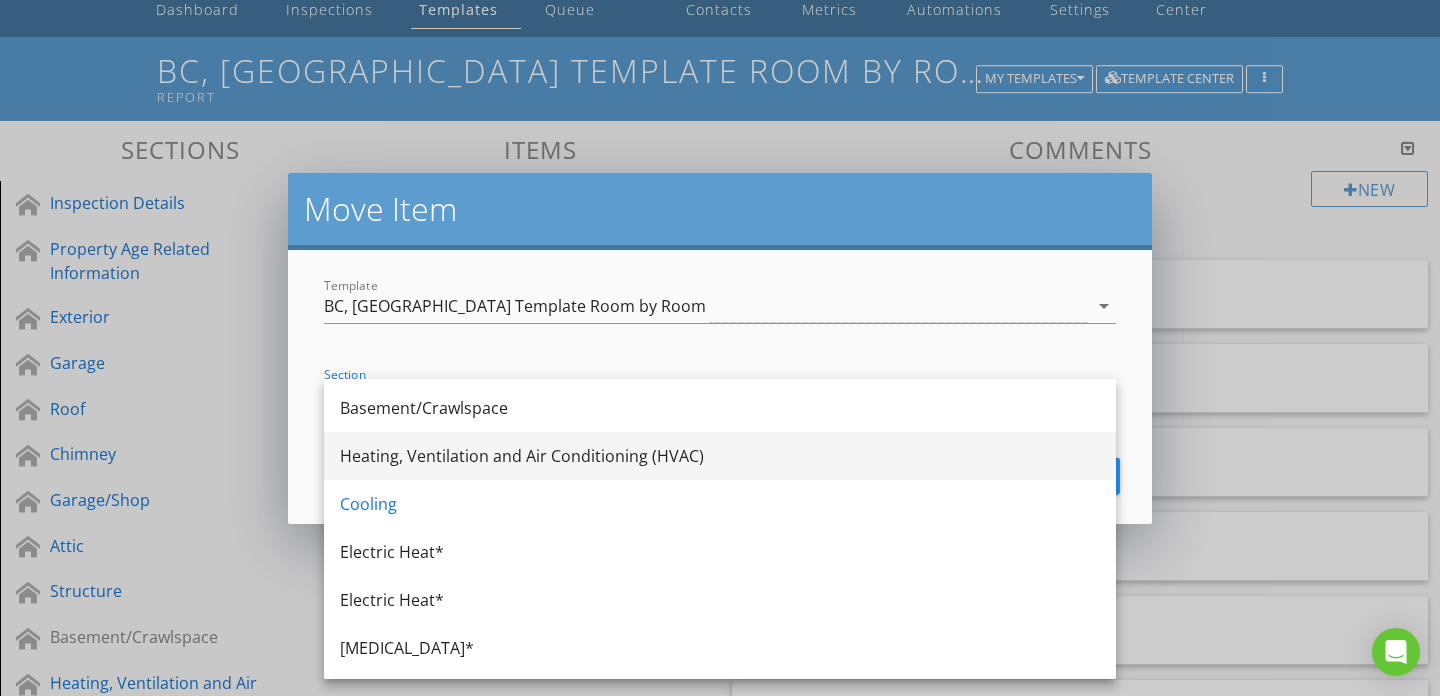 click on "Heating, Ventilation and Air Conditioning (HVAC)" at bounding box center [720, 456] 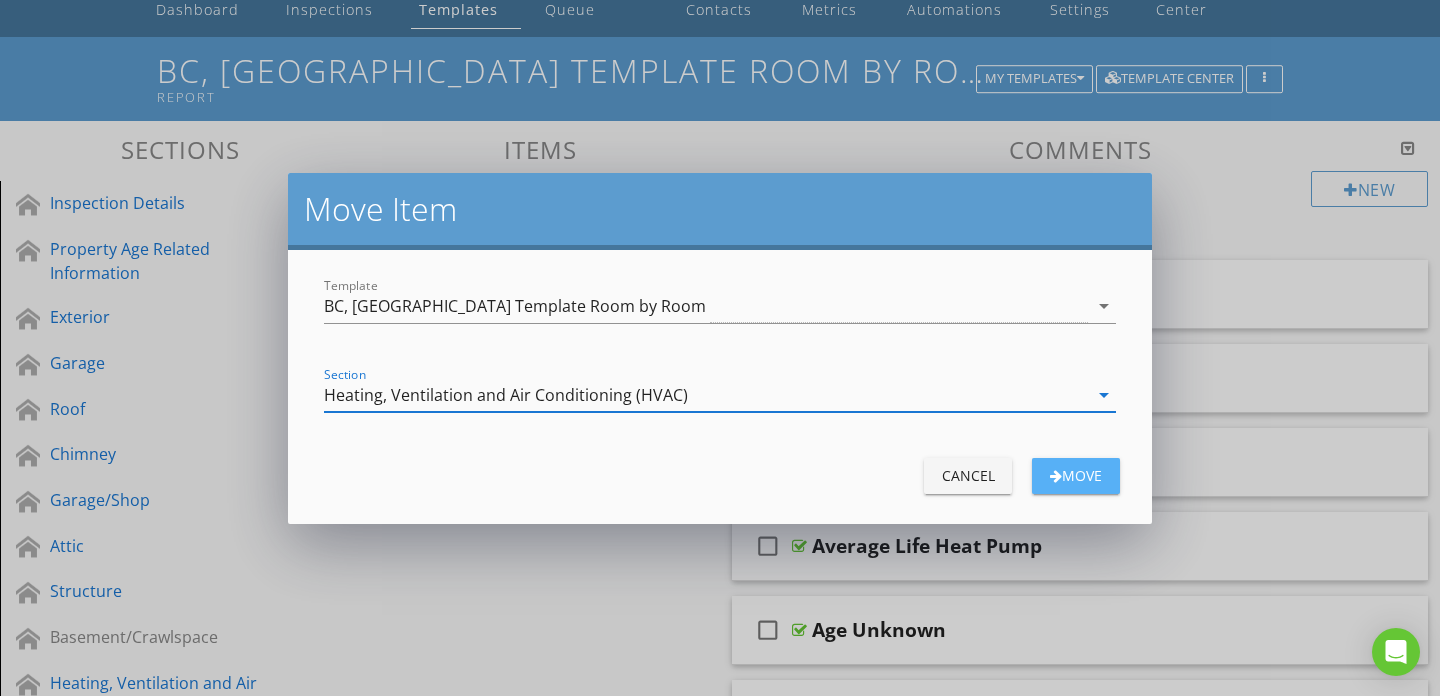 click on "Move" at bounding box center (1076, 475) 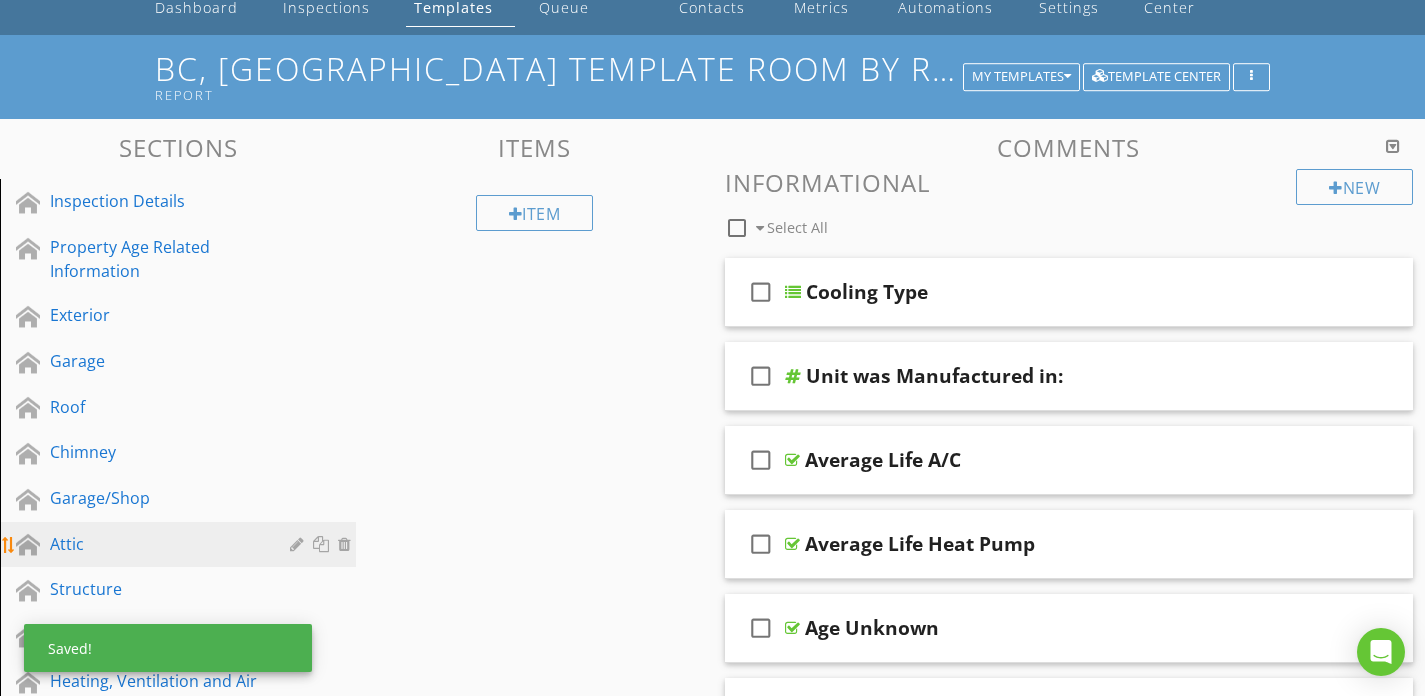 scroll, scrollTop: 293, scrollLeft: 0, axis: vertical 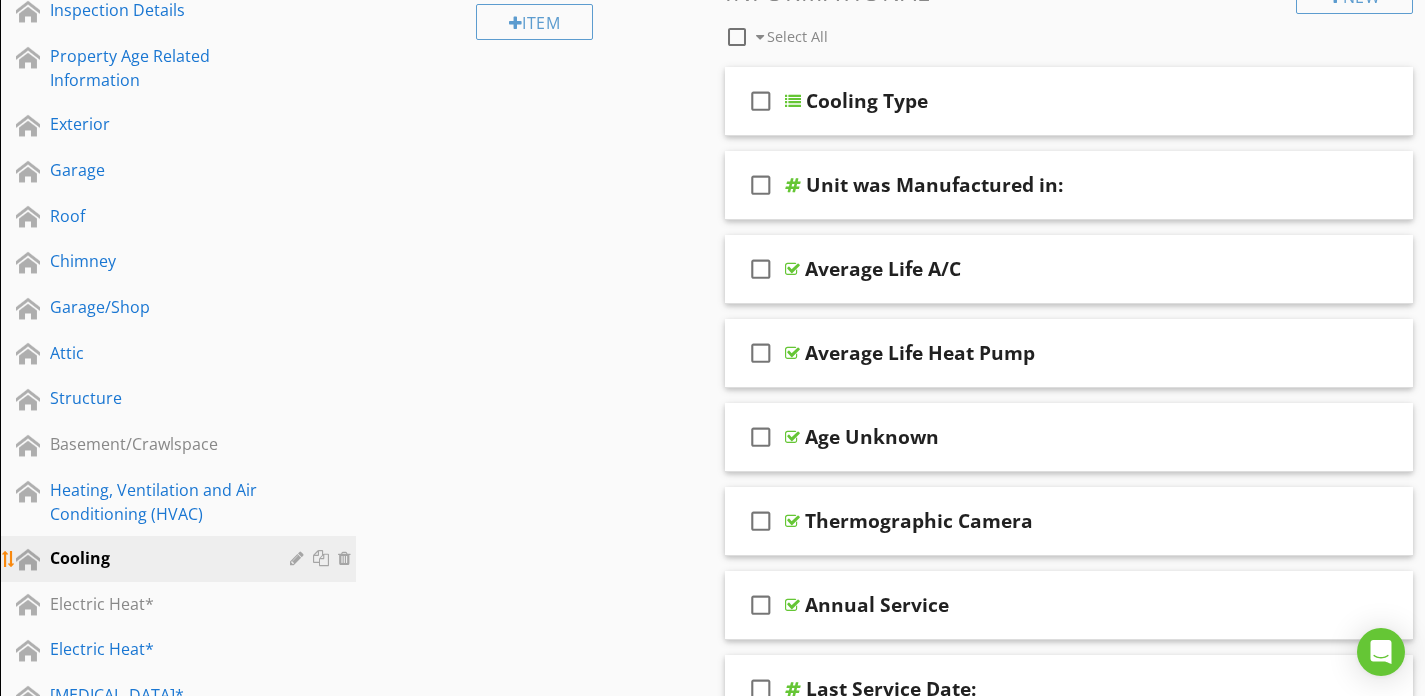 click at bounding box center (347, 558) 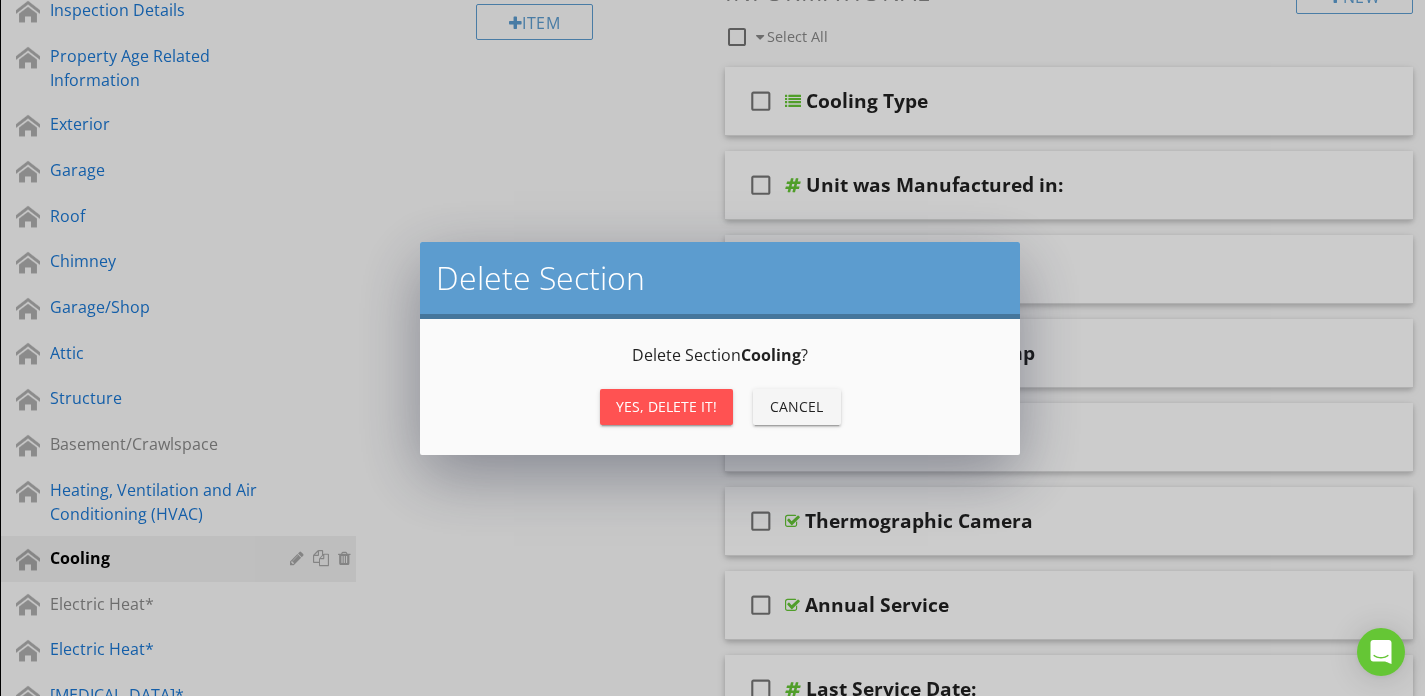 click on "Delete Section   Delete Section
Cooling ?   Yes, Delete it!   Cancel" at bounding box center (712, 348) 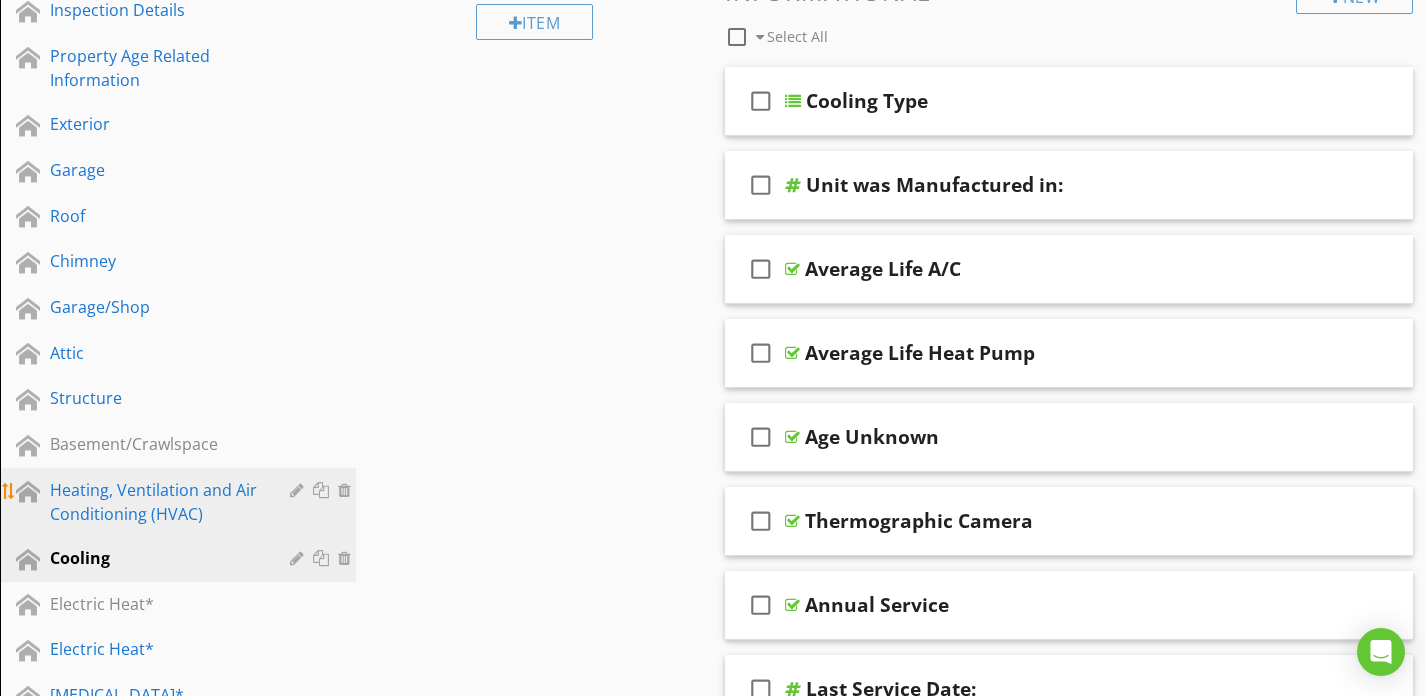 click on "Heating, Ventilation and Air Conditioning (HVAC)" at bounding box center [155, 502] 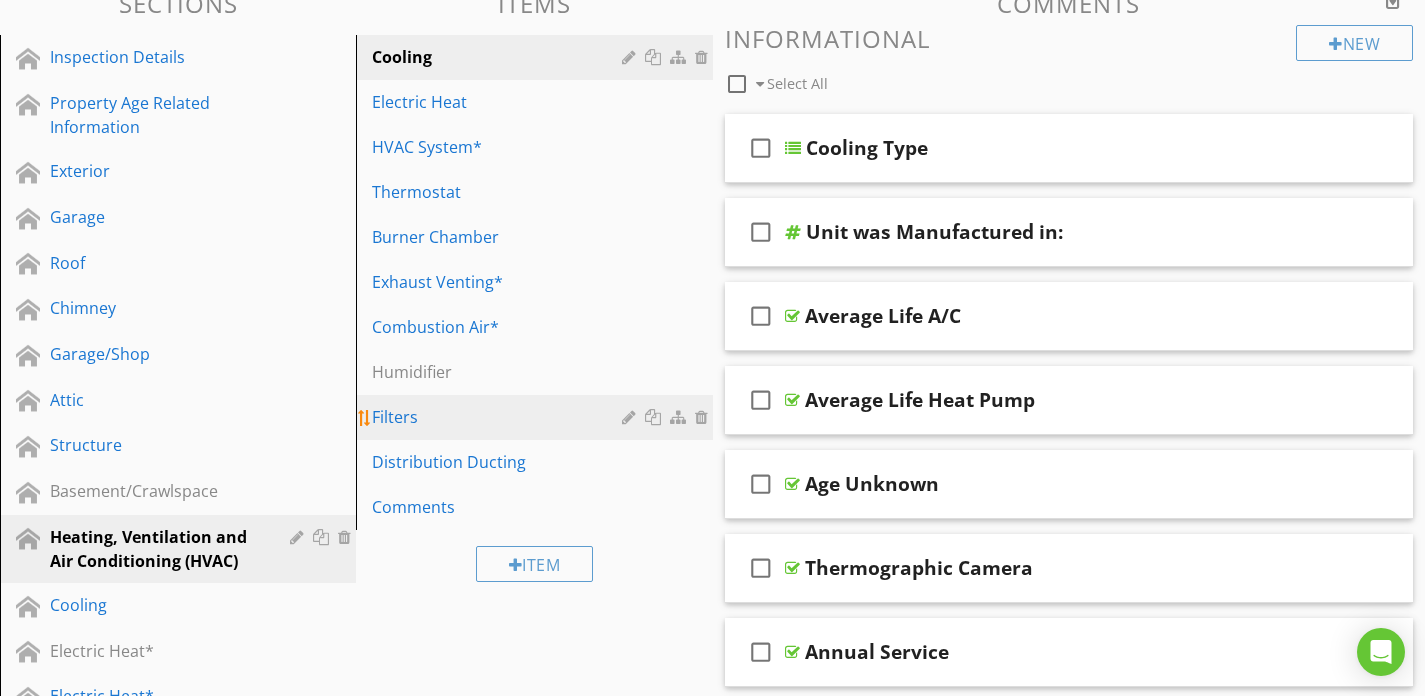 scroll, scrollTop: 226, scrollLeft: 0, axis: vertical 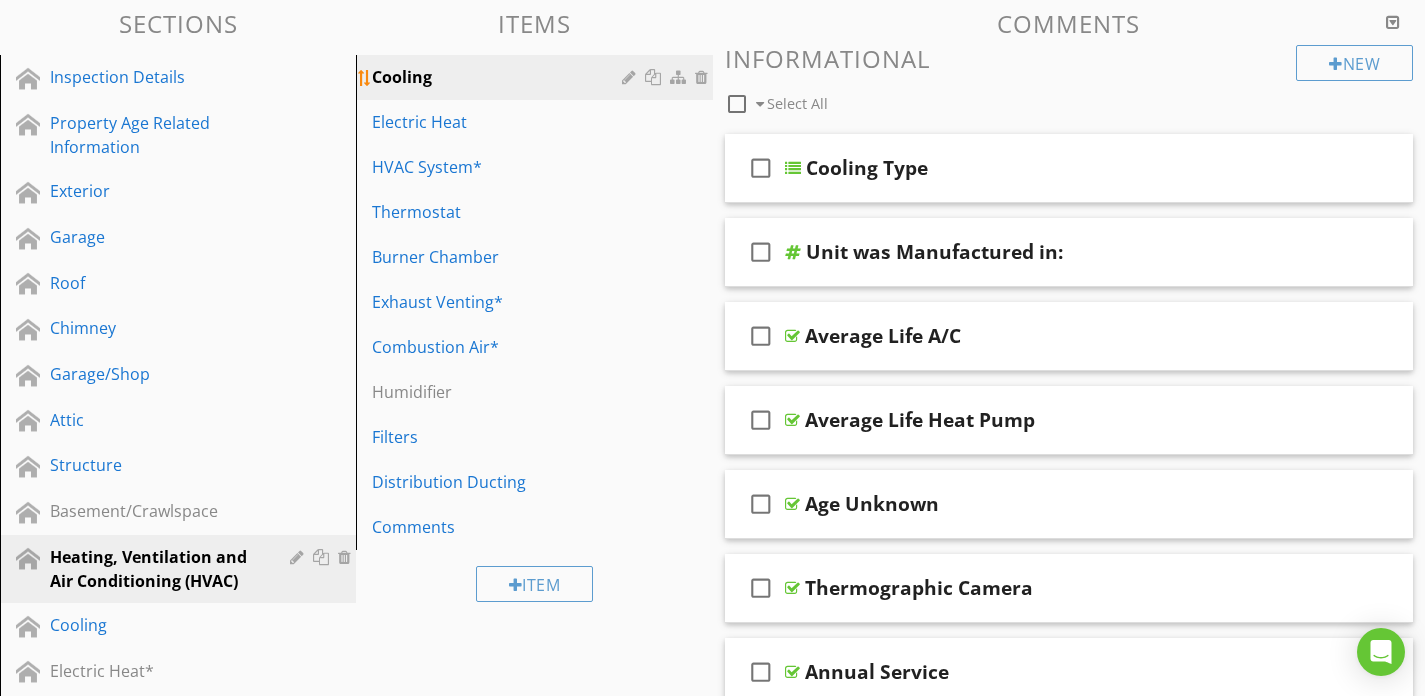 type 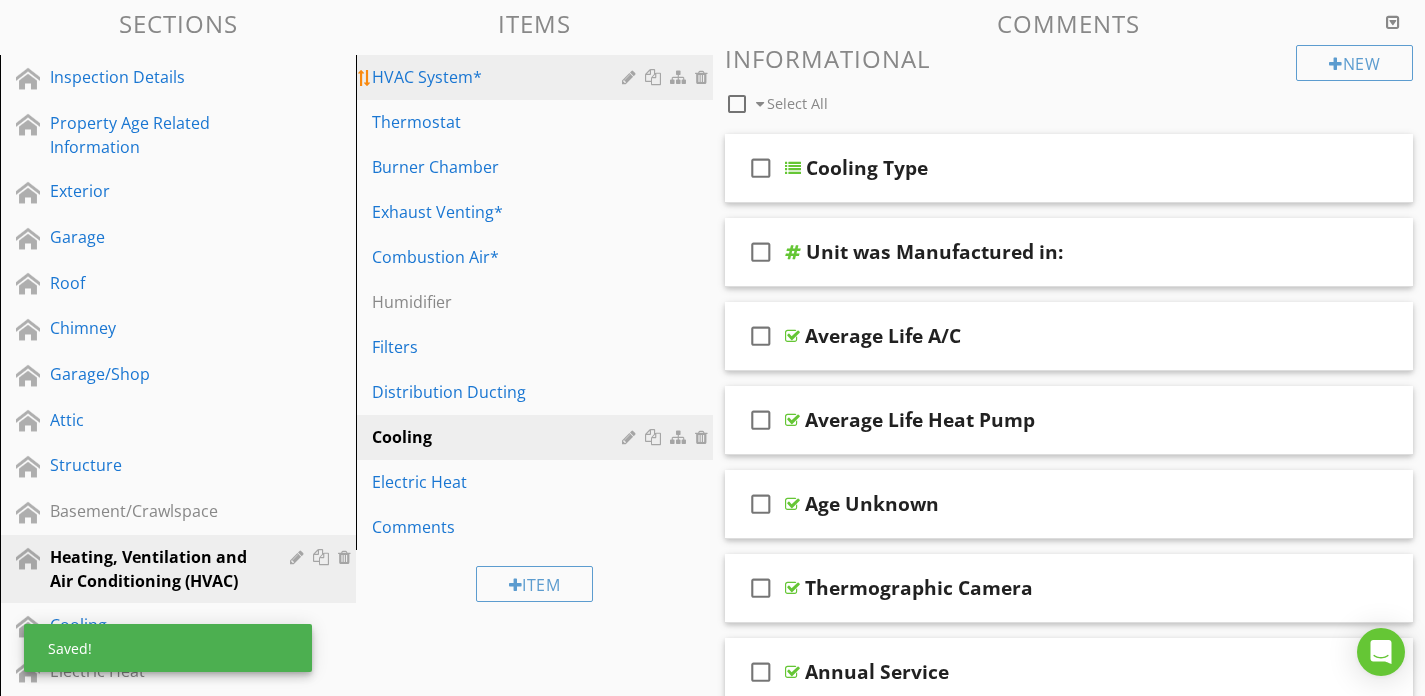 click on "HVAC System*" at bounding box center [537, 77] 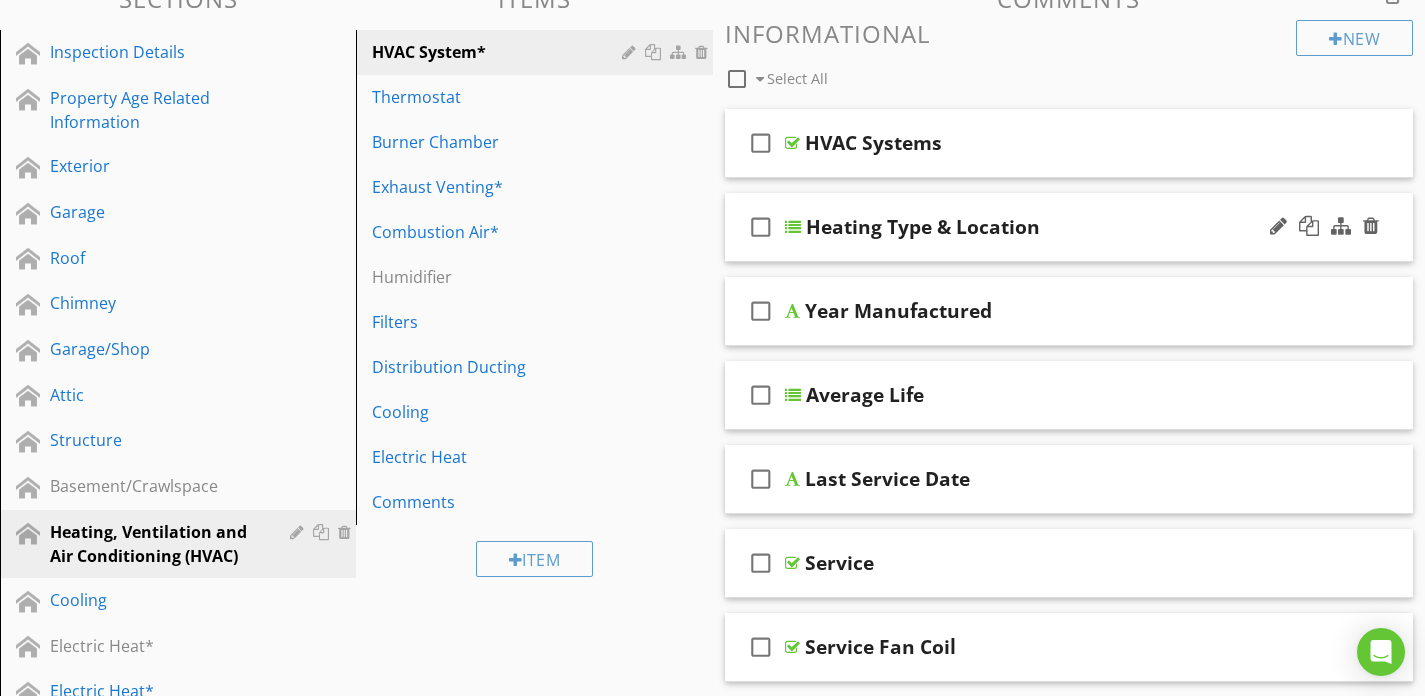 scroll, scrollTop: 254, scrollLeft: 0, axis: vertical 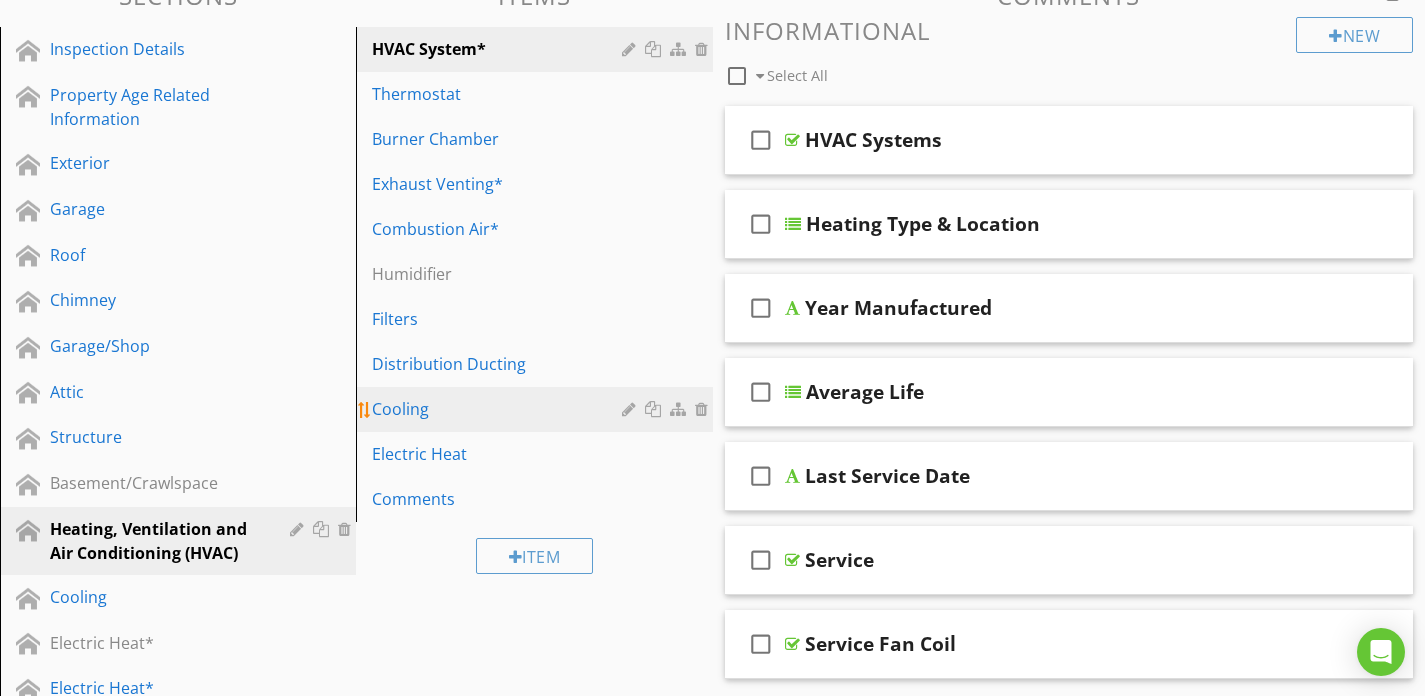 drag, startPoint x: 435, startPoint y: 409, endPoint x: 555, endPoint y: 412, distance: 120.03749 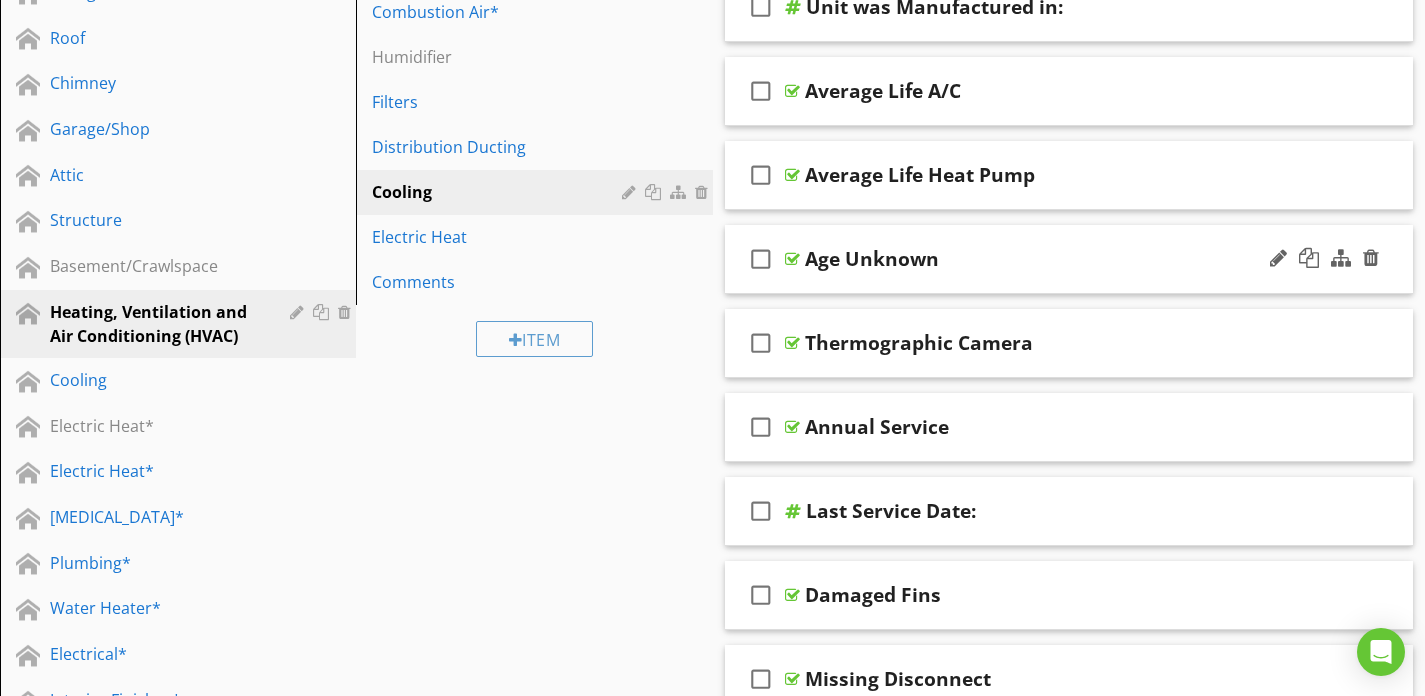 scroll, scrollTop: 475, scrollLeft: 0, axis: vertical 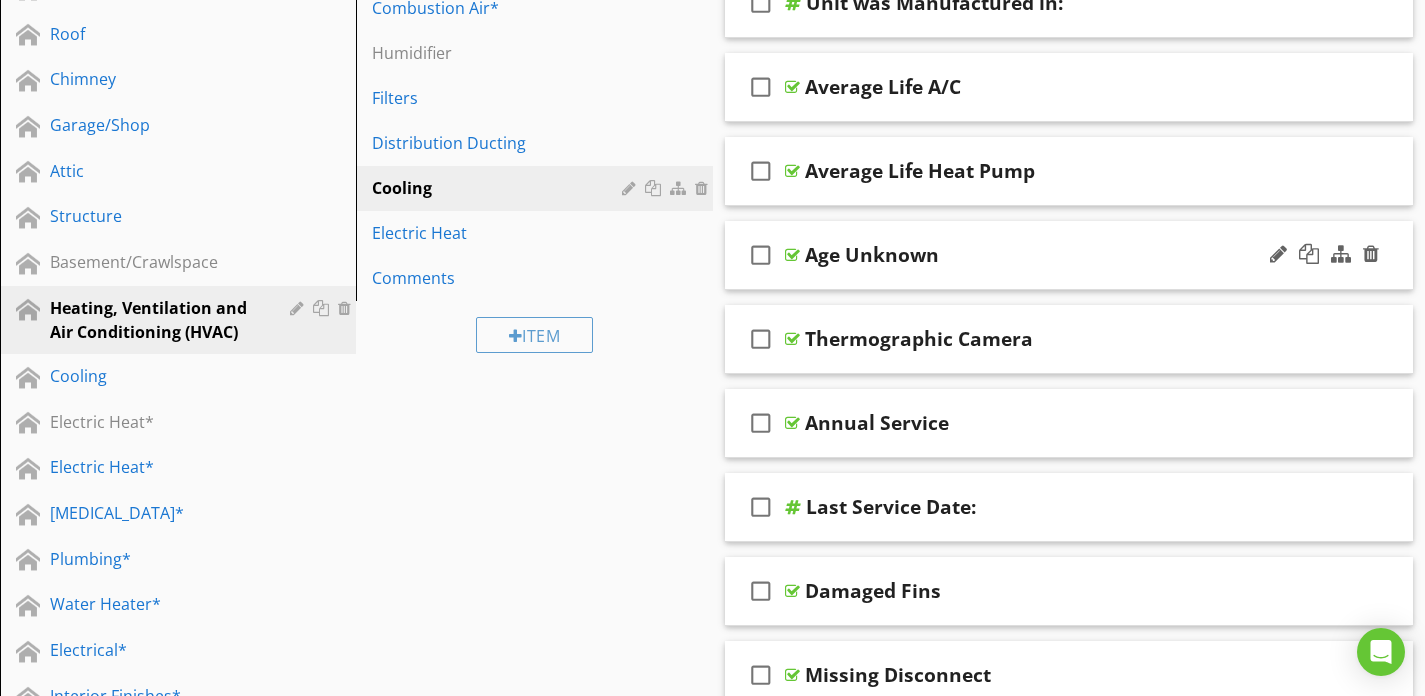 click on "check_box_outline_blank
Age Unknown" at bounding box center (1069, 255) 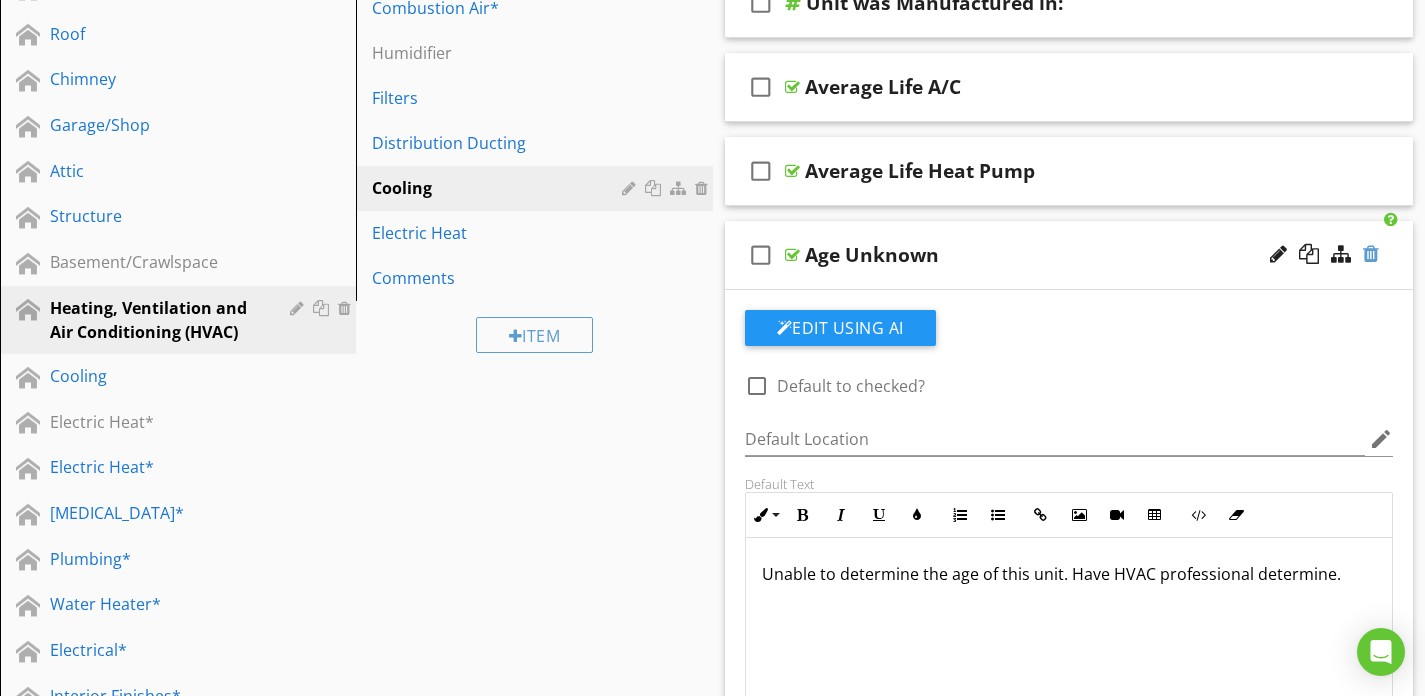 click at bounding box center [1371, 254] 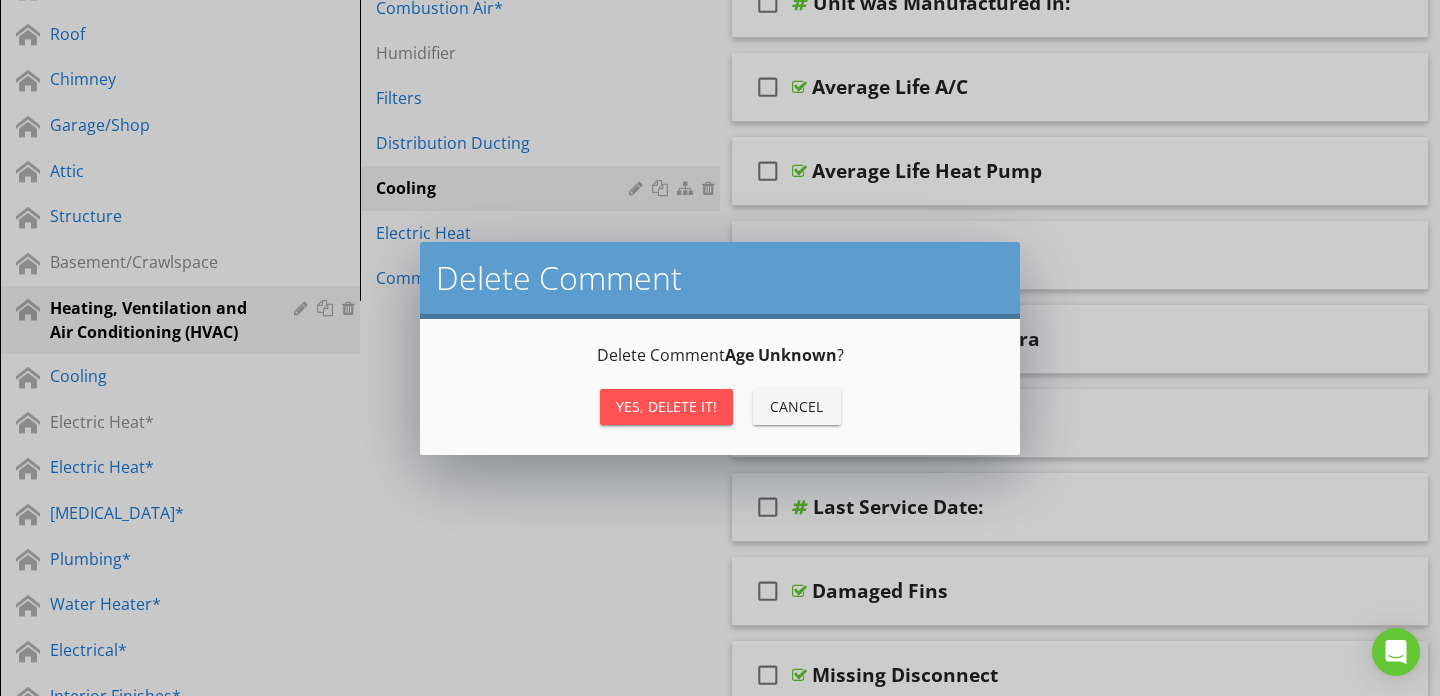 click on "Yes, Delete it!" at bounding box center (666, 406) 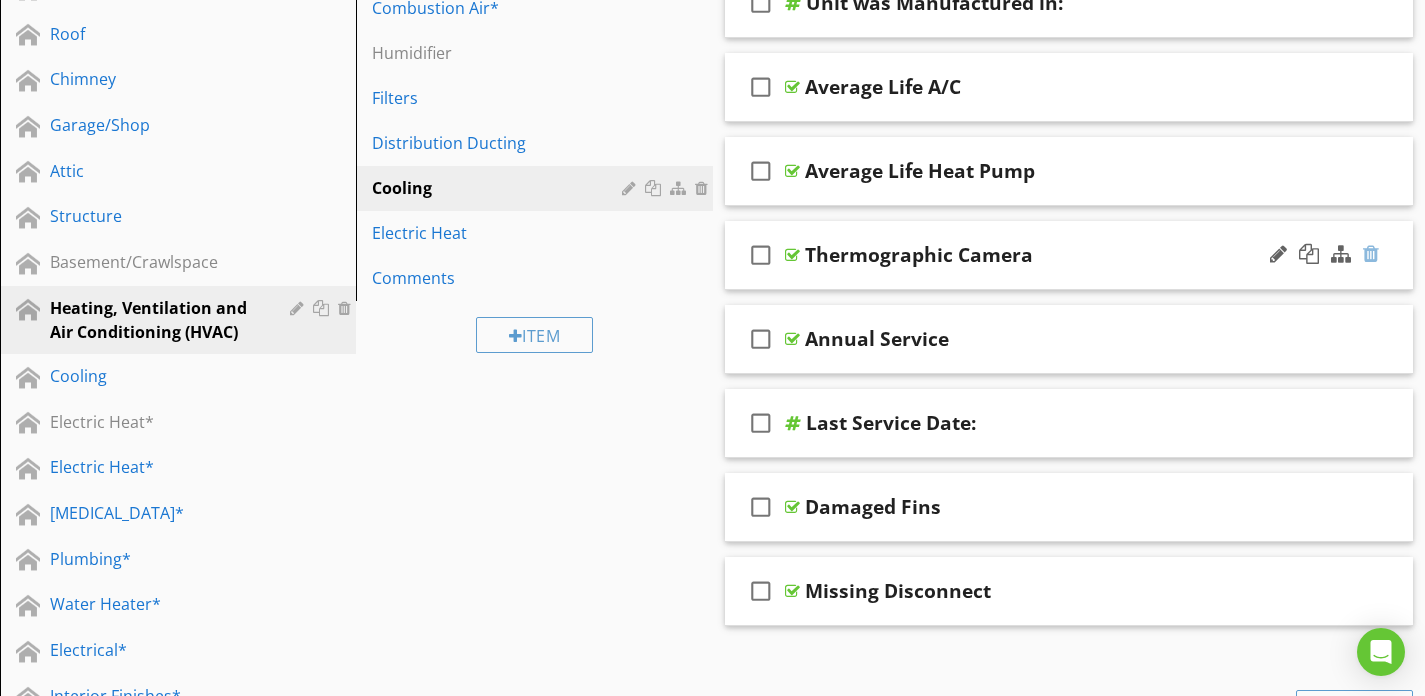 click at bounding box center (1371, 254) 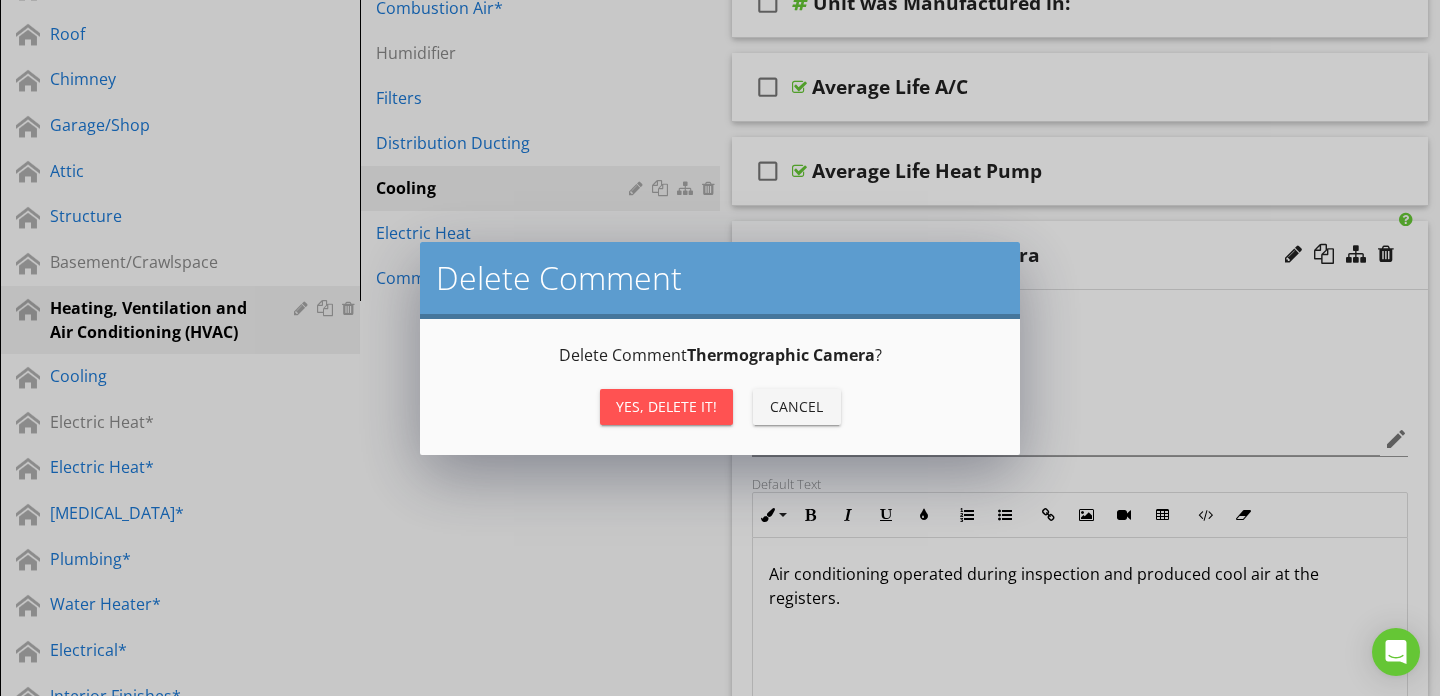 click on "Yes, Delete it!" at bounding box center [666, 407] 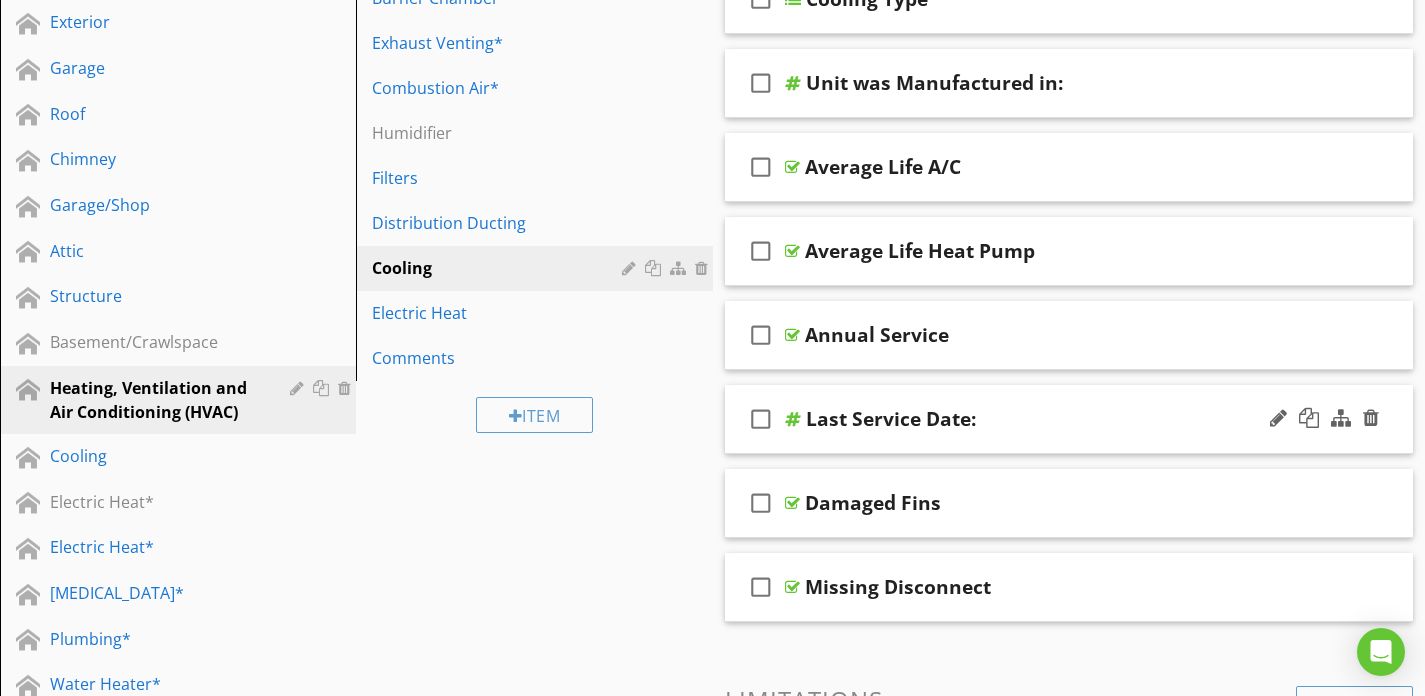 scroll, scrollTop: 397, scrollLeft: 0, axis: vertical 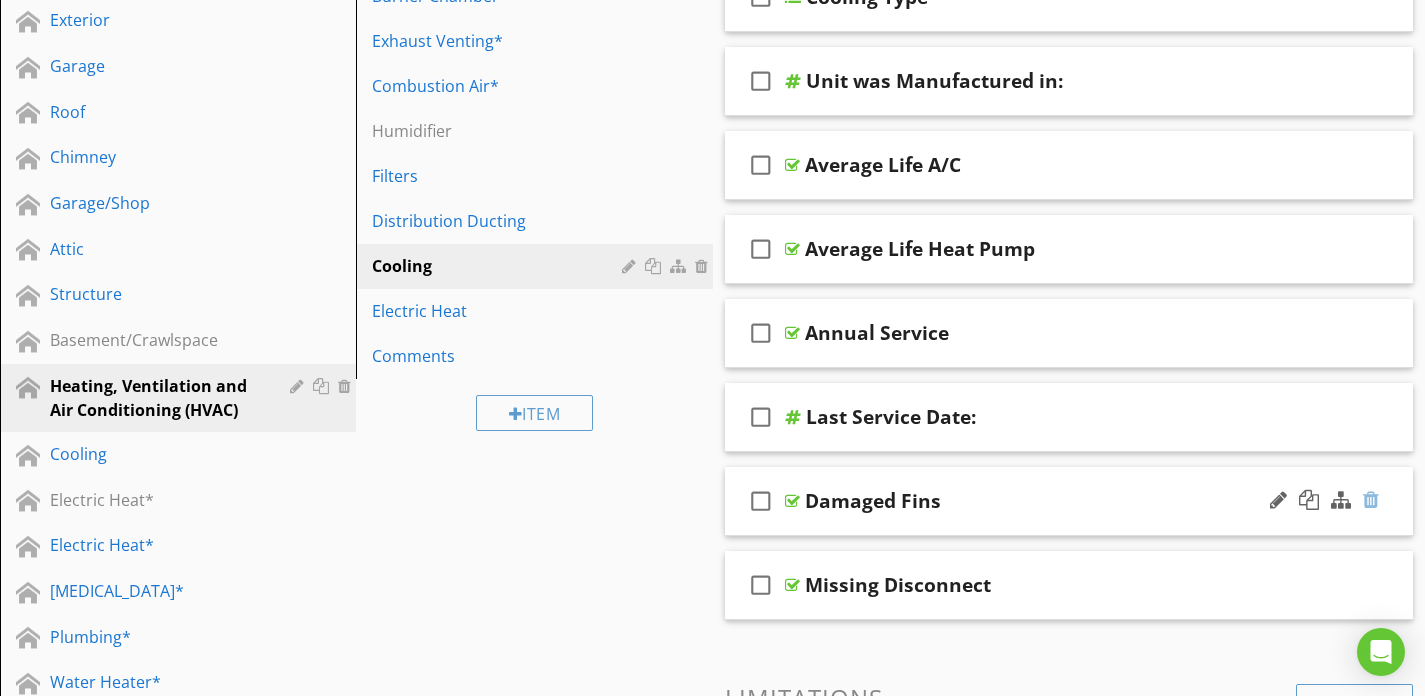 click at bounding box center (1371, 500) 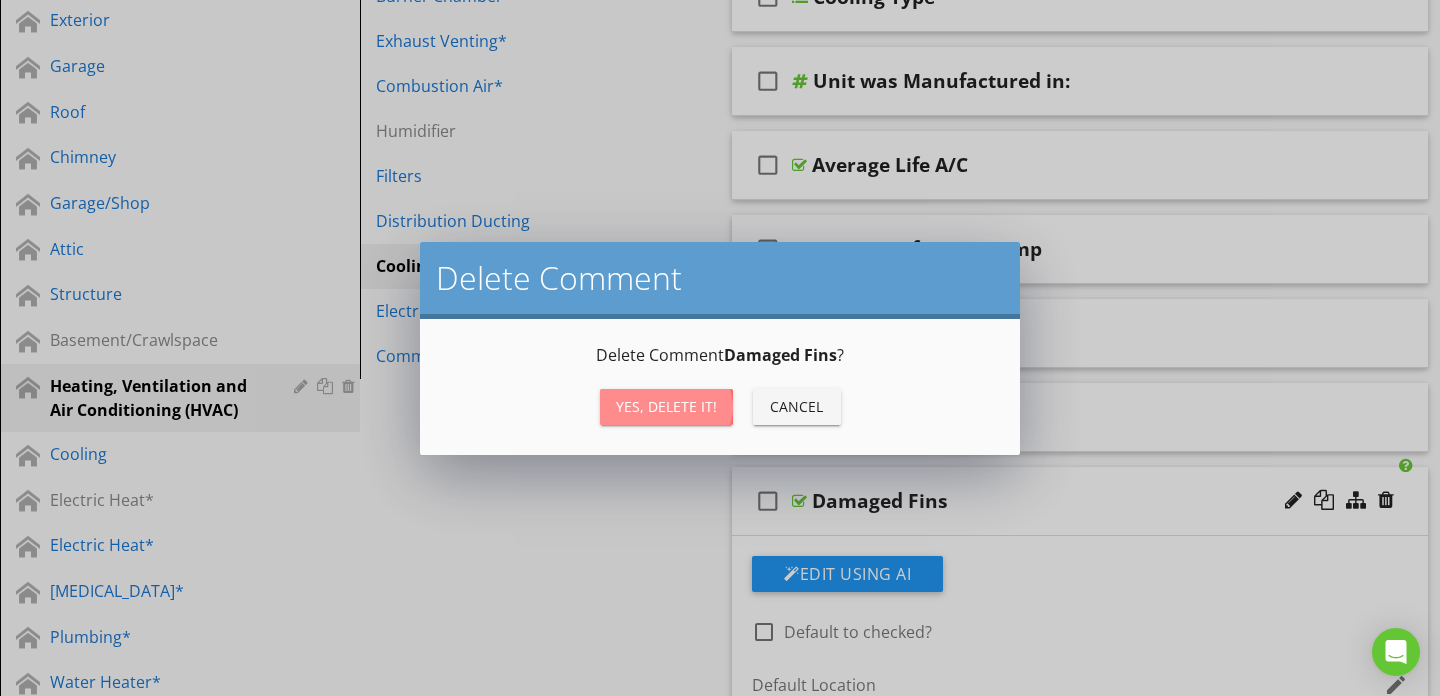 drag, startPoint x: 680, startPoint y: 406, endPoint x: 874, endPoint y: 412, distance: 194.09276 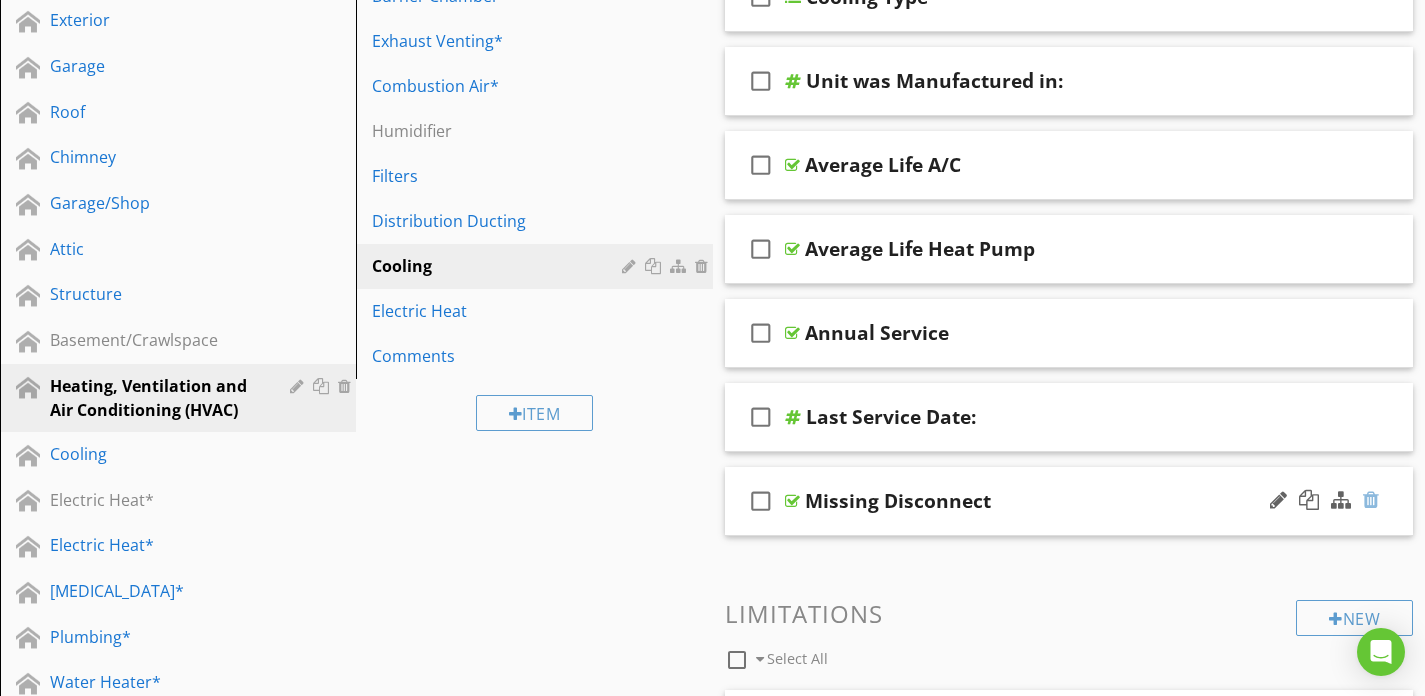 click at bounding box center [1371, 500] 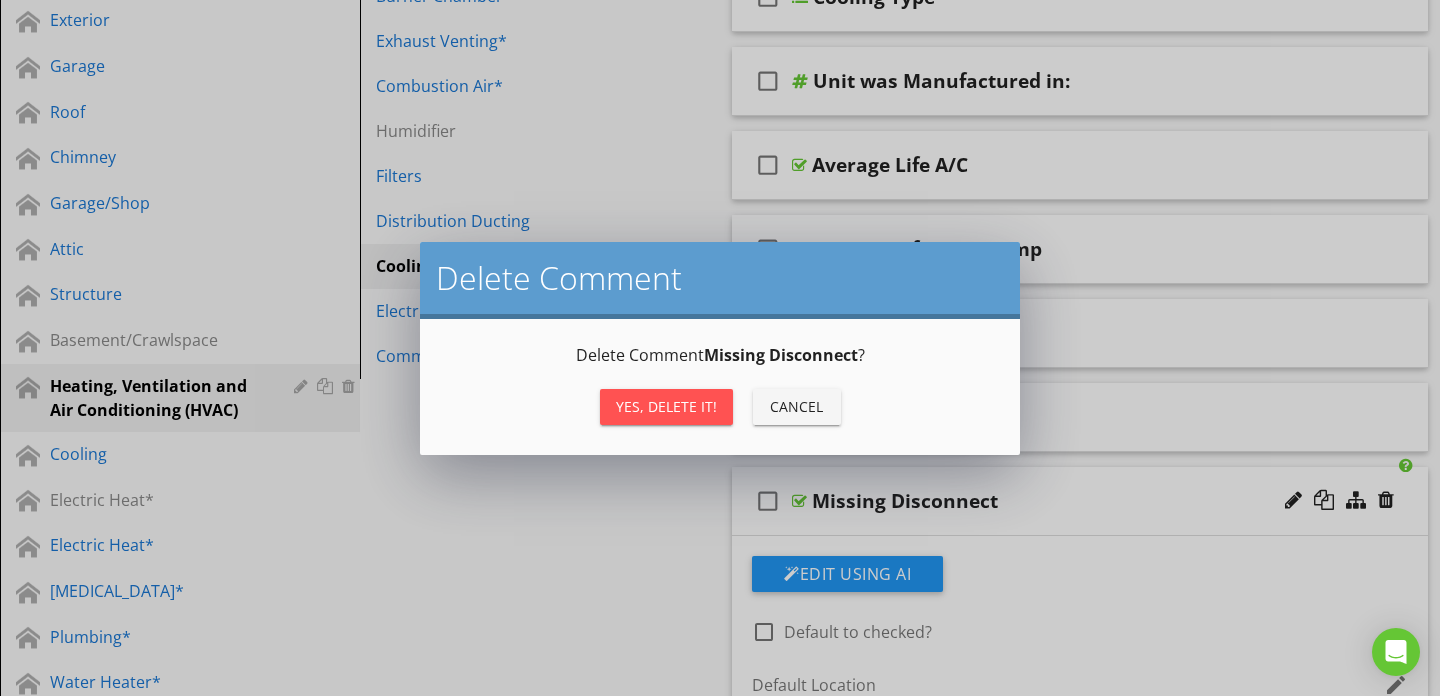 click on "Yes, Delete it!" at bounding box center [666, 406] 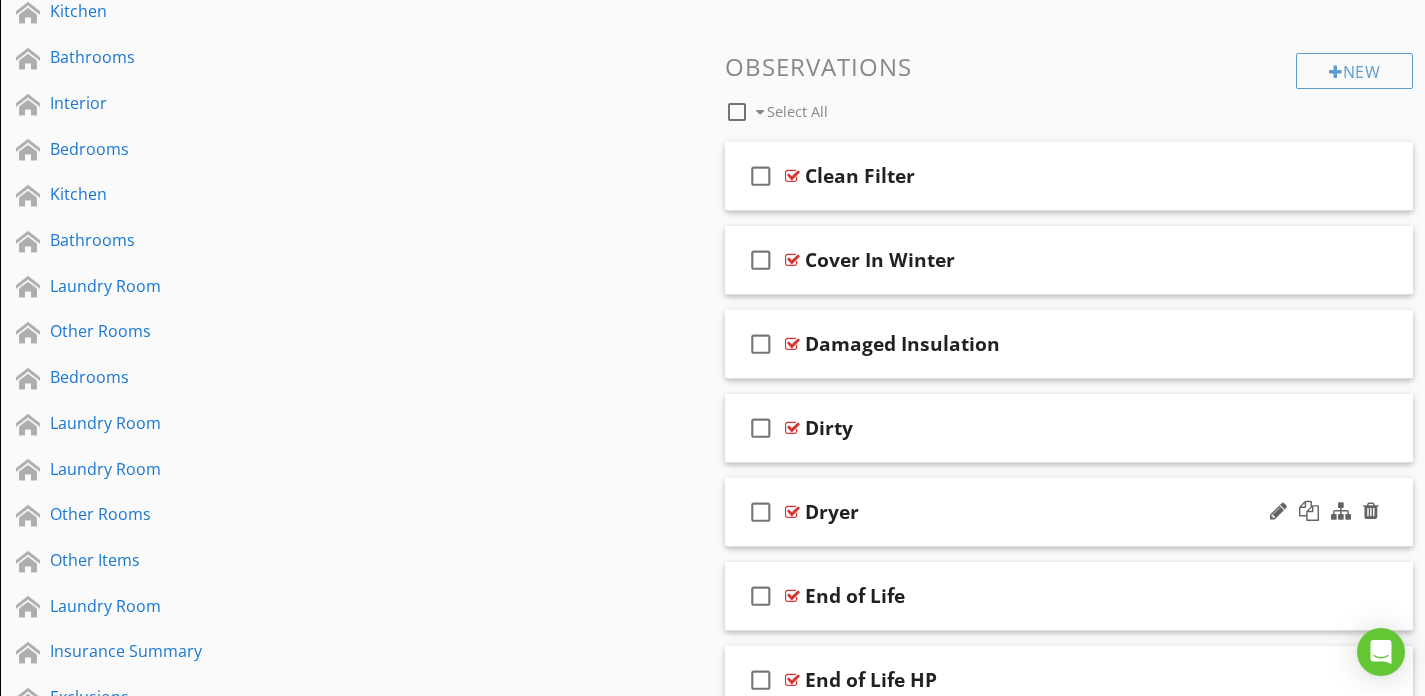 scroll, scrollTop: 1195, scrollLeft: 0, axis: vertical 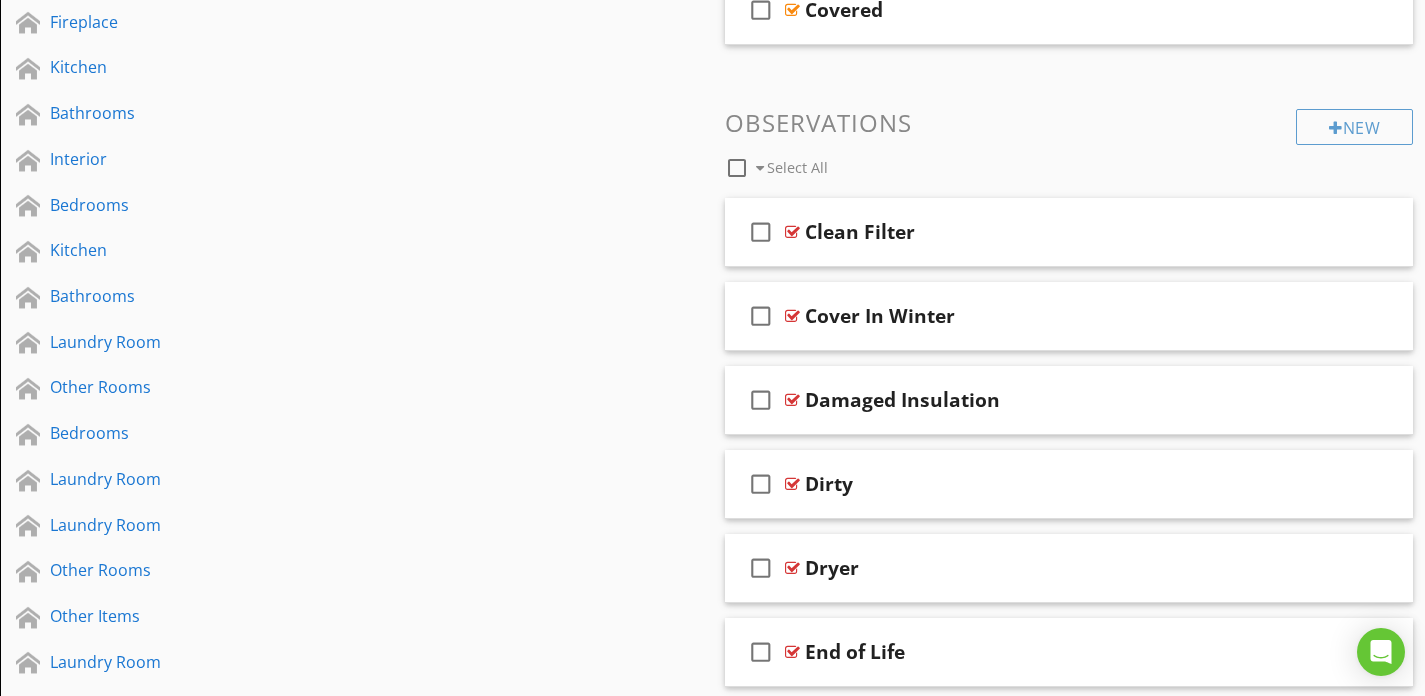 click on "Select All" at bounding box center [797, 167] 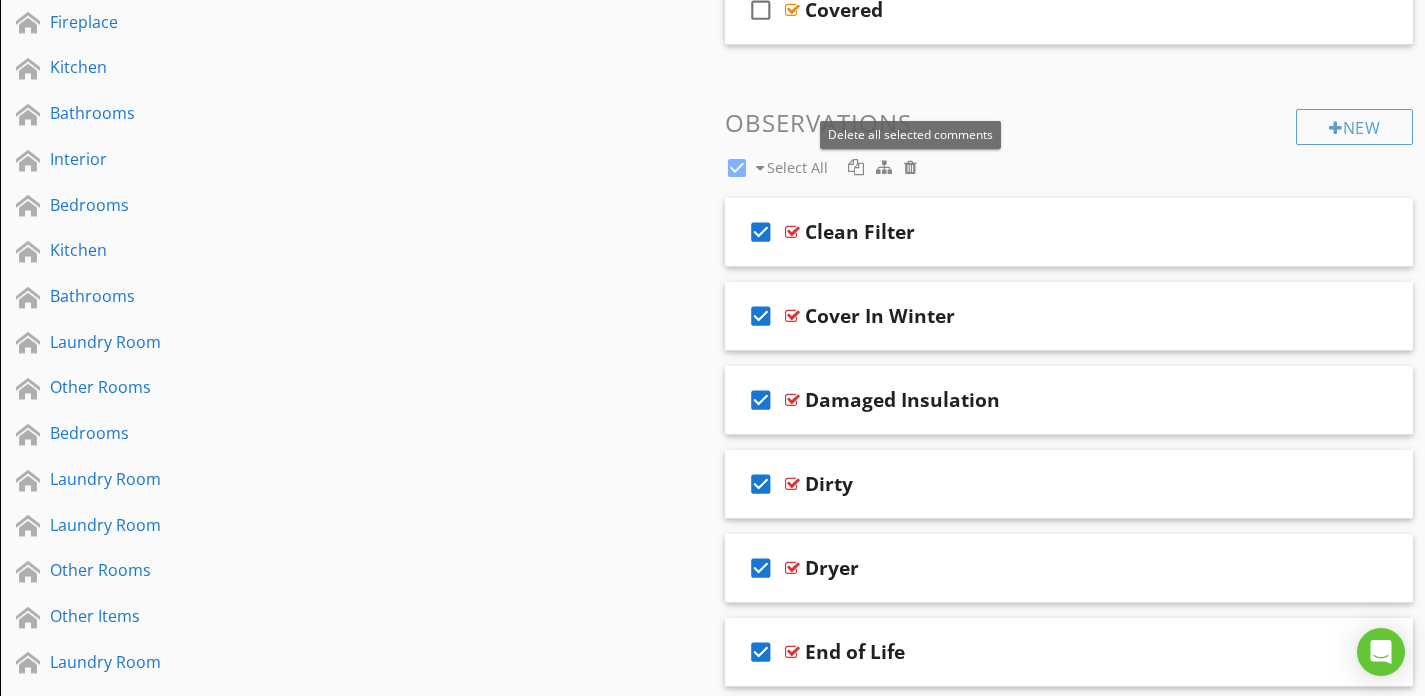click at bounding box center [910, 167] 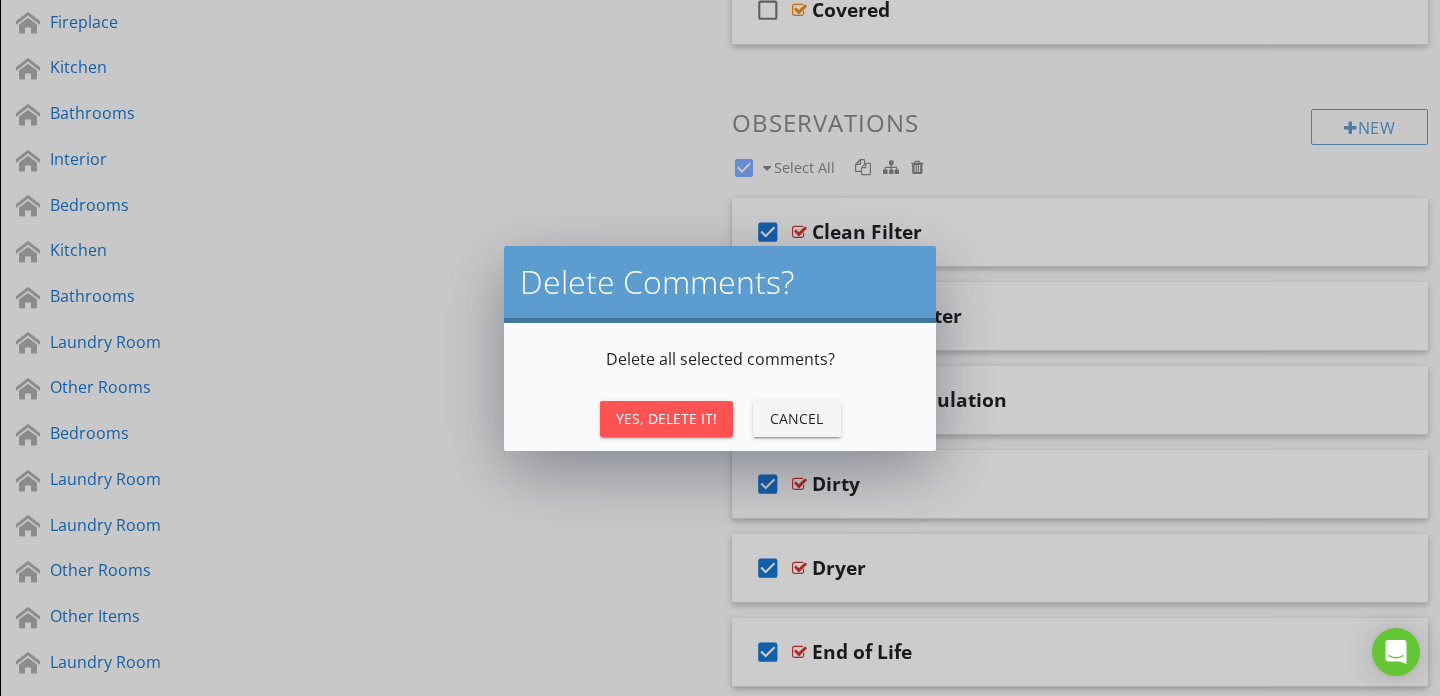 click on "Yes, Delete It!" at bounding box center [666, 418] 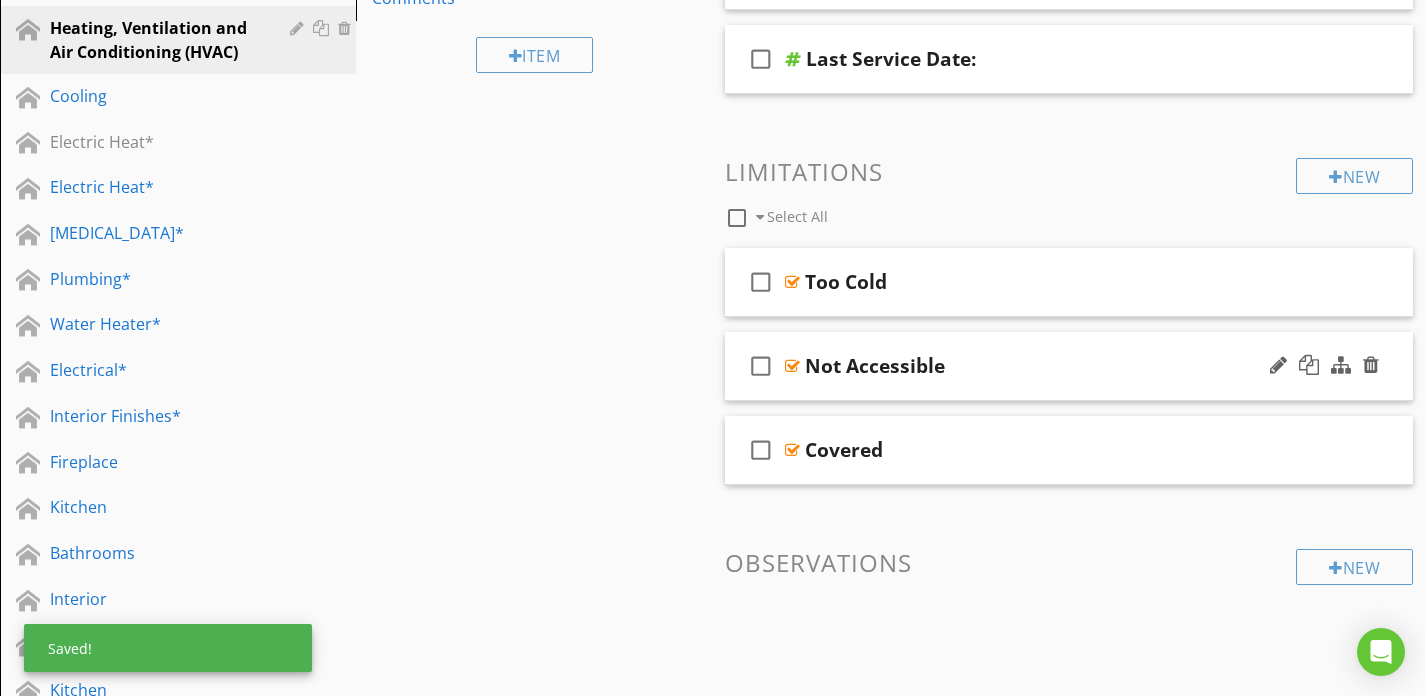 scroll, scrollTop: 720, scrollLeft: 0, axis: vertical 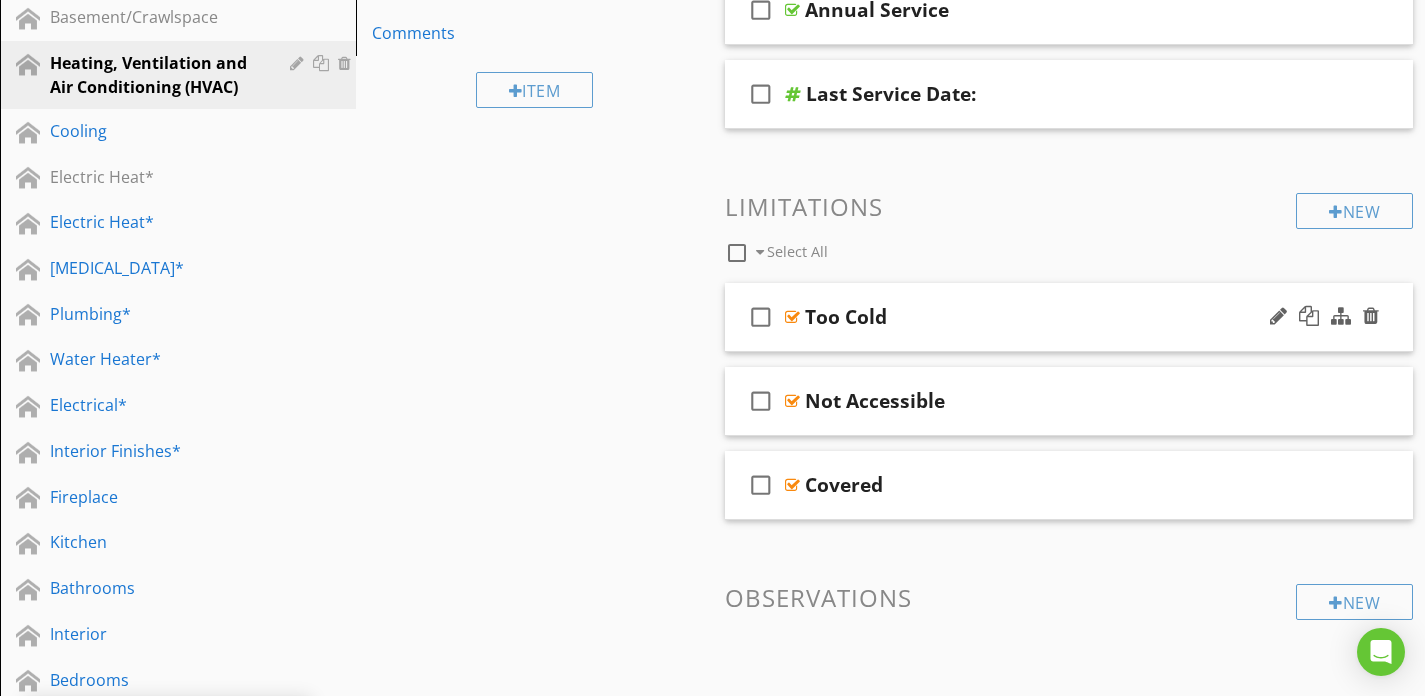 click on "Too Cold" at bounding box center [1048, 317] 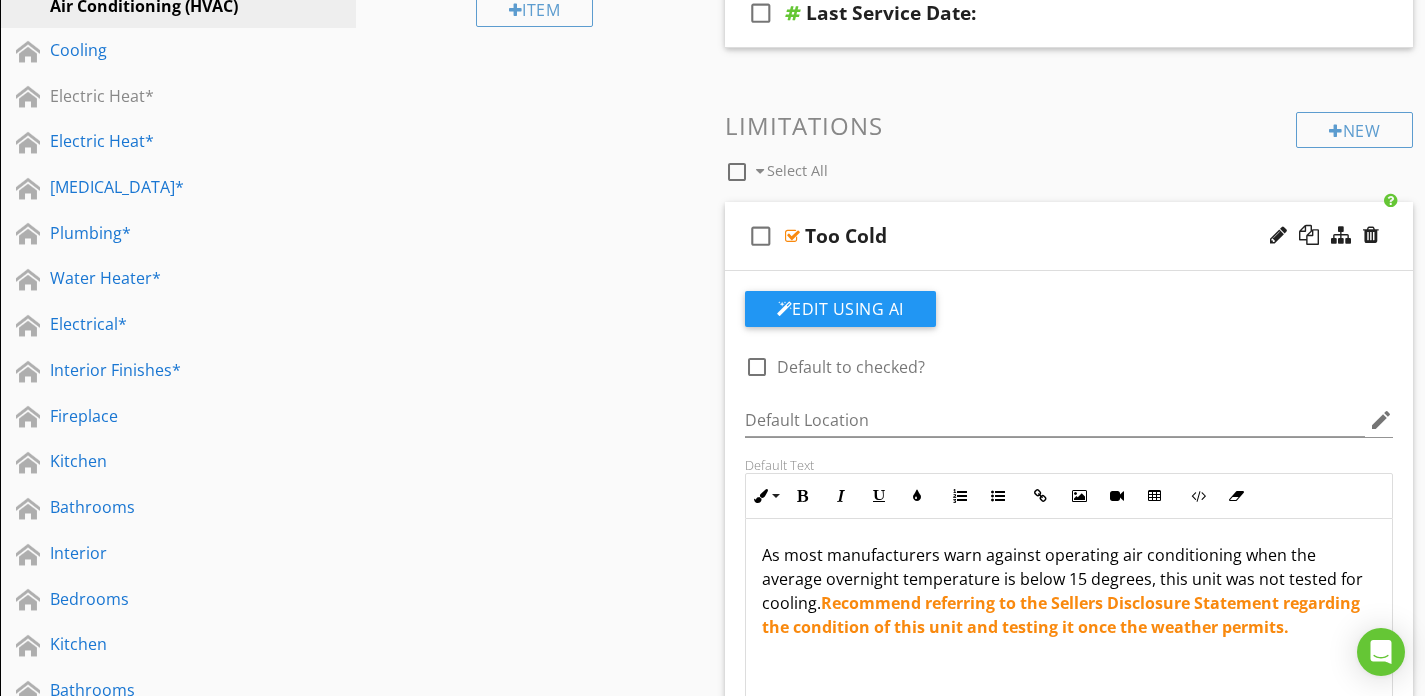 scroll, scrollTop: 839, scrollLeft: 0, axis: vertical 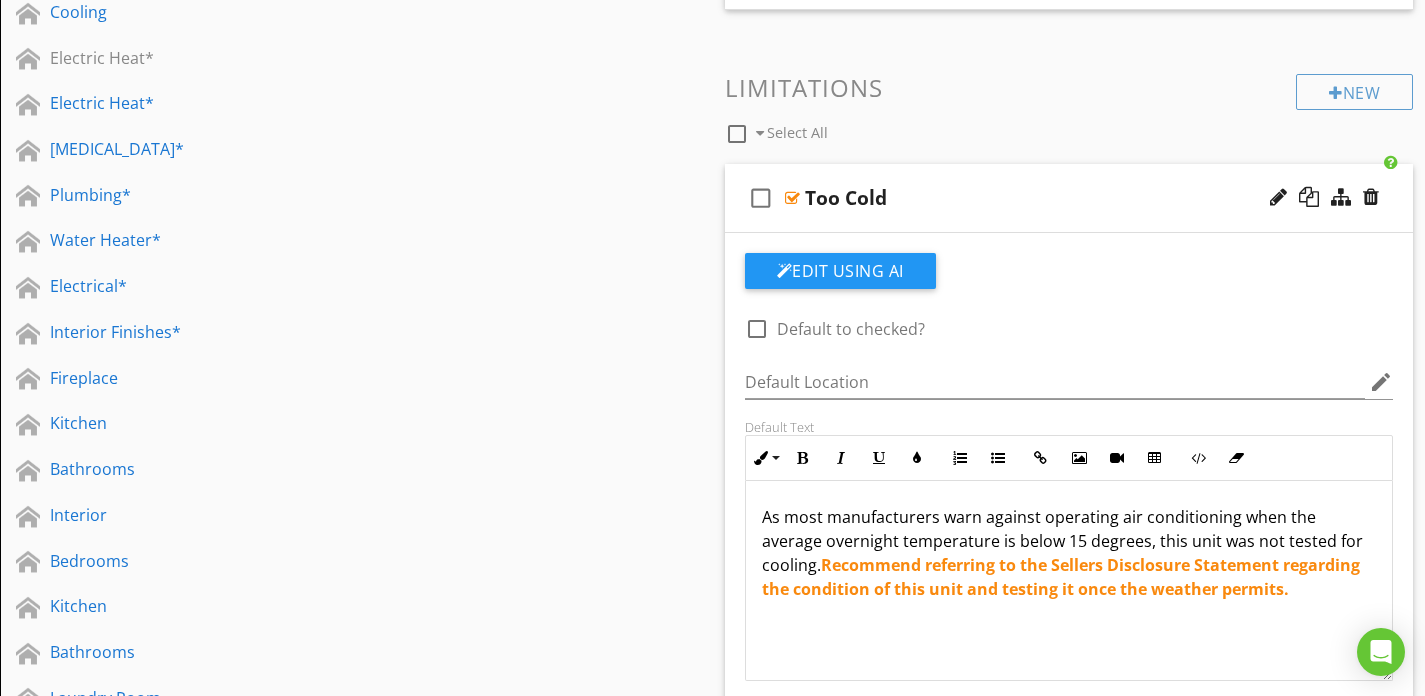 click on "Too Cold" at bounding box center [1048, 198] 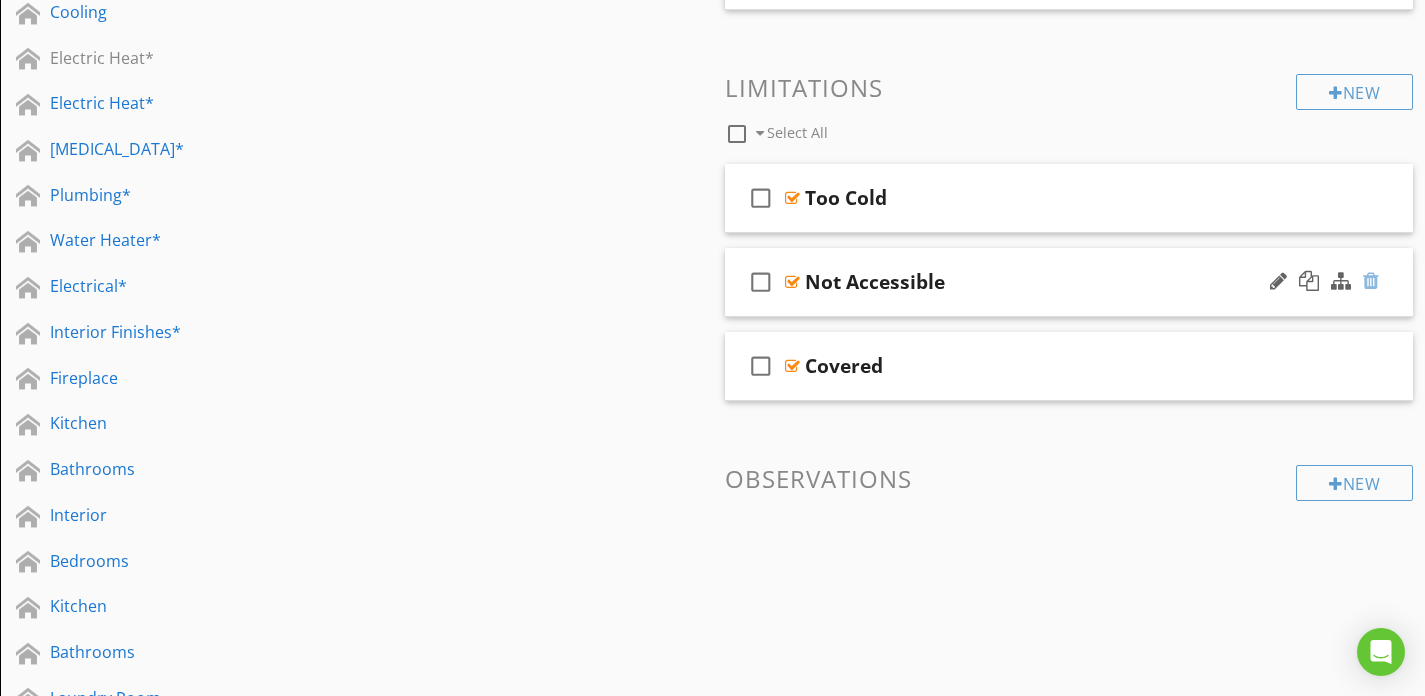 click at bounding box center [1371, 281] 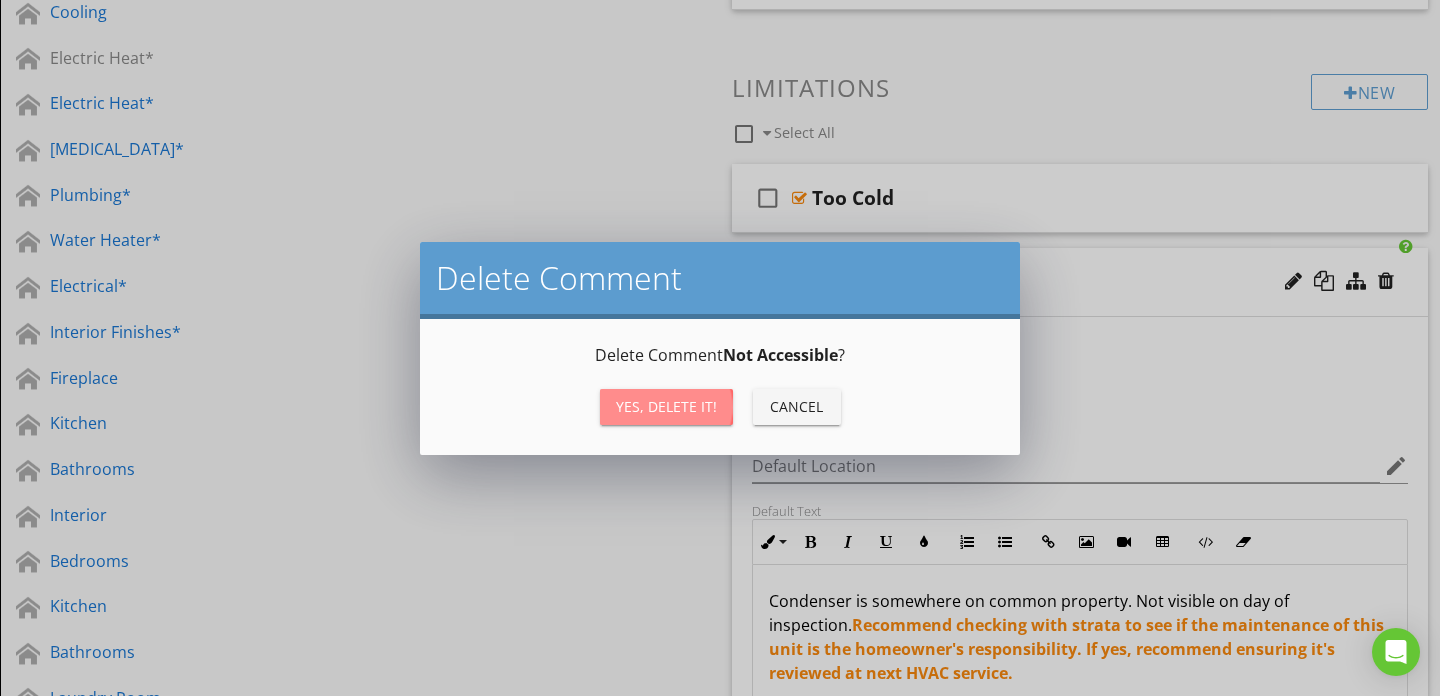 drag, startPoint x: 676, startPoint y: 418, endPoint x: 800, endPoint y: 370, distance: 132.96616 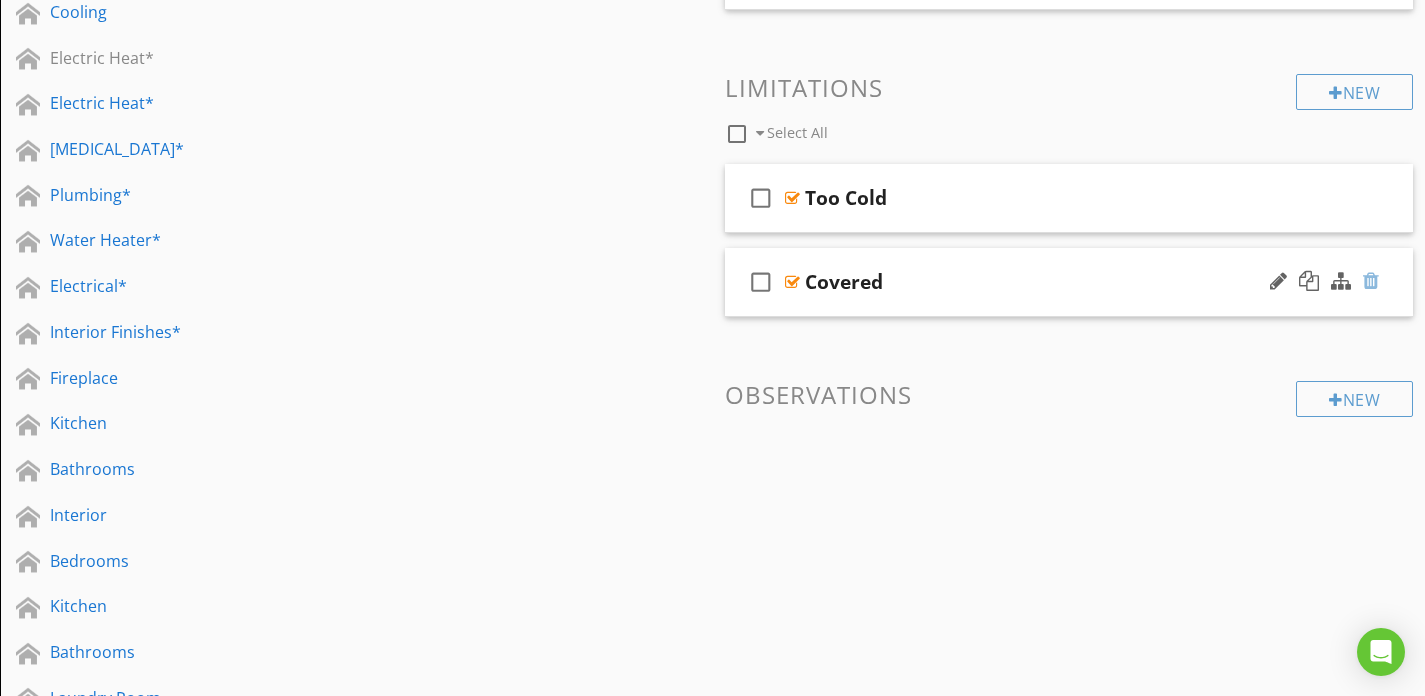 click at bounding box center (1371, 281) 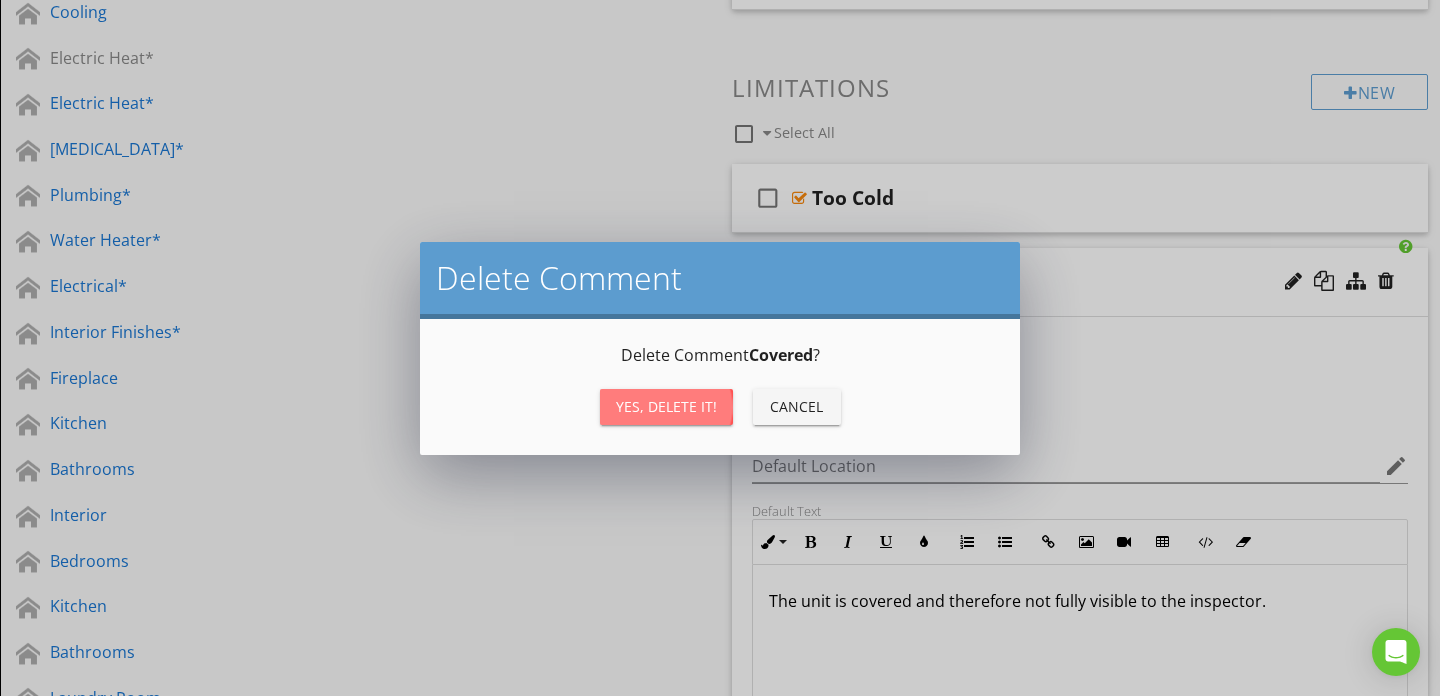 drag, startPoint x: 646, startPoint y: 417, endPoint x: 676, endPoint y: 409, distance: 31.04835 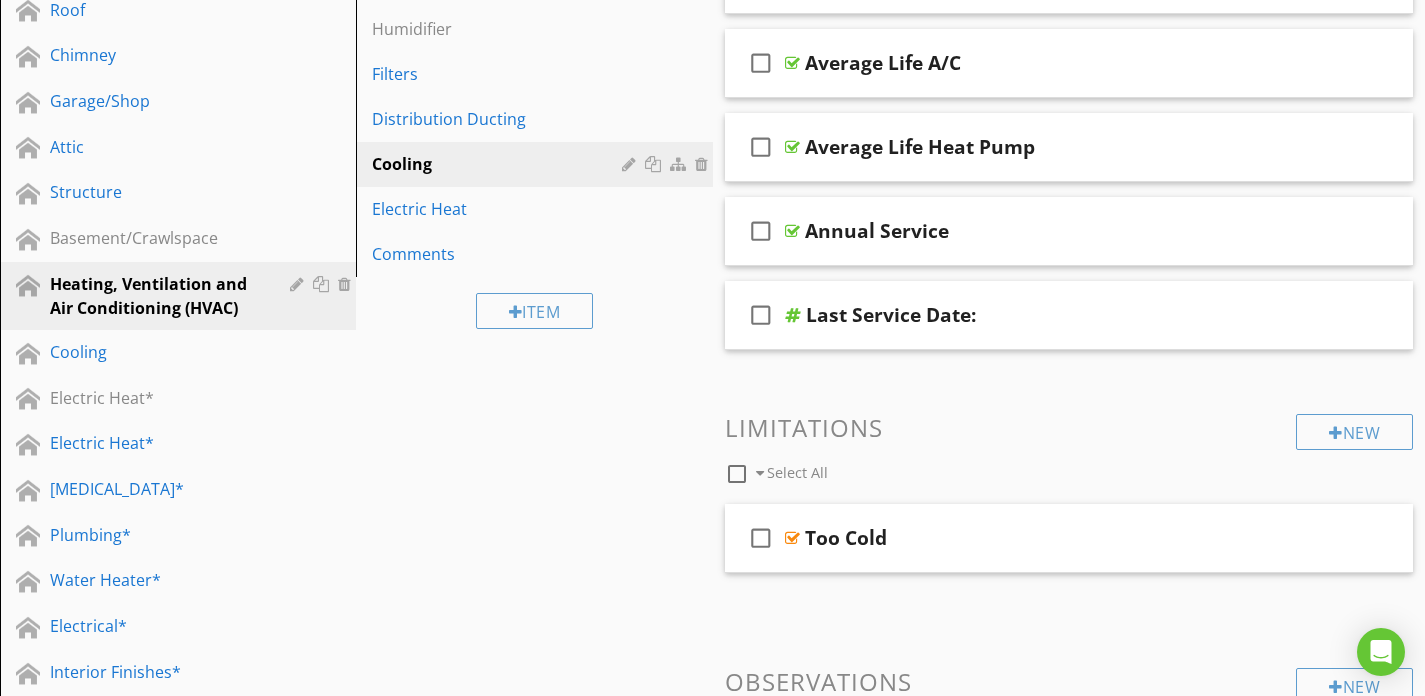 scroll, scrollTop: 513, scrollLeft: 0, axis: vertical 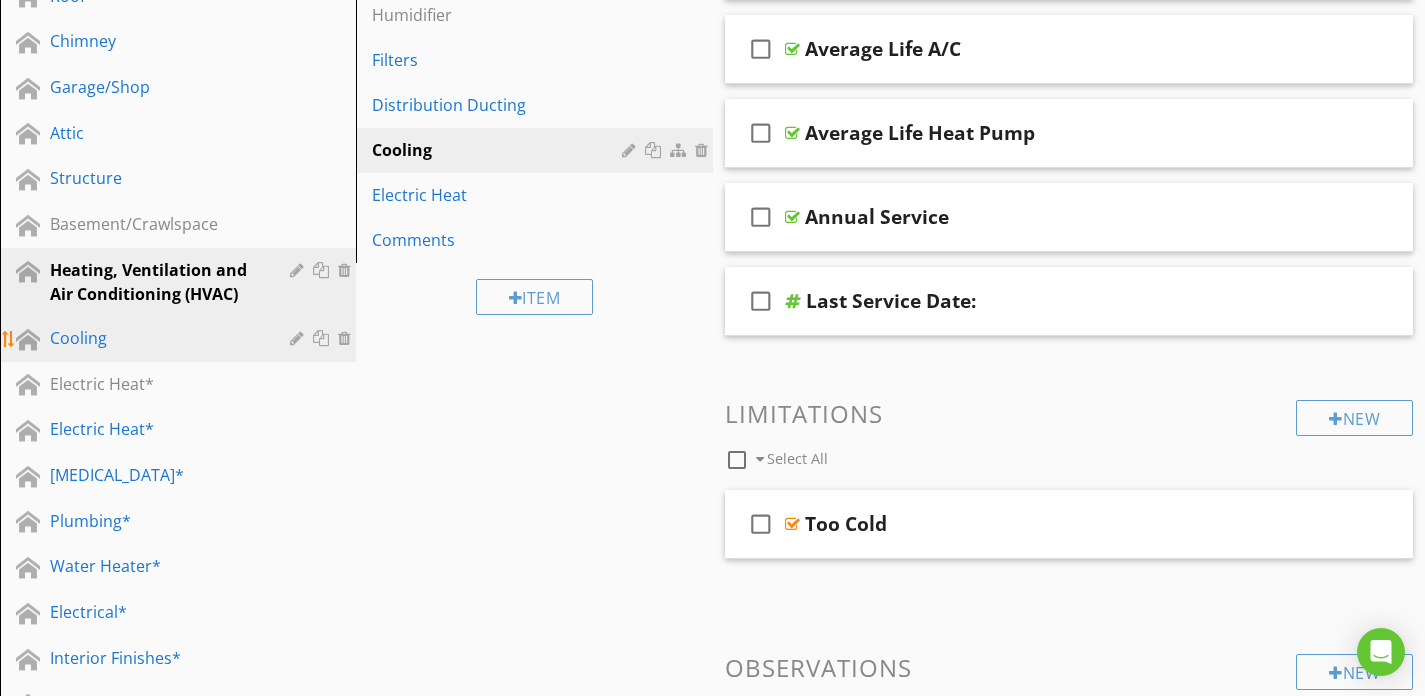 click at bounding box center [347, 338] 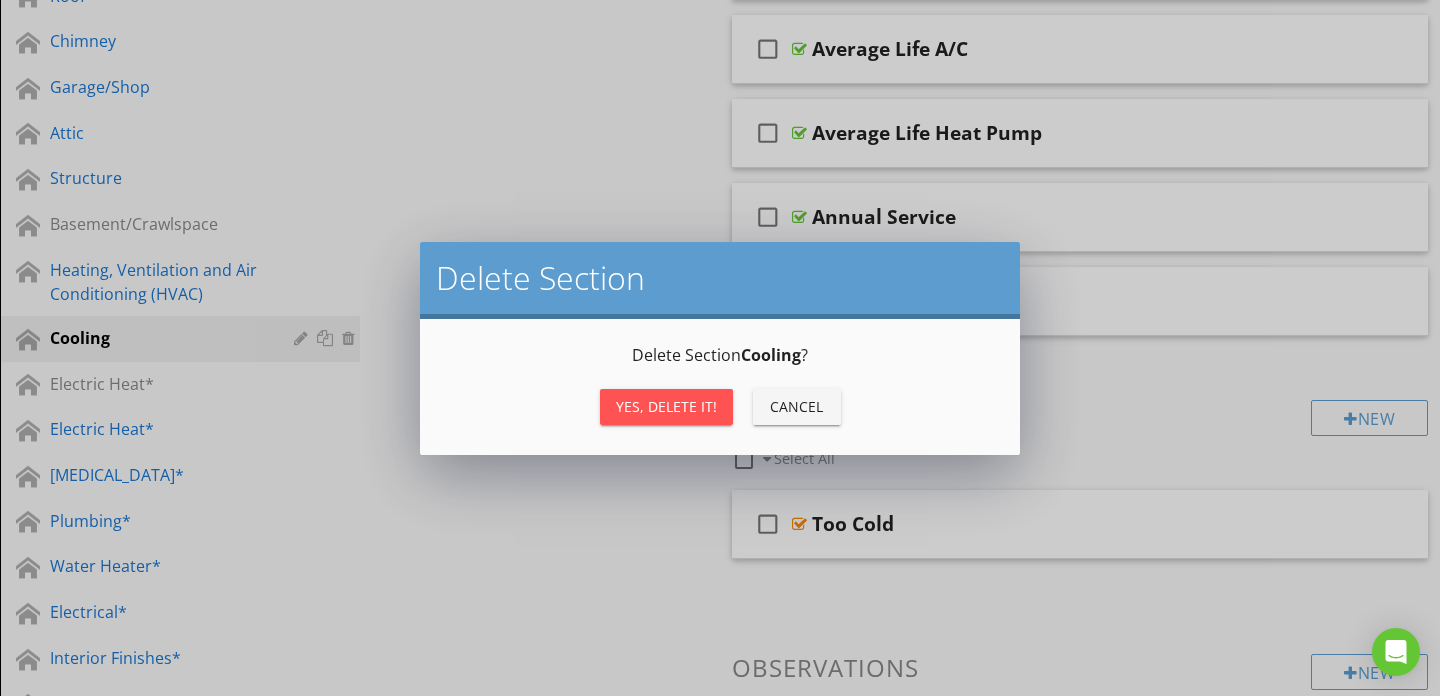 drag, startPoint x: 671, startPoint y: 404, endPoint x: 657, endPoint y: 403, distance: 14.035668 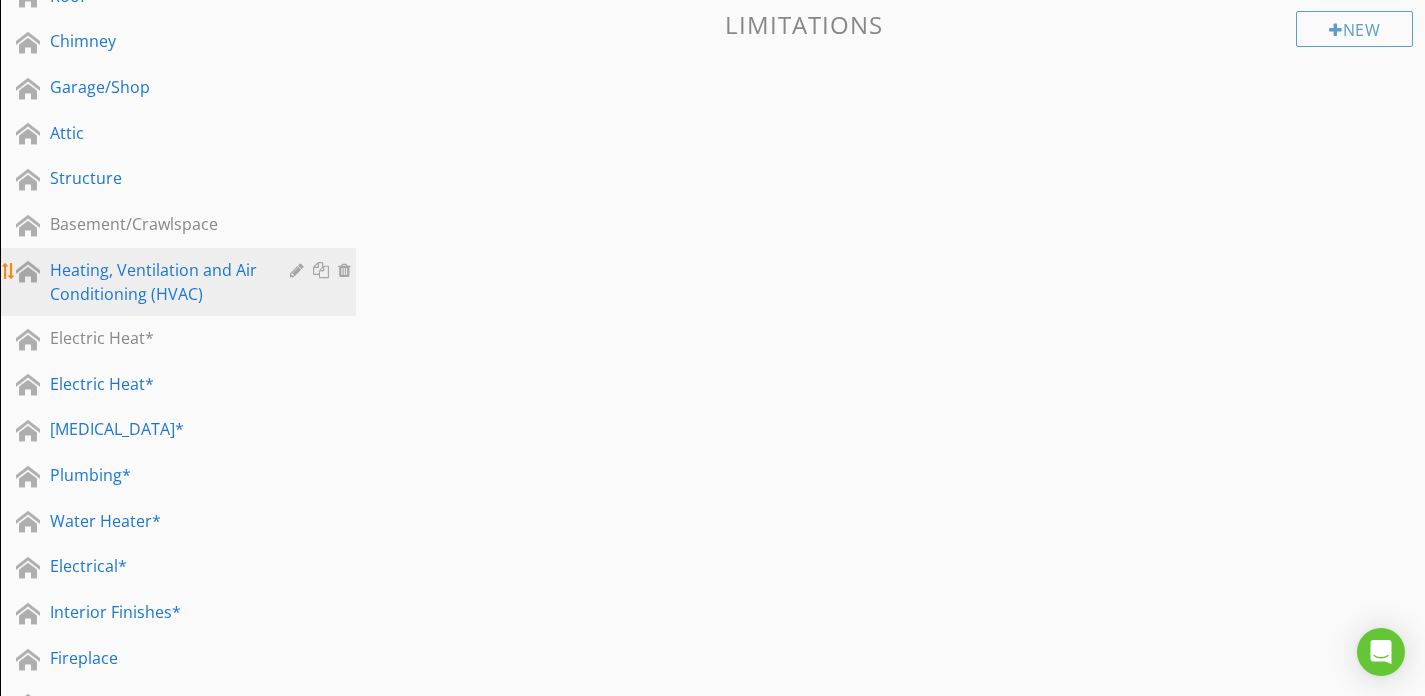 click on "Heating, Ventilation and Air Conditioning (HVAC)" at bounding box center (155, 282) 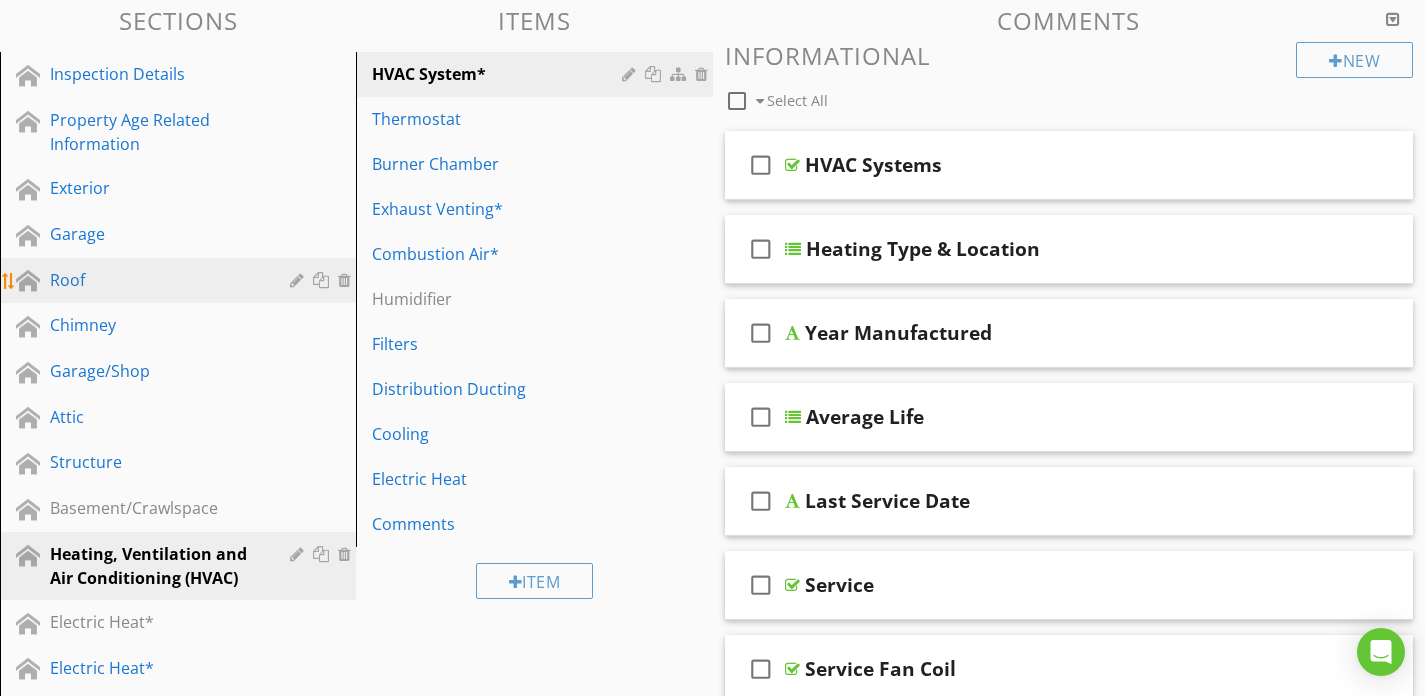 scroll, scrollTop: 193, scrollLeft: 0, axis: vertical 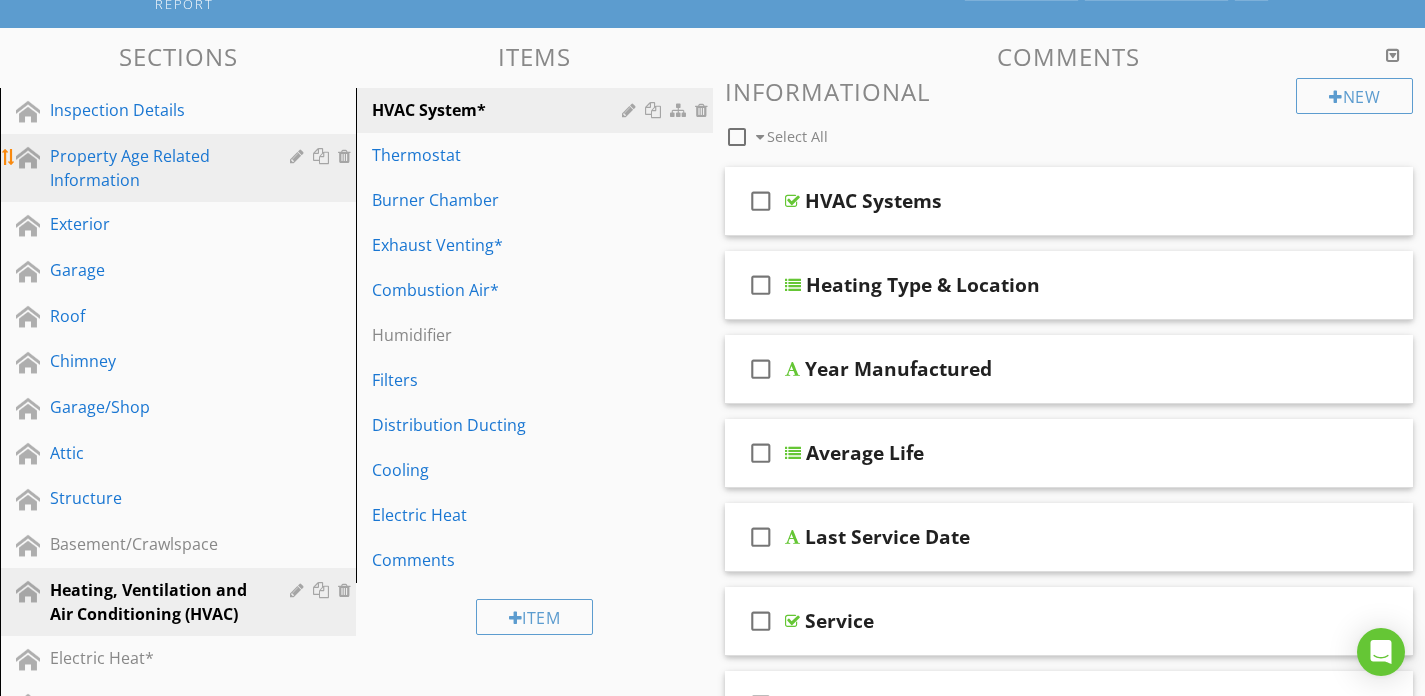 click on "Property Age Related Information" at bounding box center (155, 168) 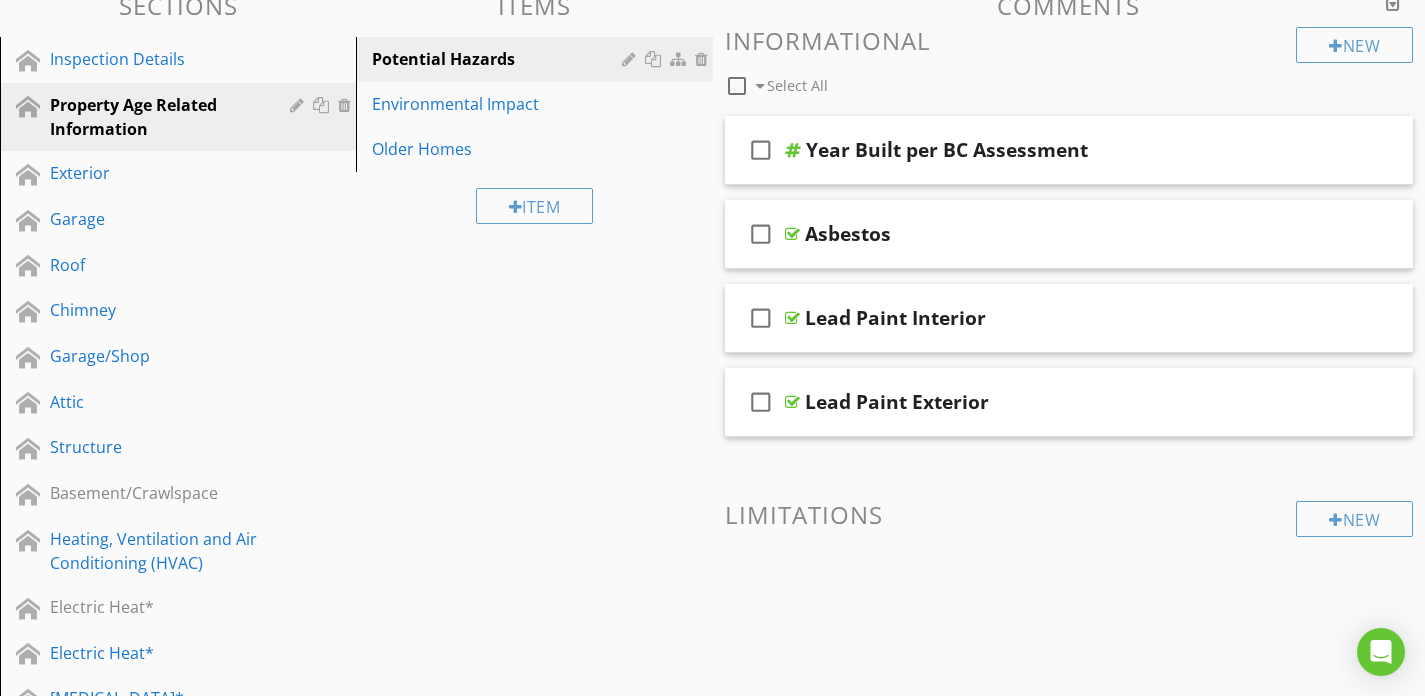 scroll, scrollTop: 201, scrollLeft: 0, axis: vertical 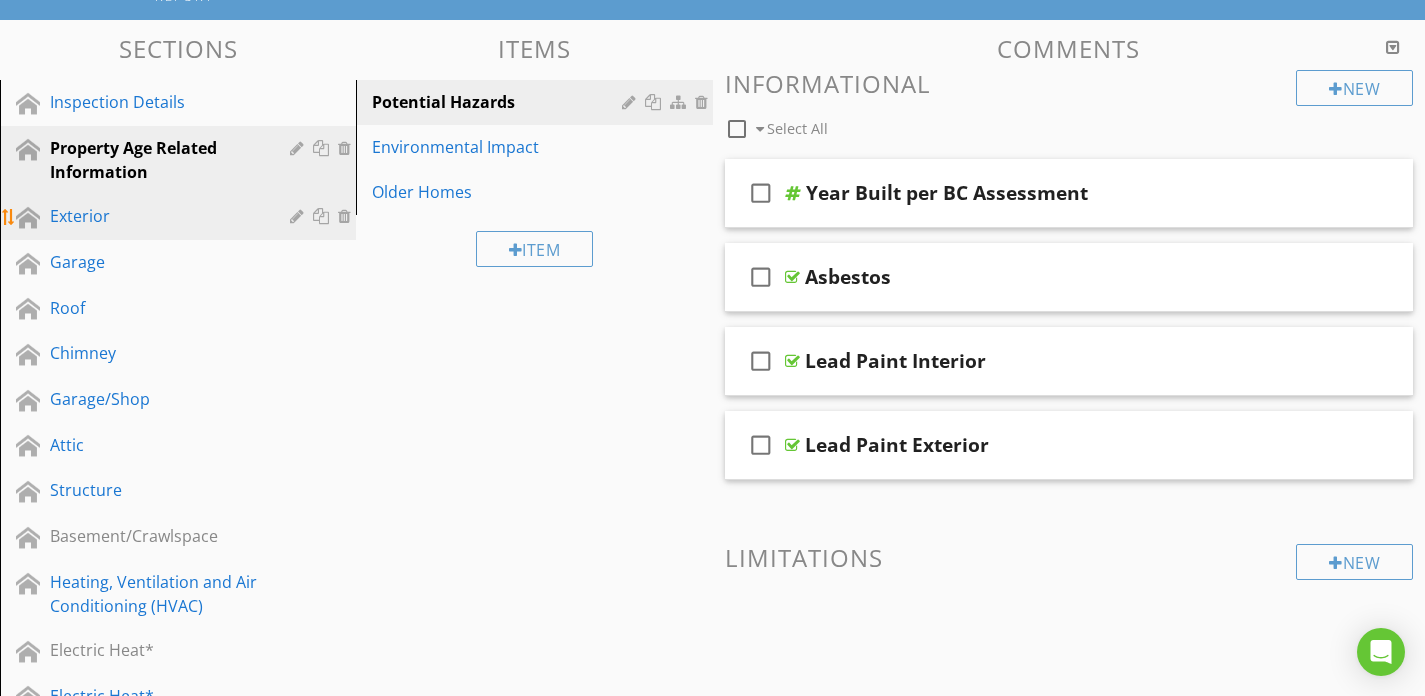 click on "Exterior" at bounding box center (155, 216) 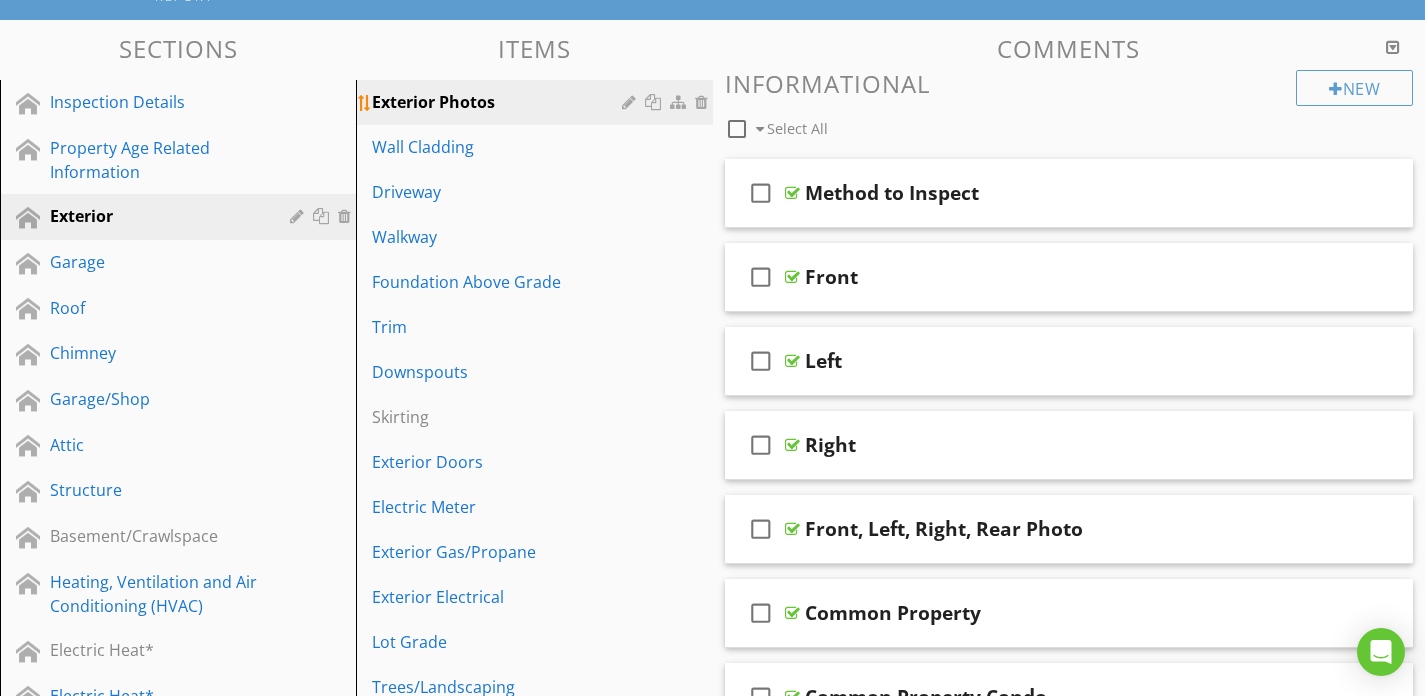 click on "Exterior Photos" at bounding box center [499, 102] 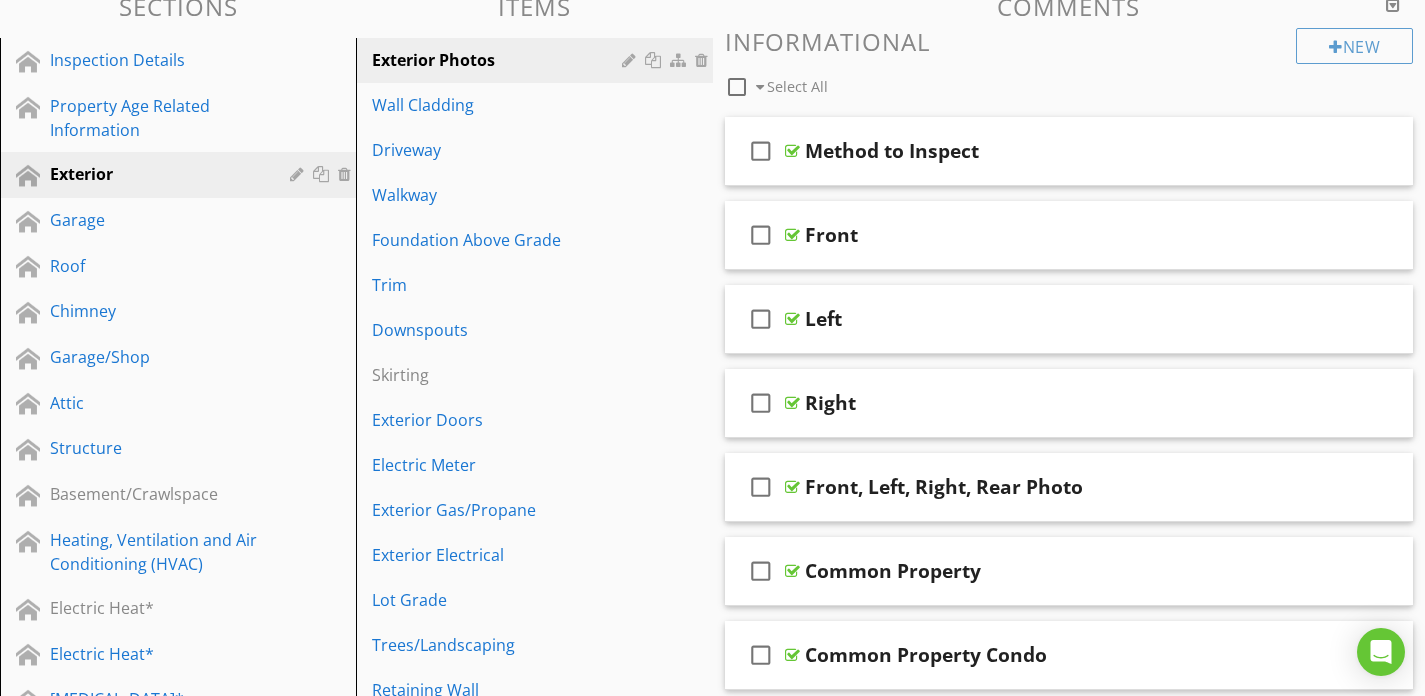 scroll, scrollTop: 194, scrollLeft: 0, axis: vertical 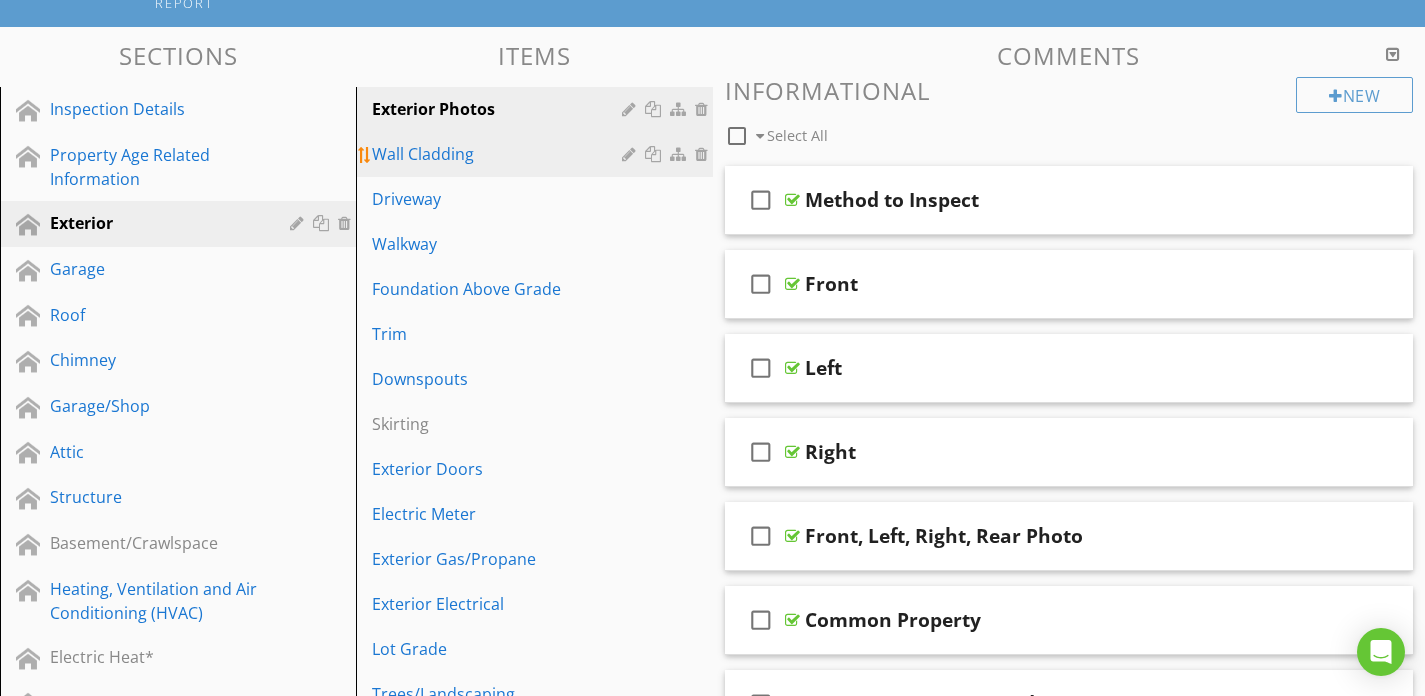 click on "Wall Cladding" at bounding box center [499, 154] 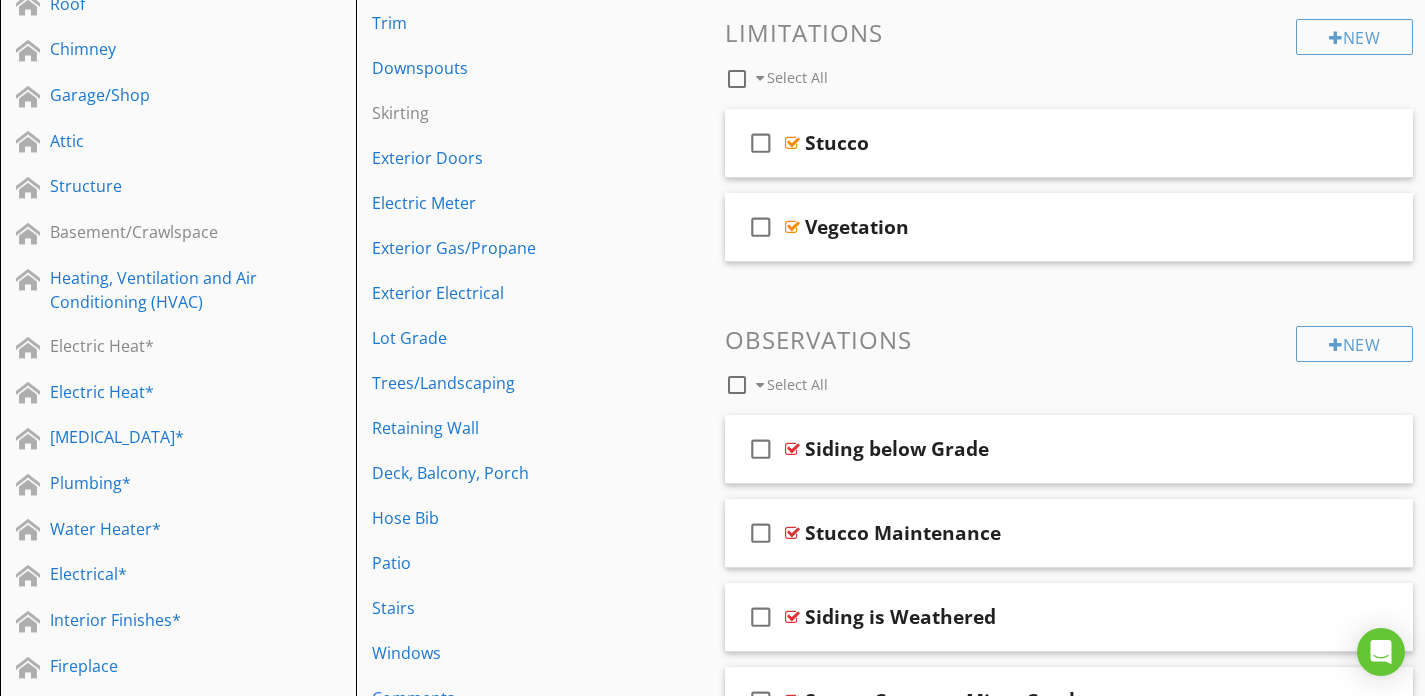 scroll, scrollTop: 506, scrollLeft: 0, axis: vertical 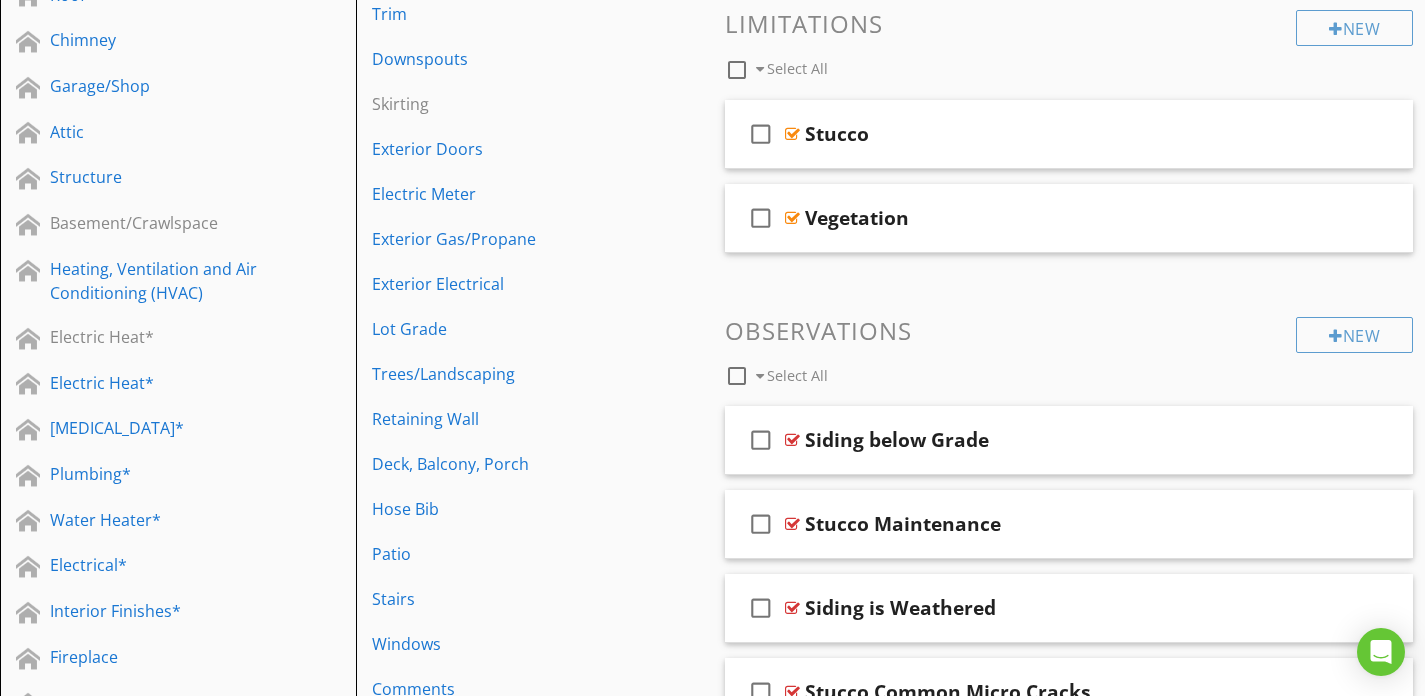 click on "Select All" at bounding box center [797, 375] 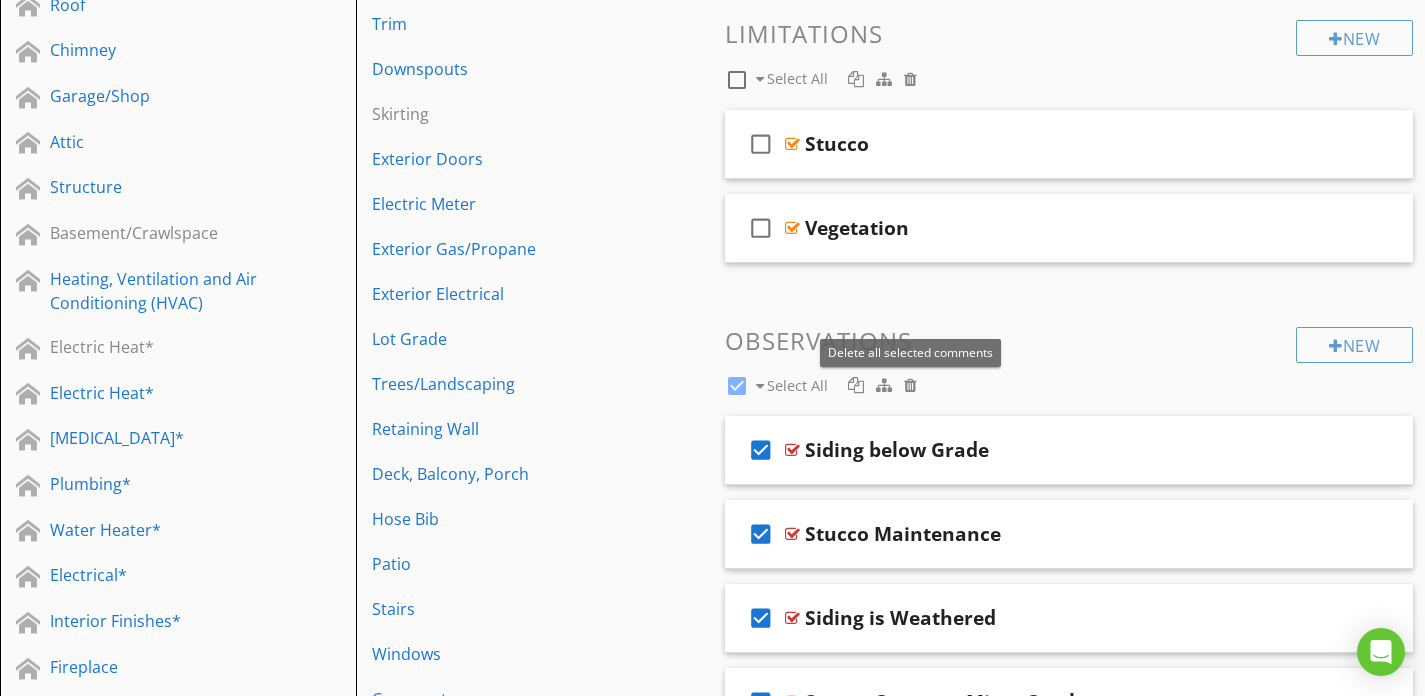 click at bounding box center (910, 385) 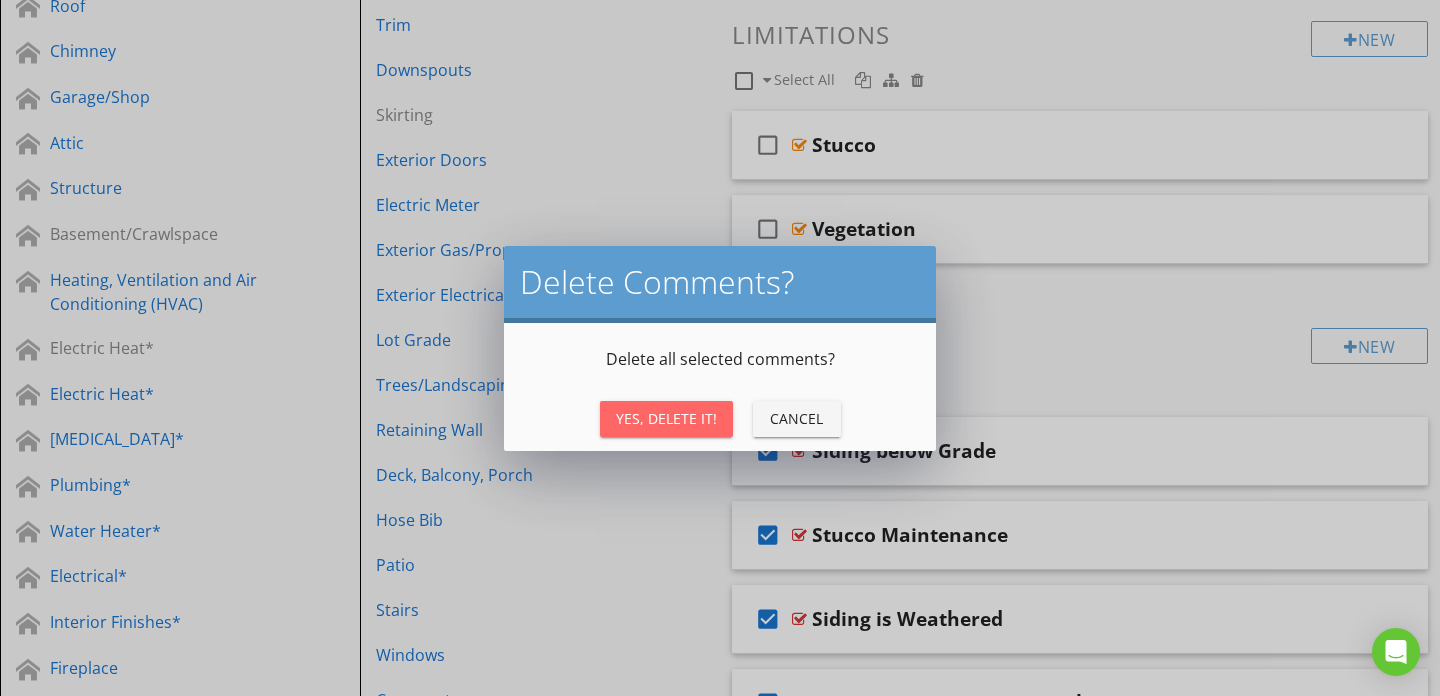click on "Yes, Delete It!" at bounding box center (666, 418) 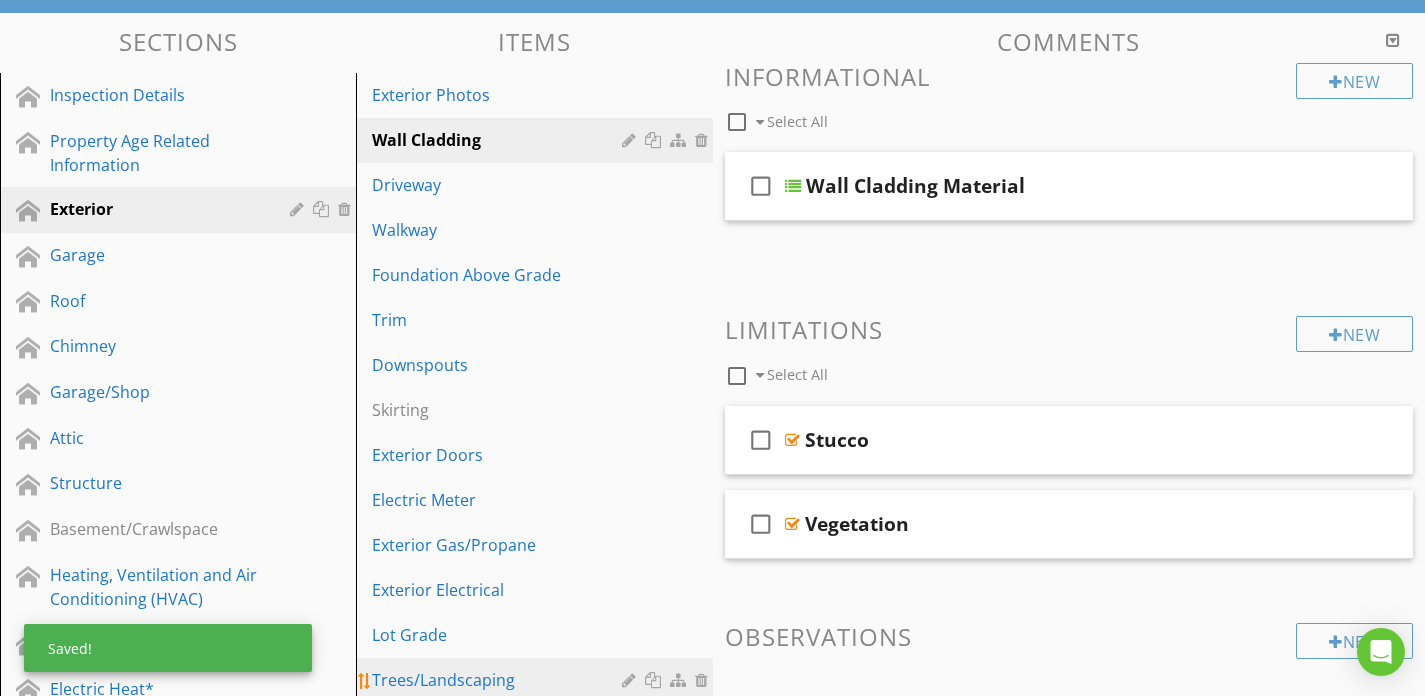 scroll, scrollTop: 78, scrollLeft: 0, axis: vertical 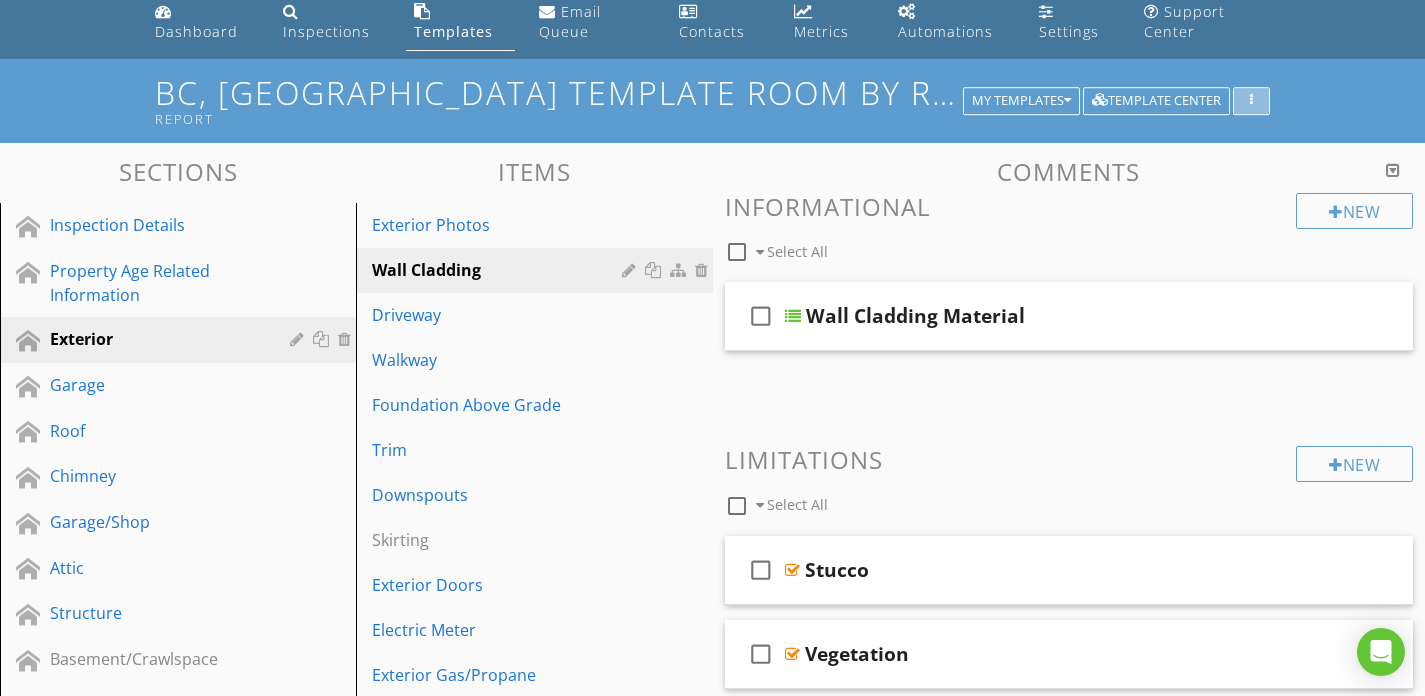 click at bounding box center [1251, 101] 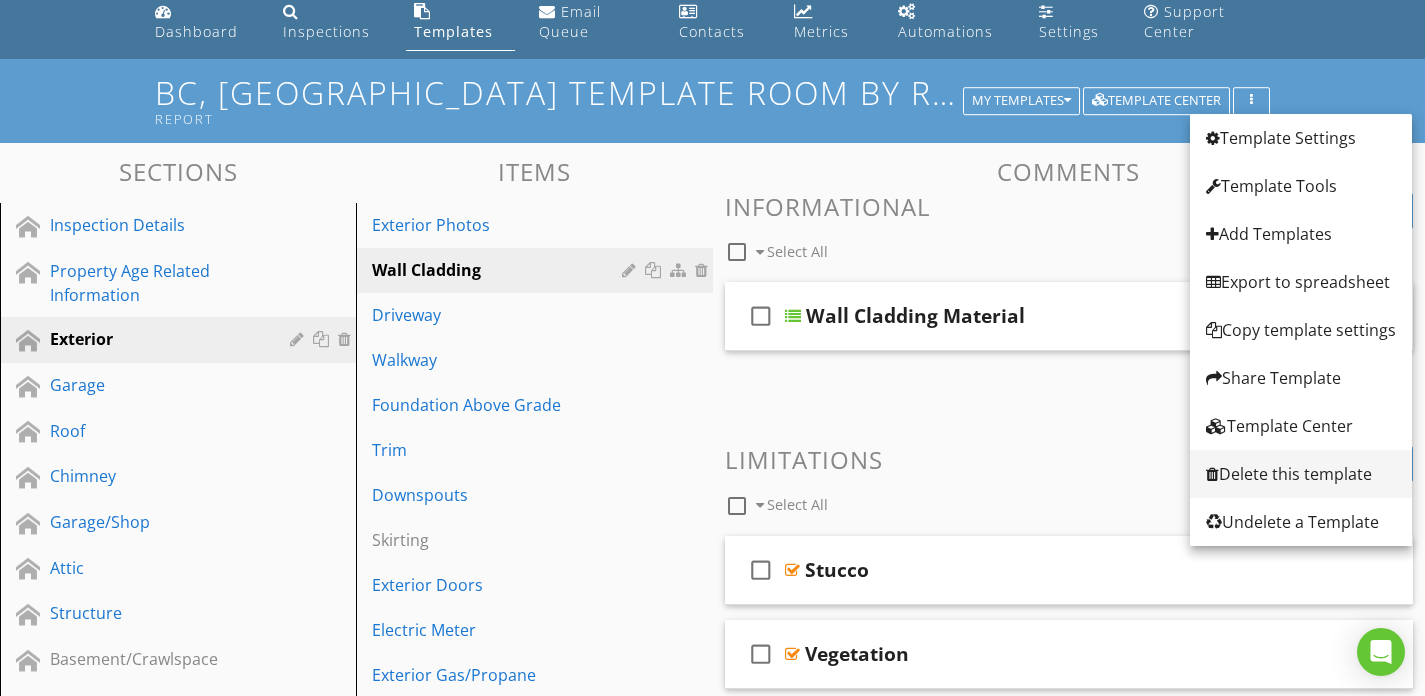 click on "Delete this template" at bounding box center (1301, 474) 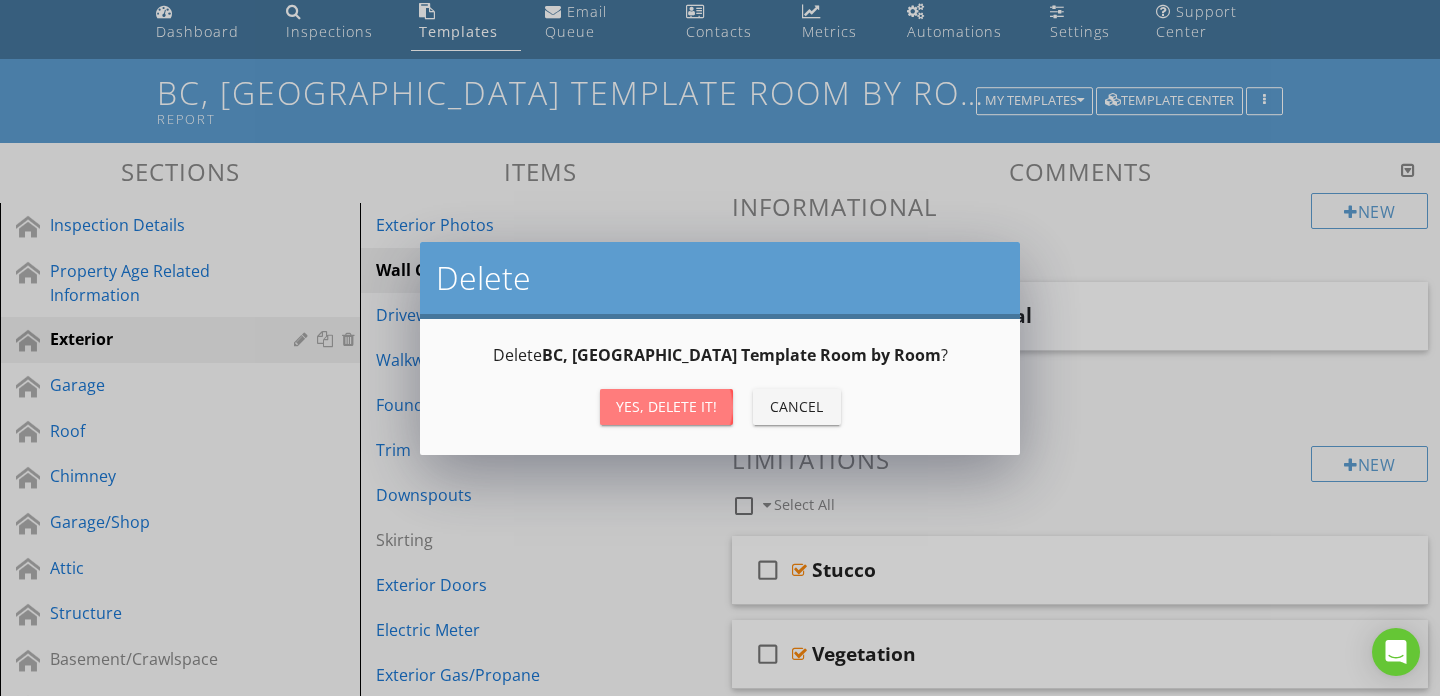 drag, startPoint x: 648, startPoint y: 411, endPoint x: 686, endPoint y: 405, distance: 38.470768 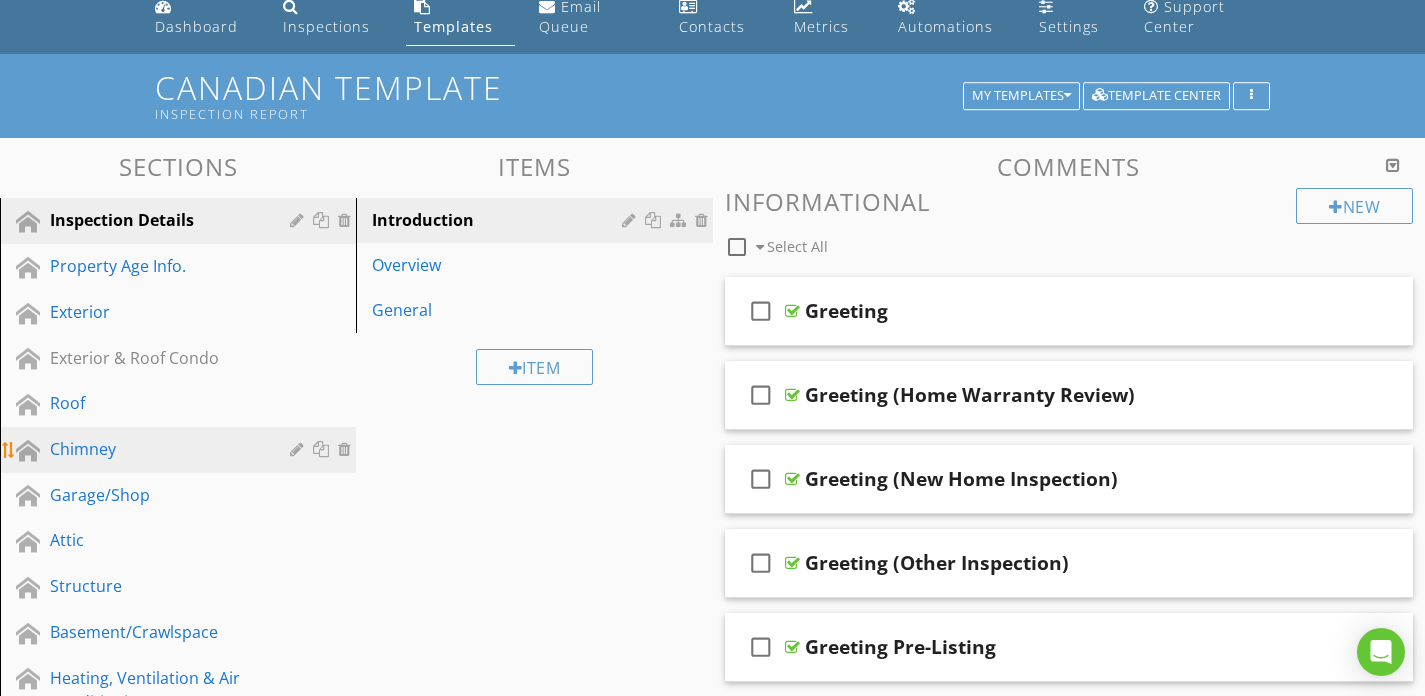 scroll, scrollTop: 0, scrollLeft: 0, axis: both 